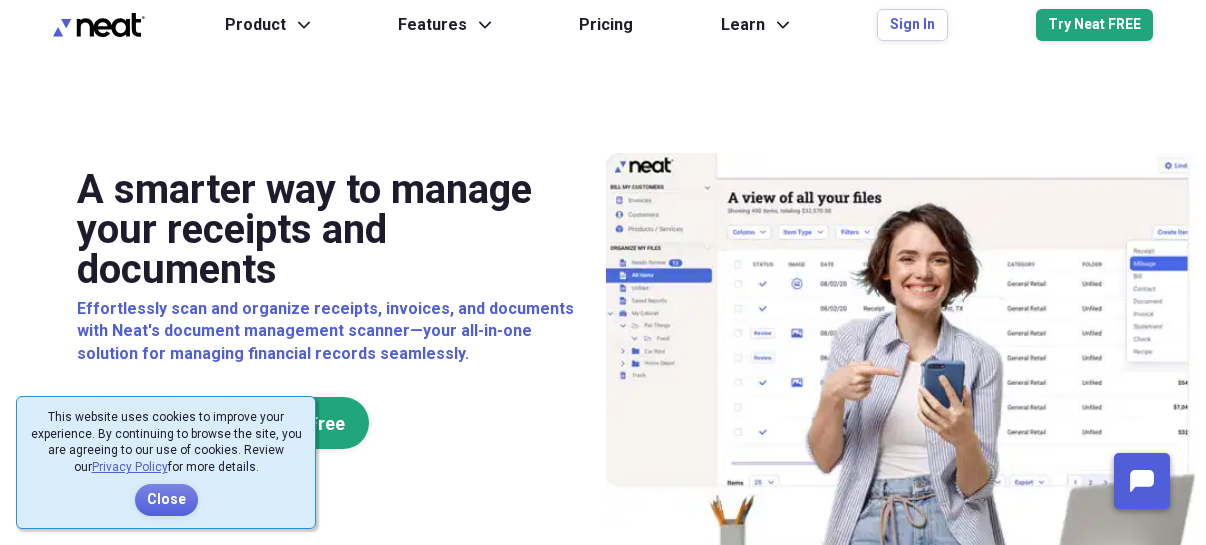 scroll, scrollTop: 0, scrollLeft: 0, axis: both 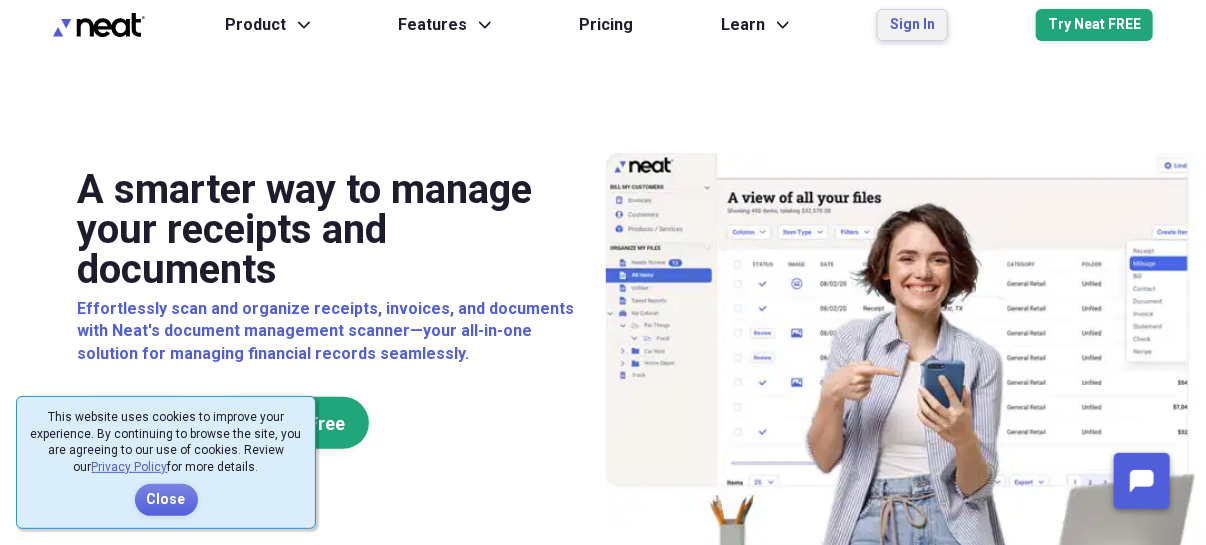 click on "Sign In" at bounding box center (912, 25) 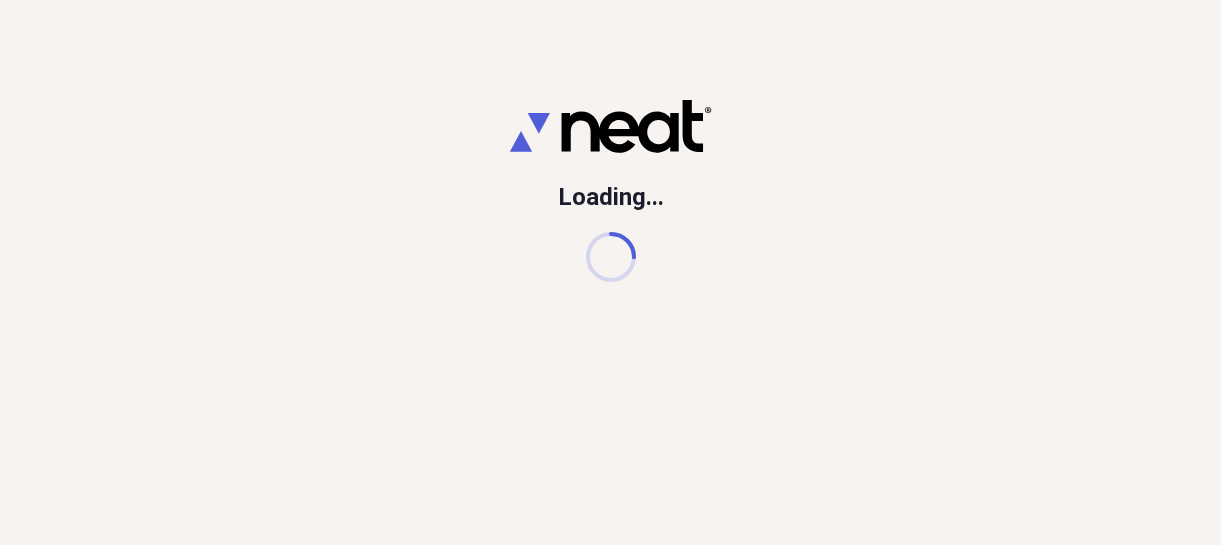 scroll, scrollTop: 0, scrollLeft: 0, axis: both 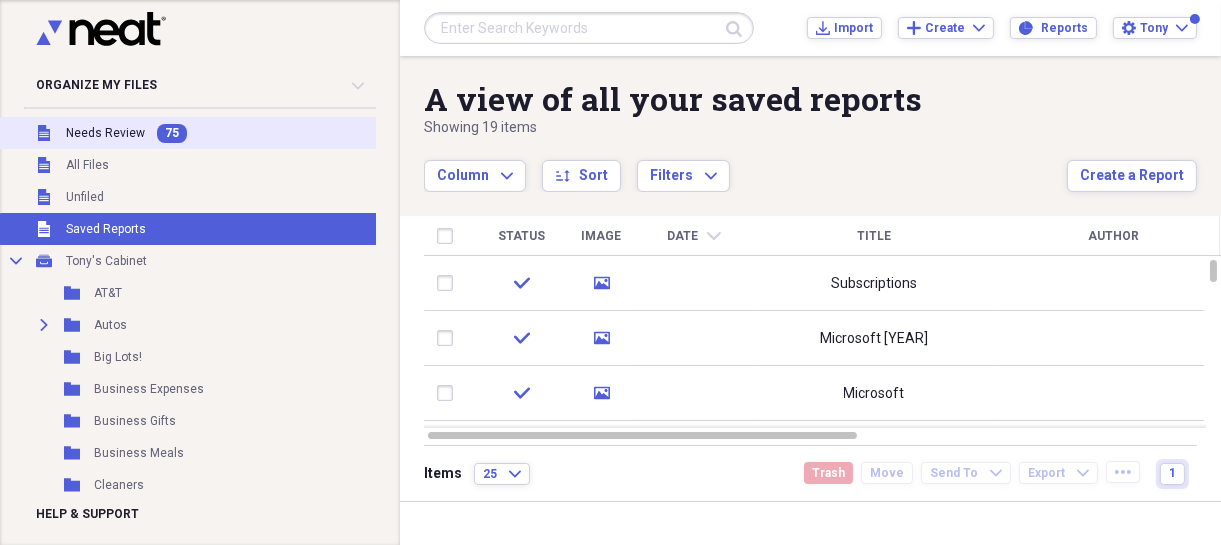 click on "75" at bounding box center [172, 133] 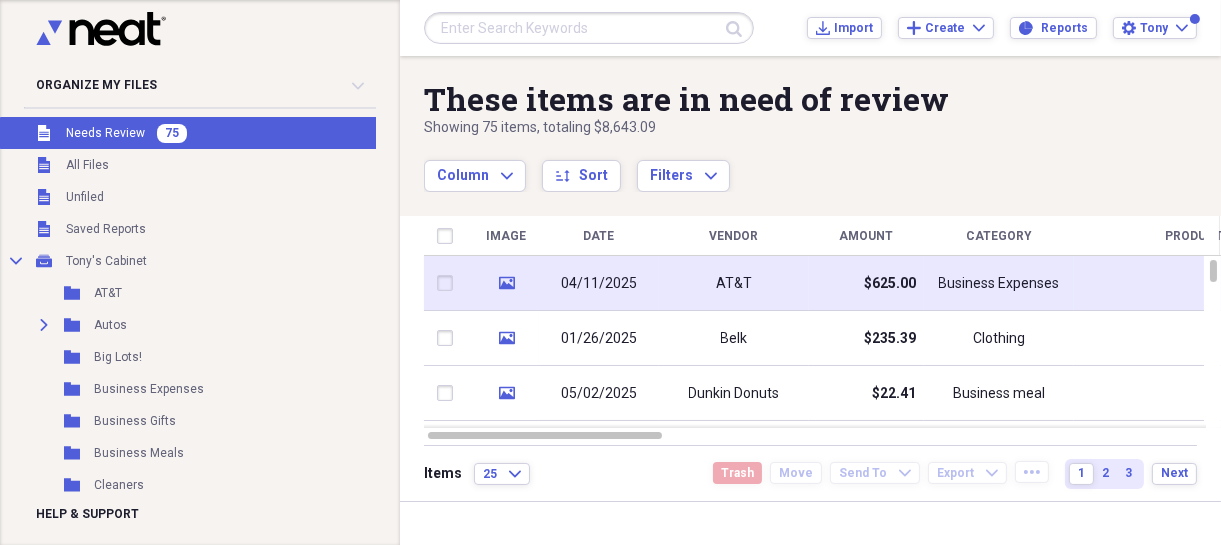 click on "AT&T" at bounding box center [734, 283] 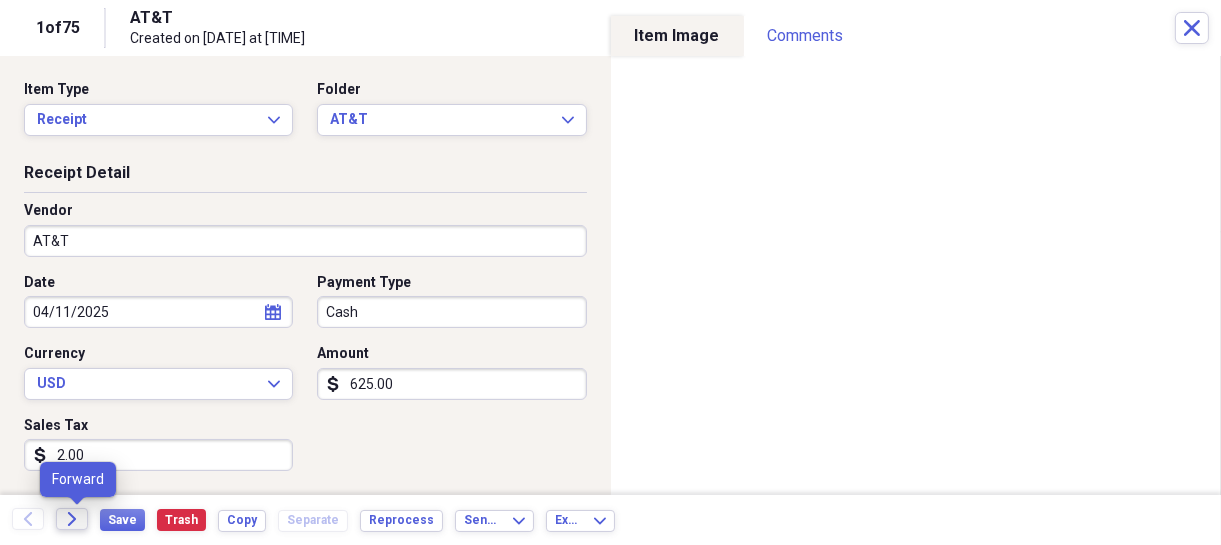 click on "Forward" at bounding box center [72, 519] 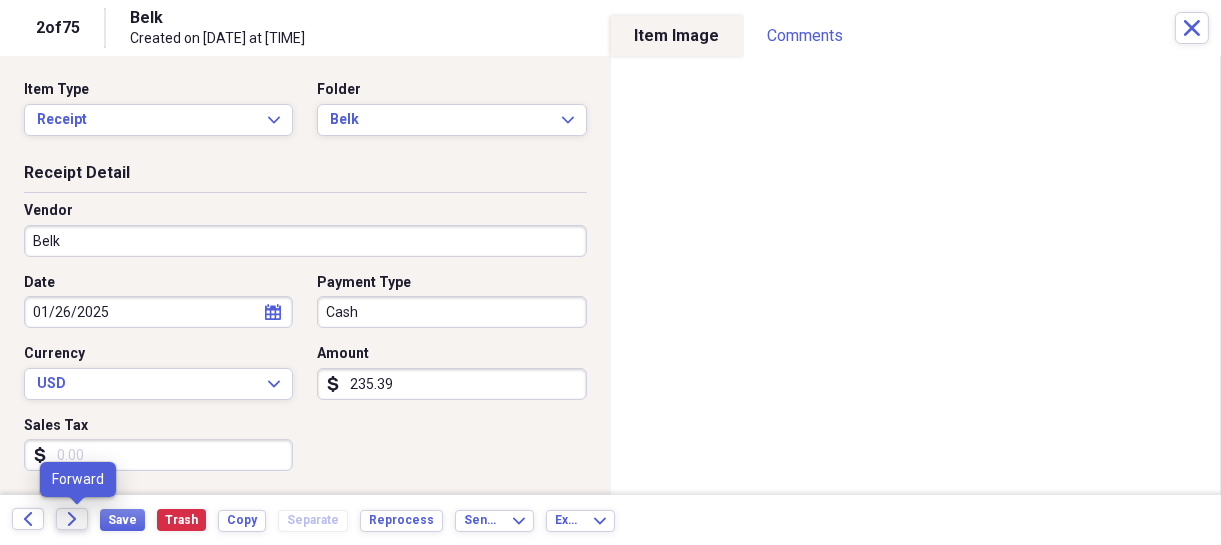 click on "Forward" at bounding box center (72, 519) 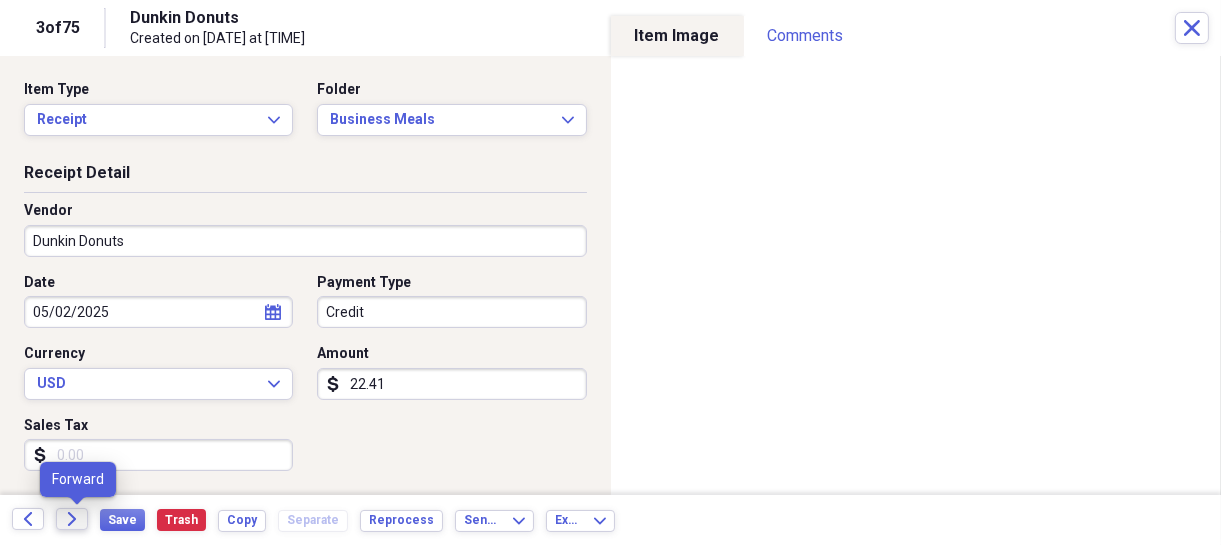 click on "Forward" at bounding box center (72, 519) 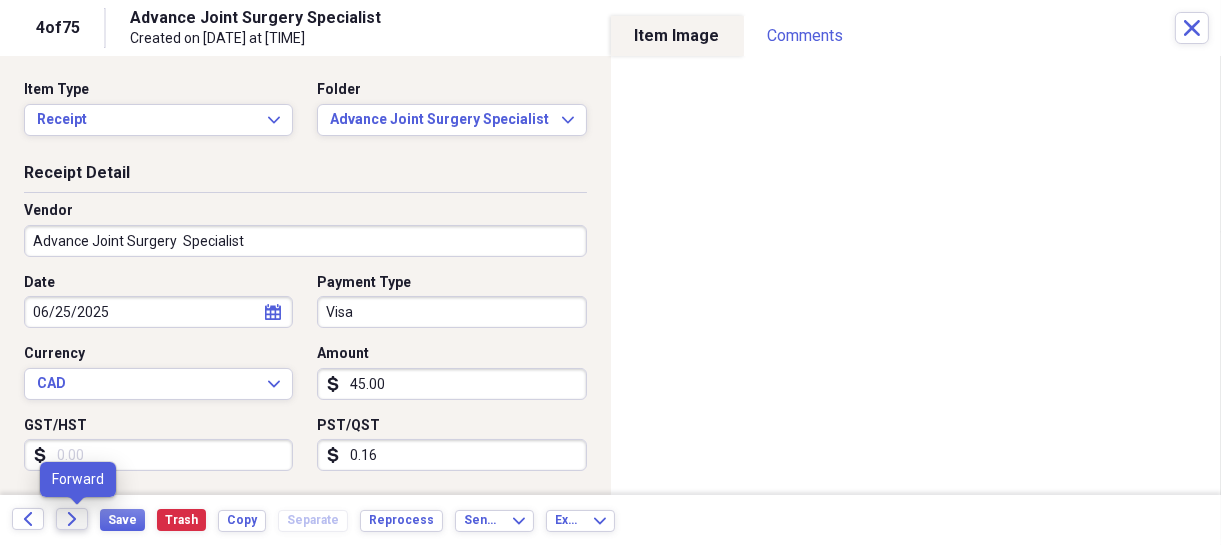 click on "Forward" at bounding box center [72, 519] 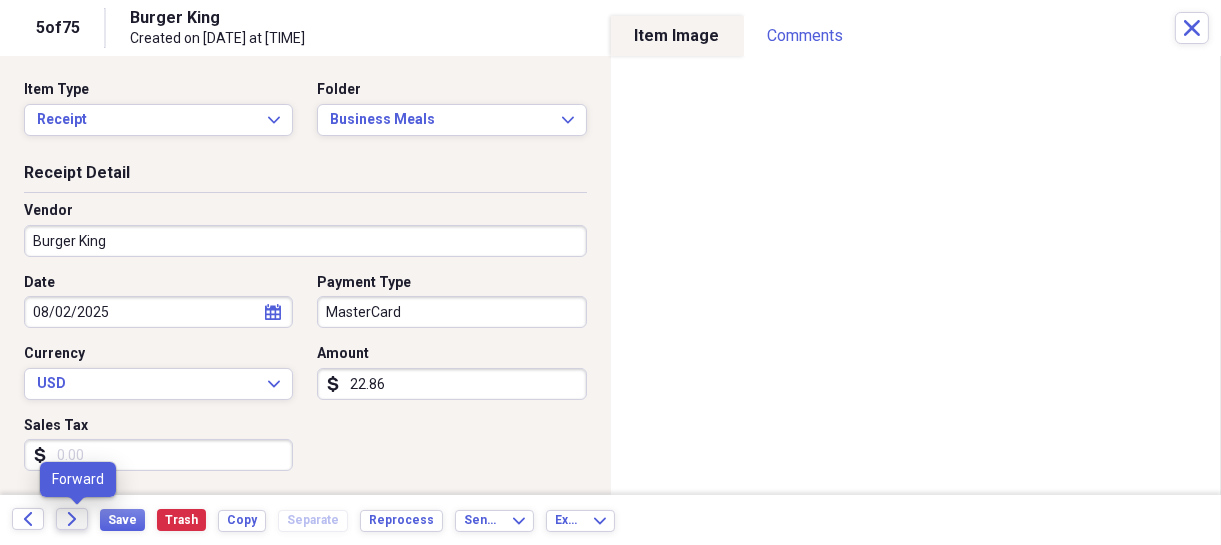 click on "Forward" at bounding box center (72, 519) 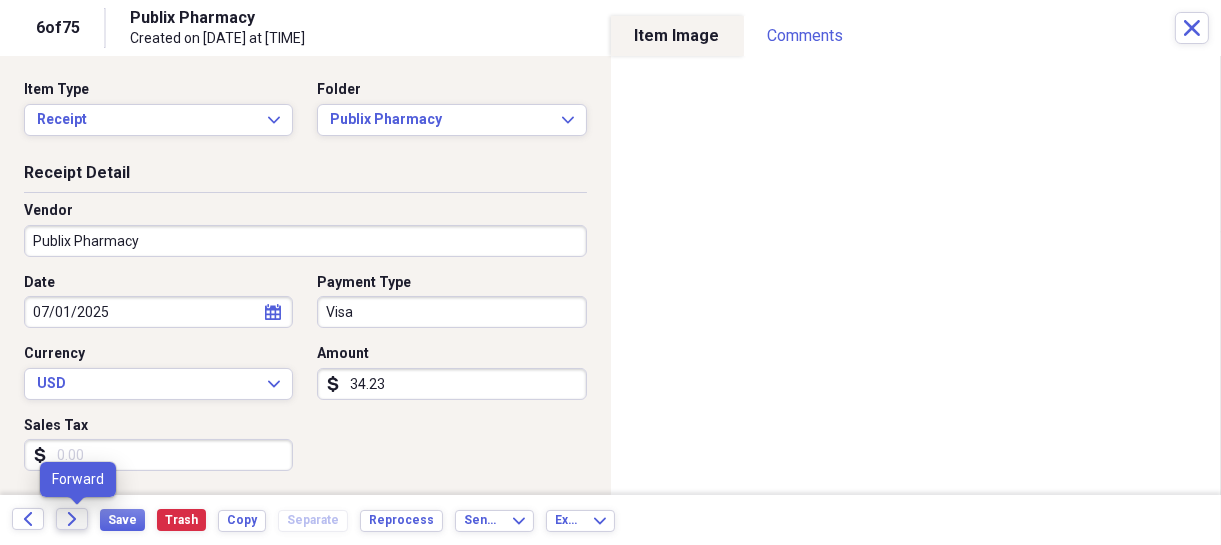 click on "Forward" at bounding box center [72, 519] 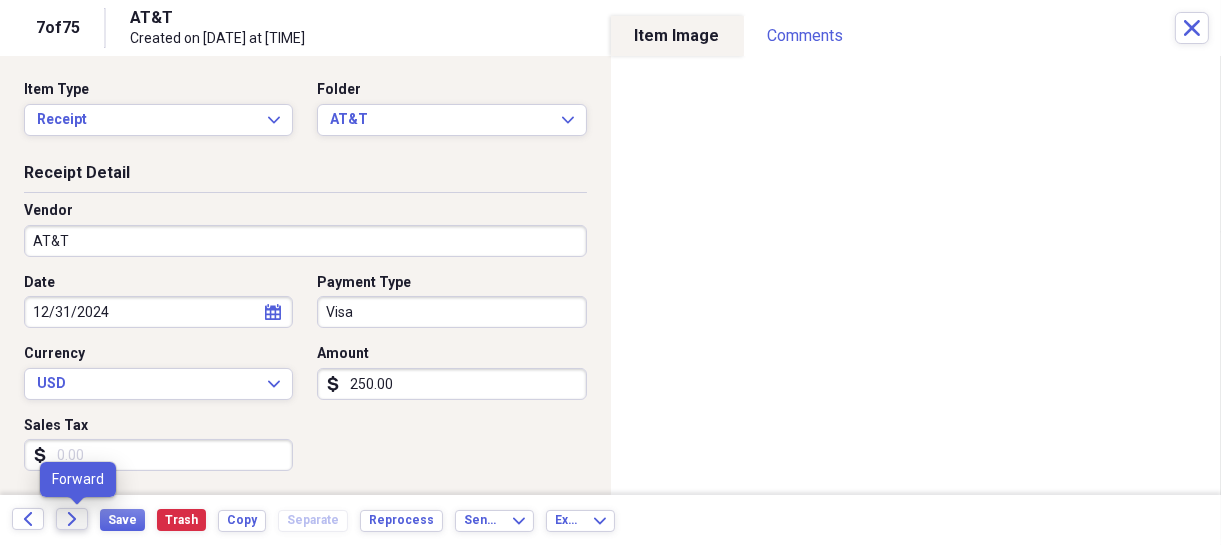 click on "Forward" at bounding box center [72, 519] 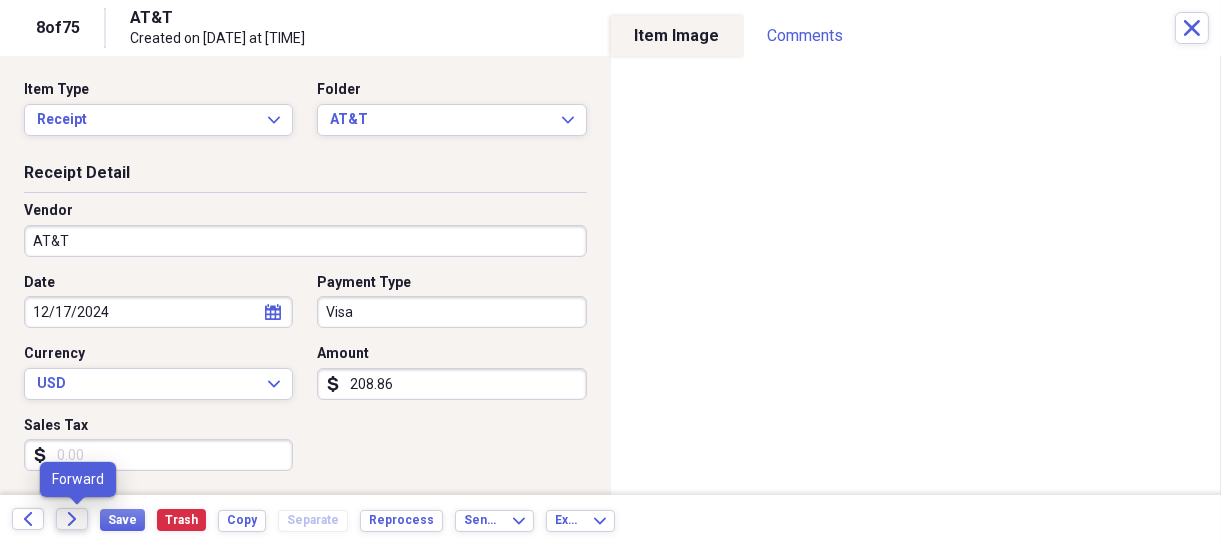 click on "Forward" at bounding box center [72, 519] 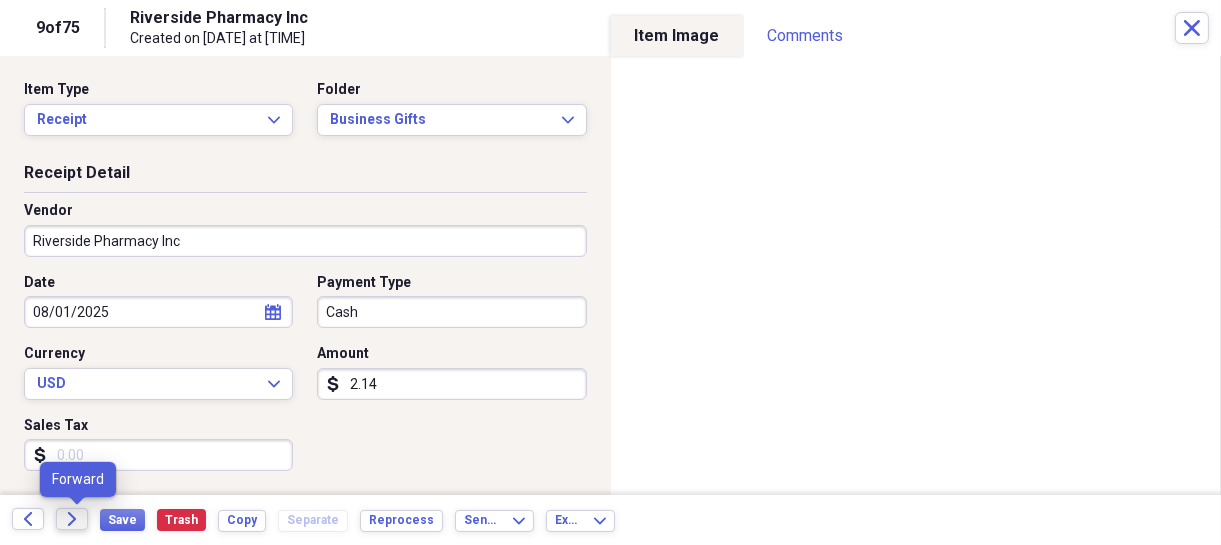 click on "Forward" at bounding box center [72, 519] 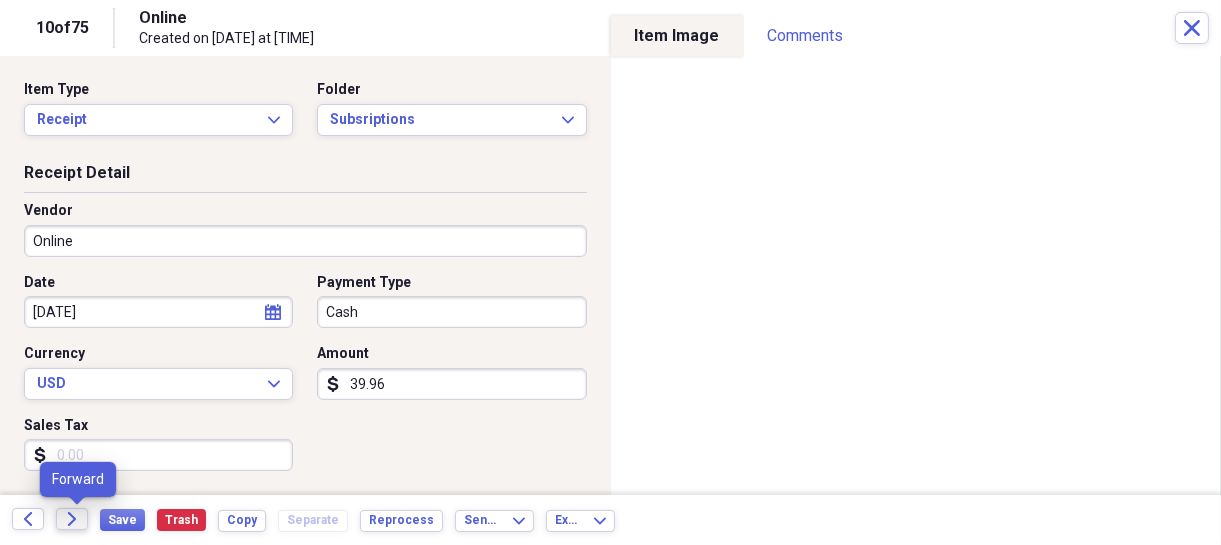 click on "Forward" at bounding box center [72, 519] 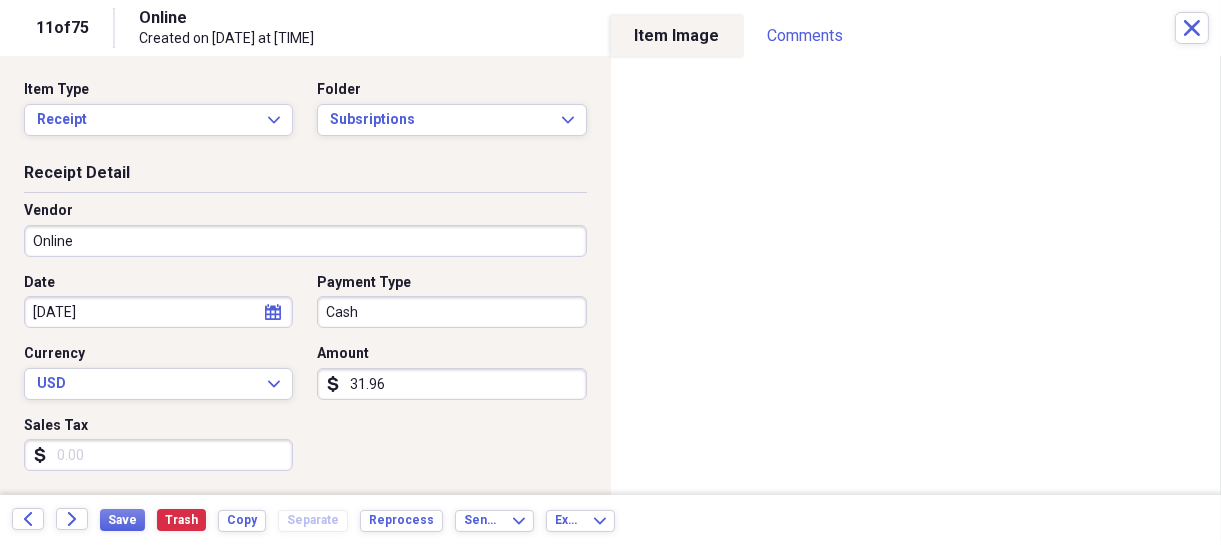 click on "Forward" at bounding box center (72, 519) 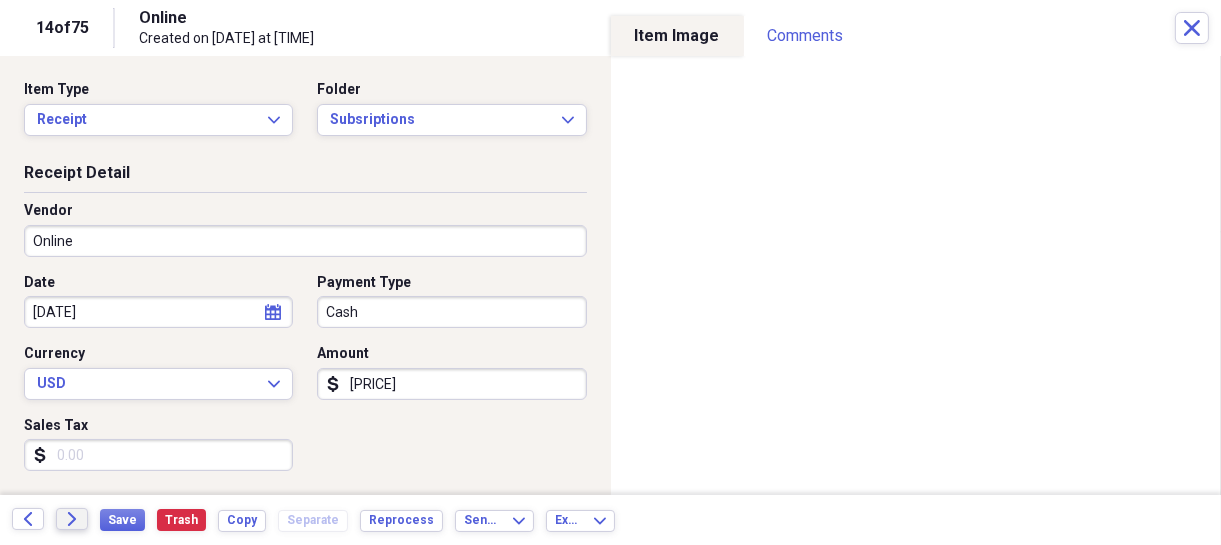 click on "Forward" at bounding box center (72, 519) 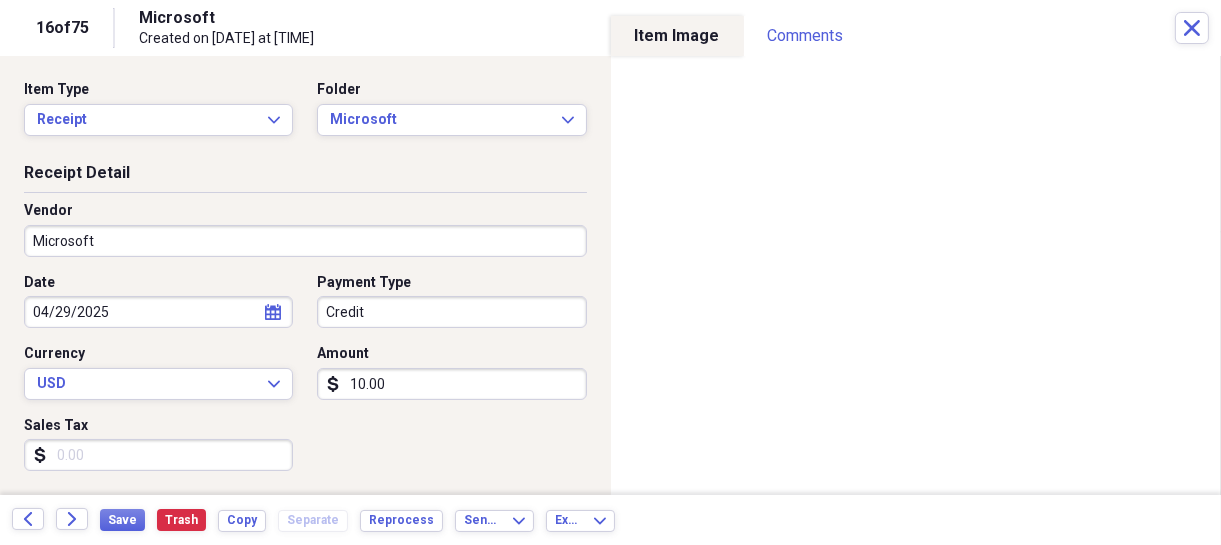 click on "Forward" at bounding box center (72, 519) 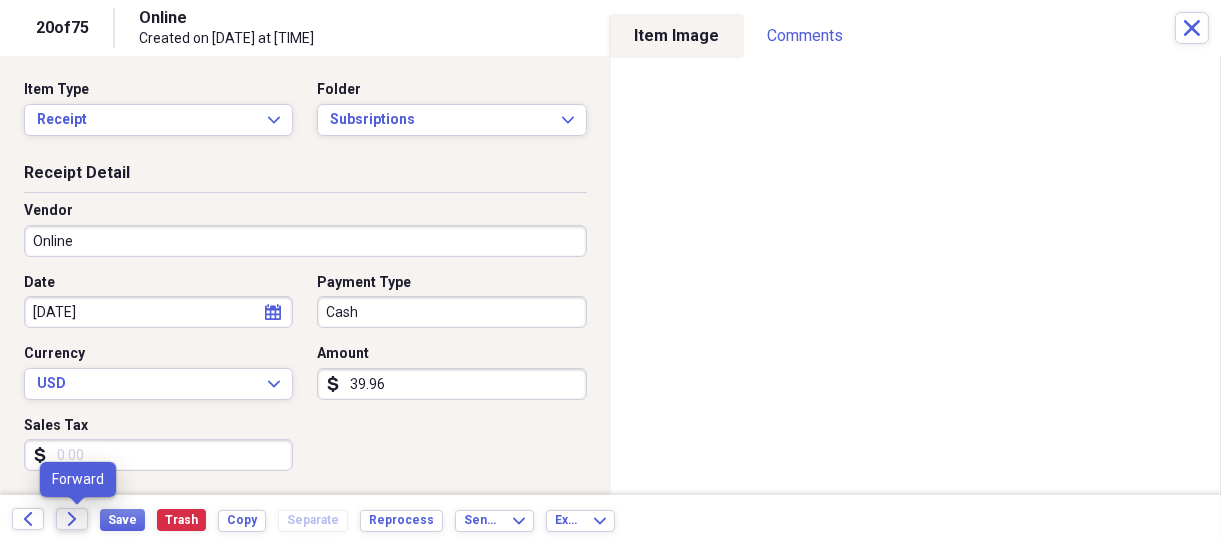 click on "Forward" at bounding box center [72, 519] 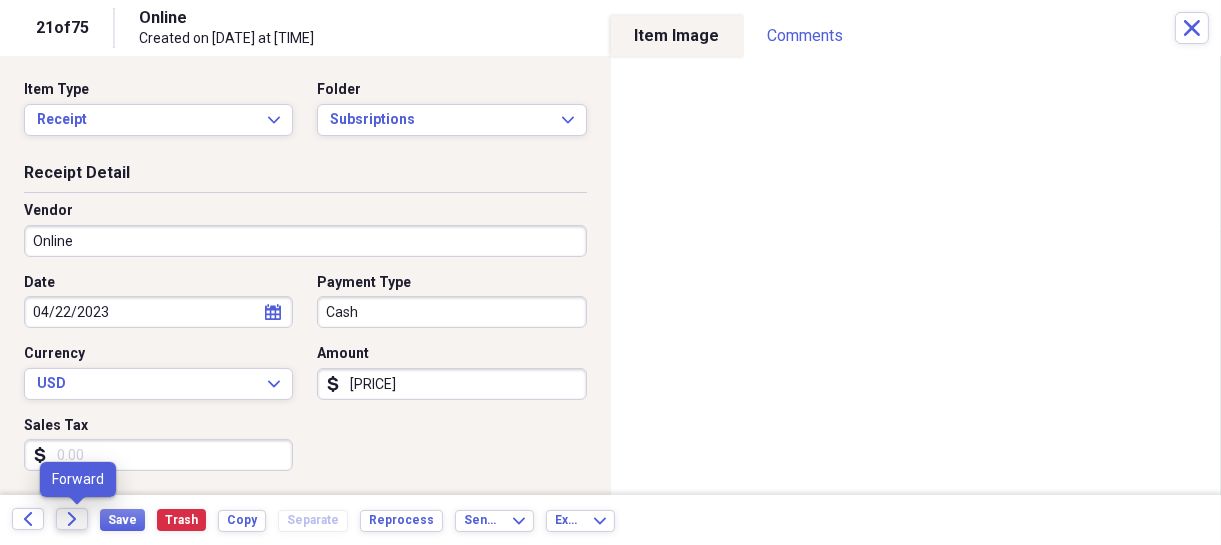click on "Forward" at bounding box center [72, 519] 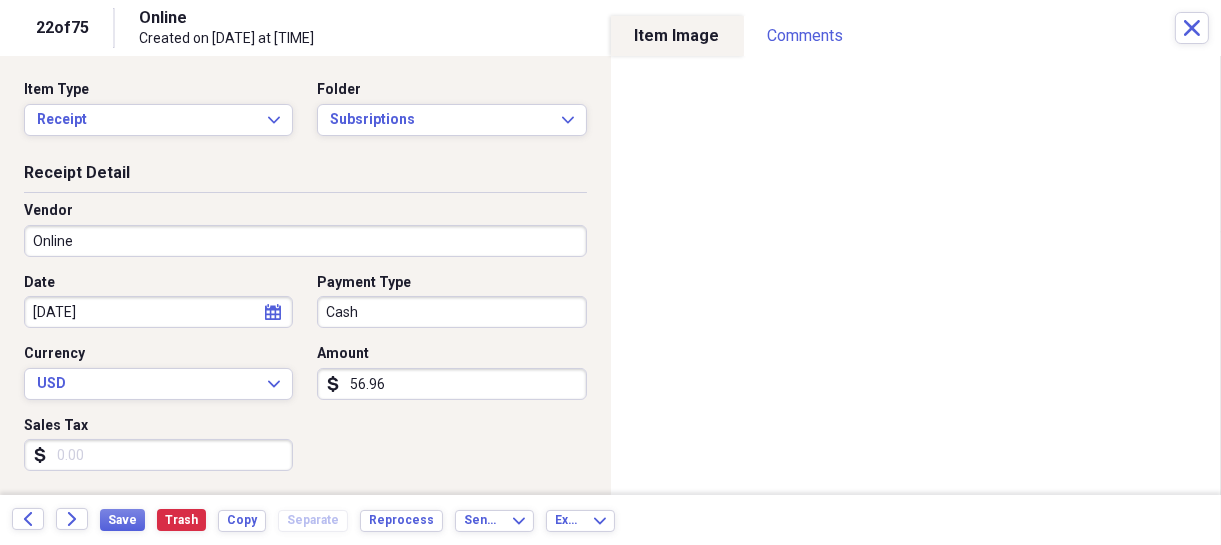 click on "Forward" at bounding box center [72, 519] 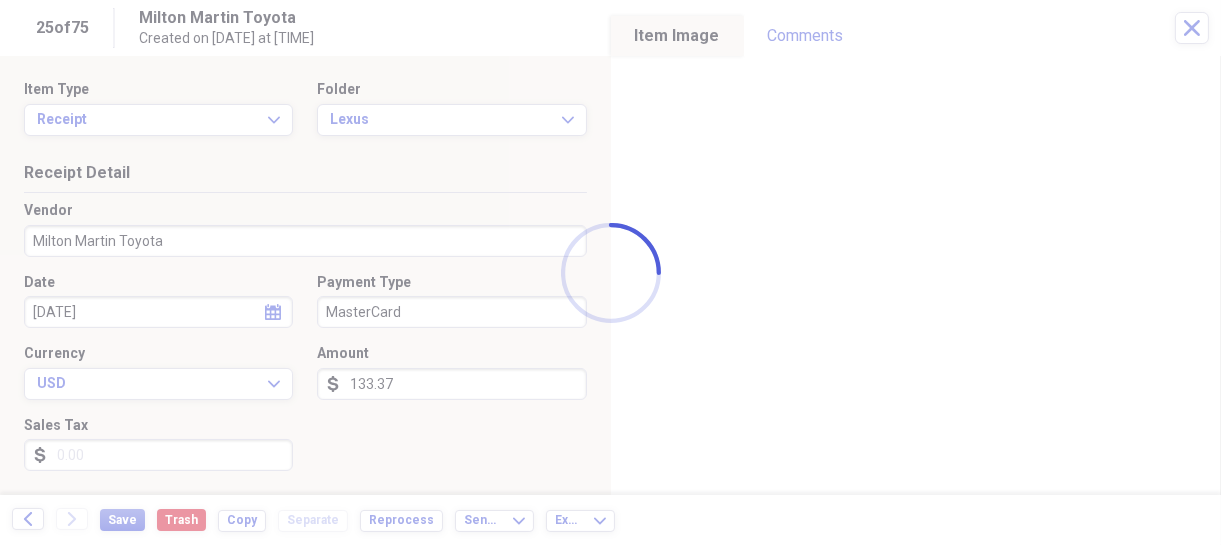 click at bounding box center [610, 272] 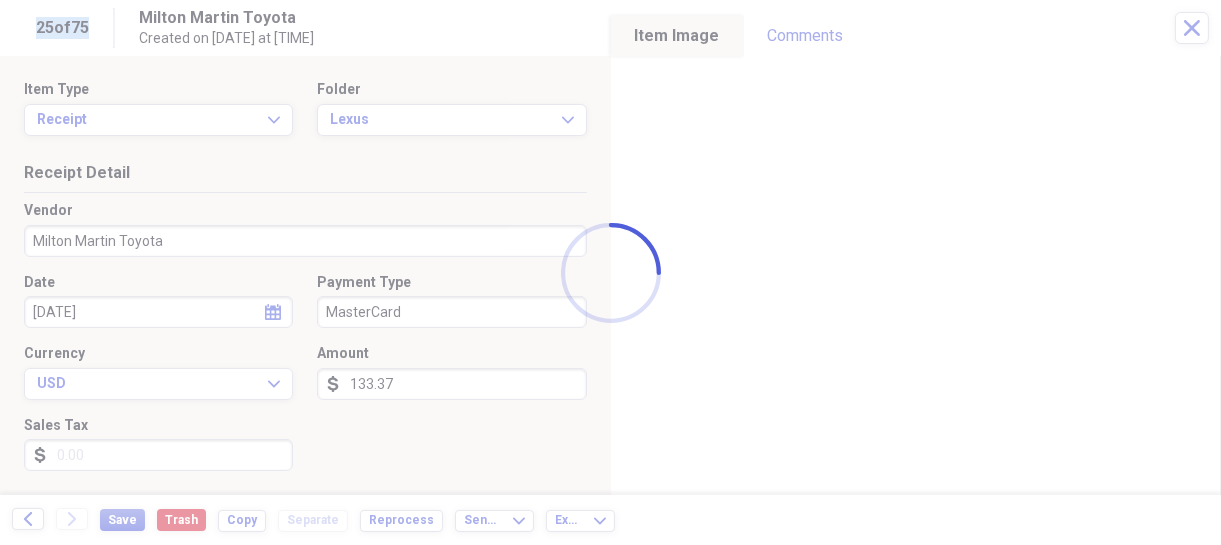 click at bounding box center [610, 272] 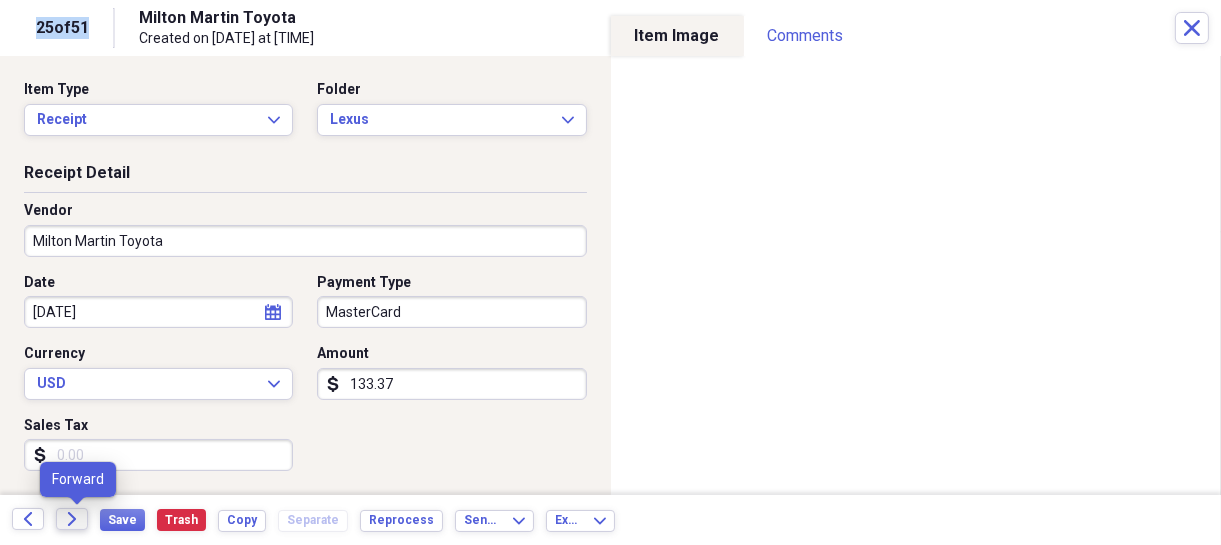 click on "Forward" at bounding box center [72, 519] 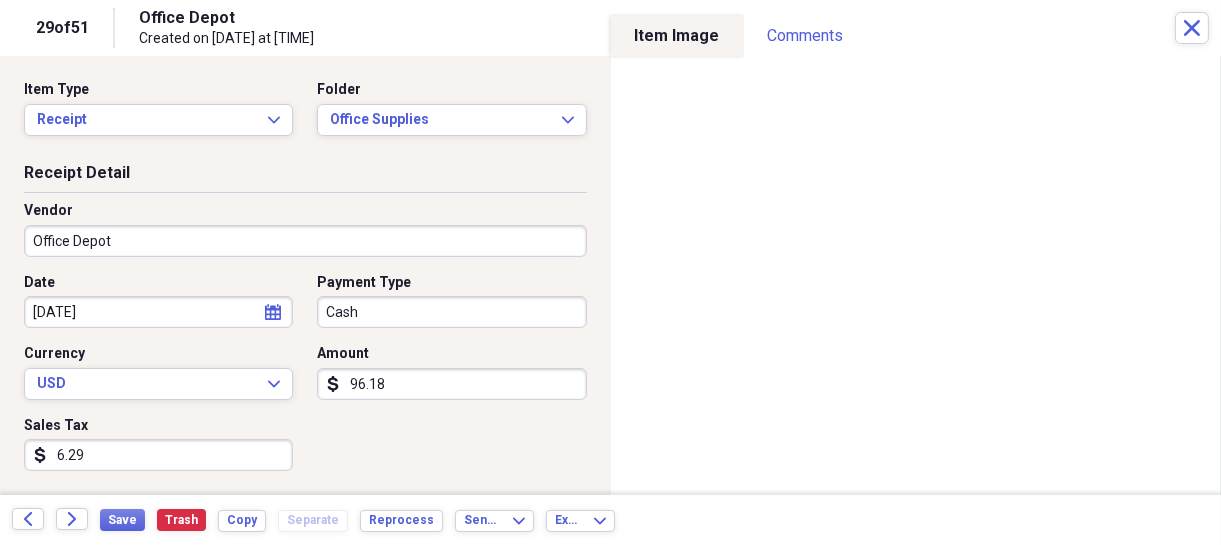 click on "Forward" at bounding box center [72, 519] 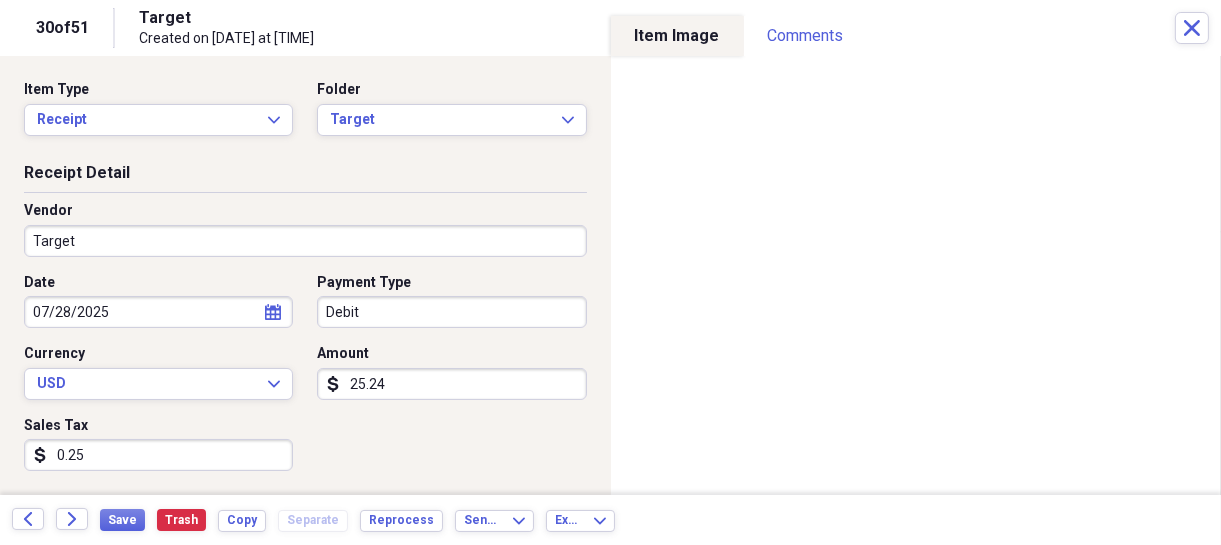 click on "Forward" at bounding box center (72, 519) 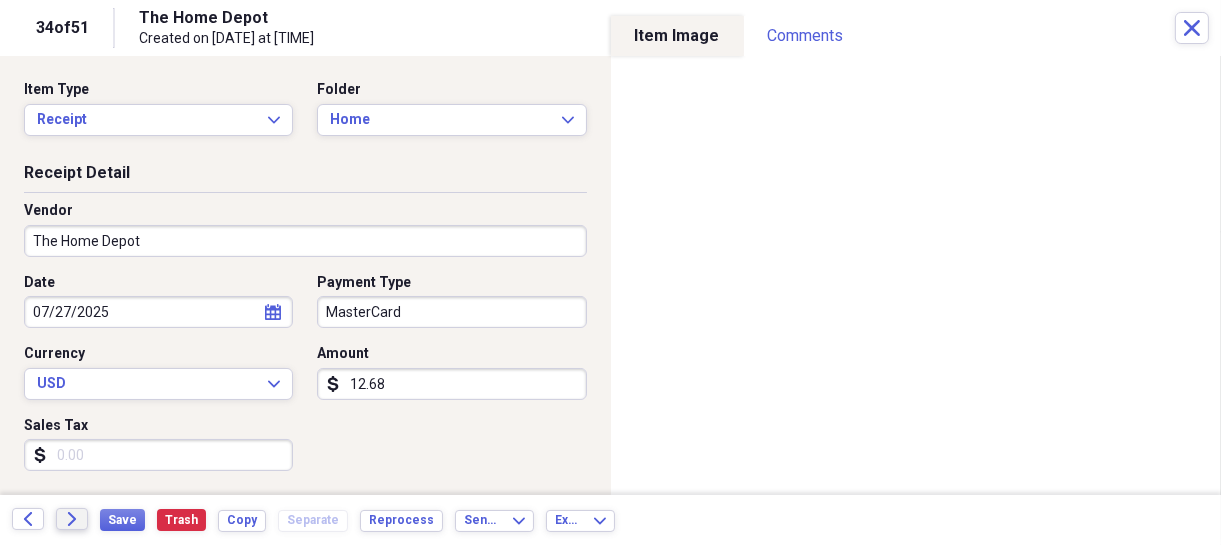 click on "Forward" at bounding box center (72, 519) 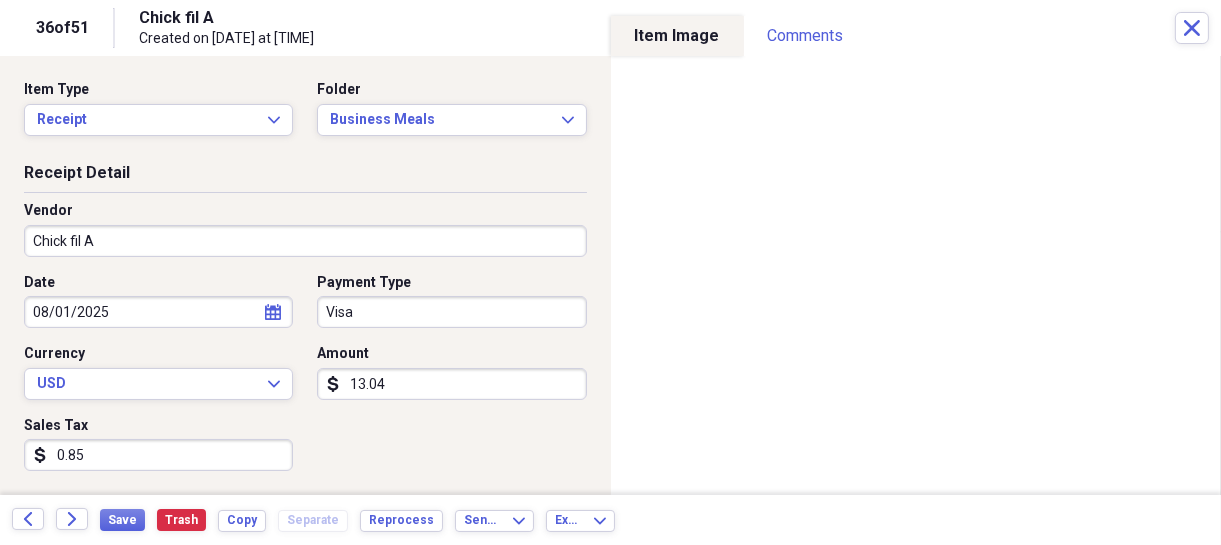 click on "Forward" at bounding box center [72, 519] 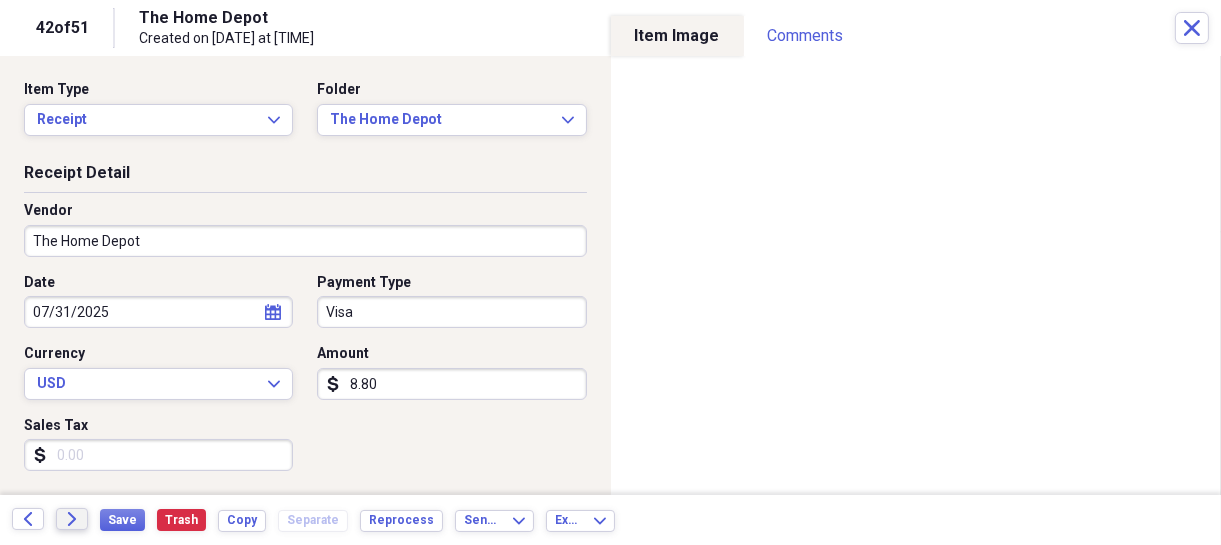 click on "Forward" at bounding box center (72, 519) 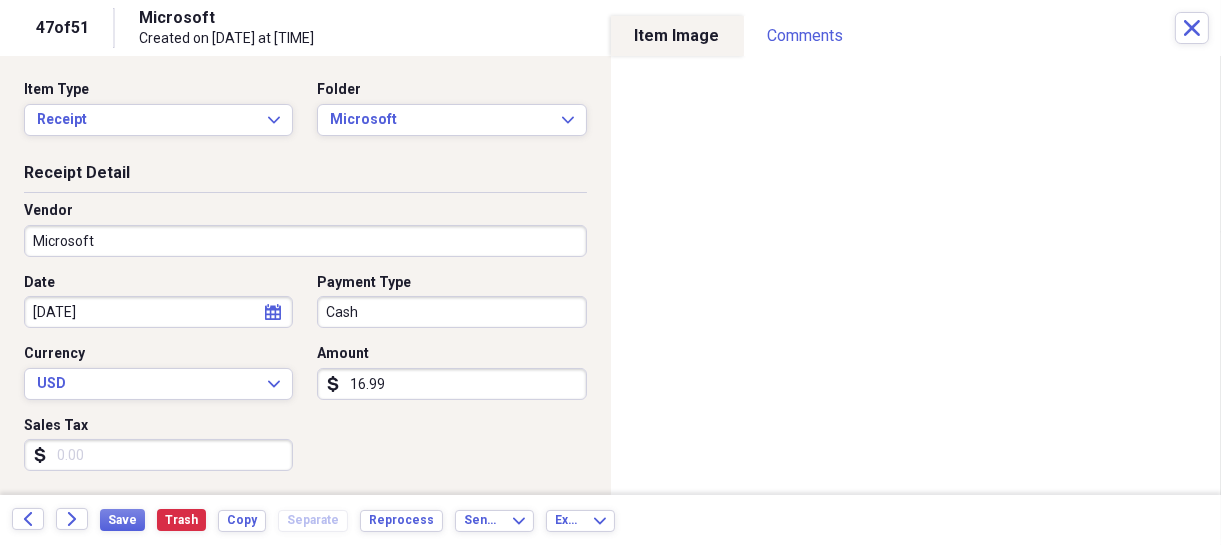 click on "Forward" at bounding box center [72, 519] 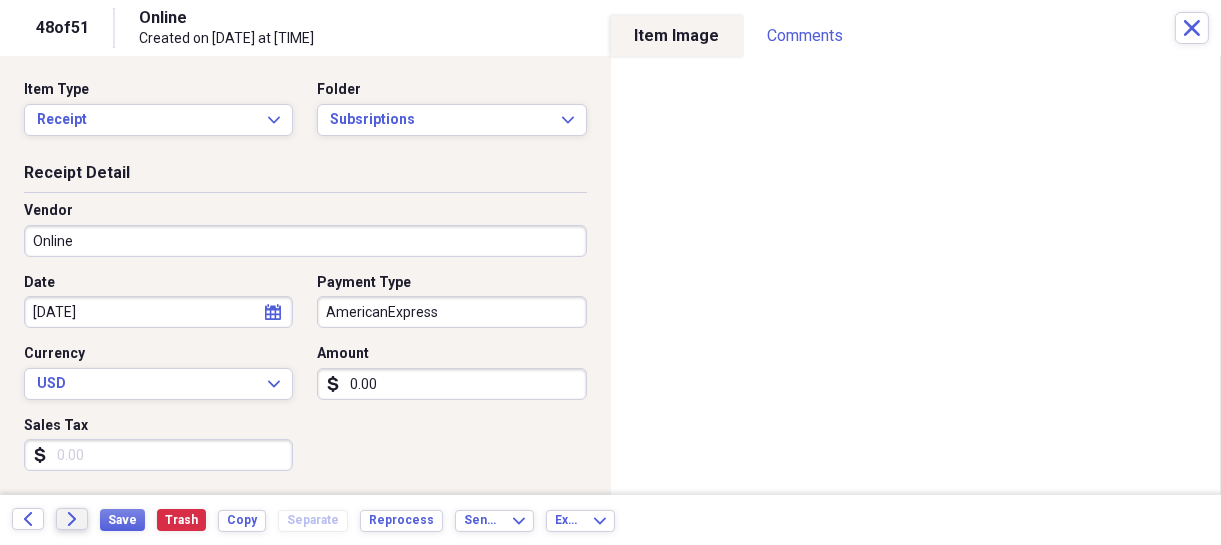 click on "Forward" at bounding box center (72, 519) 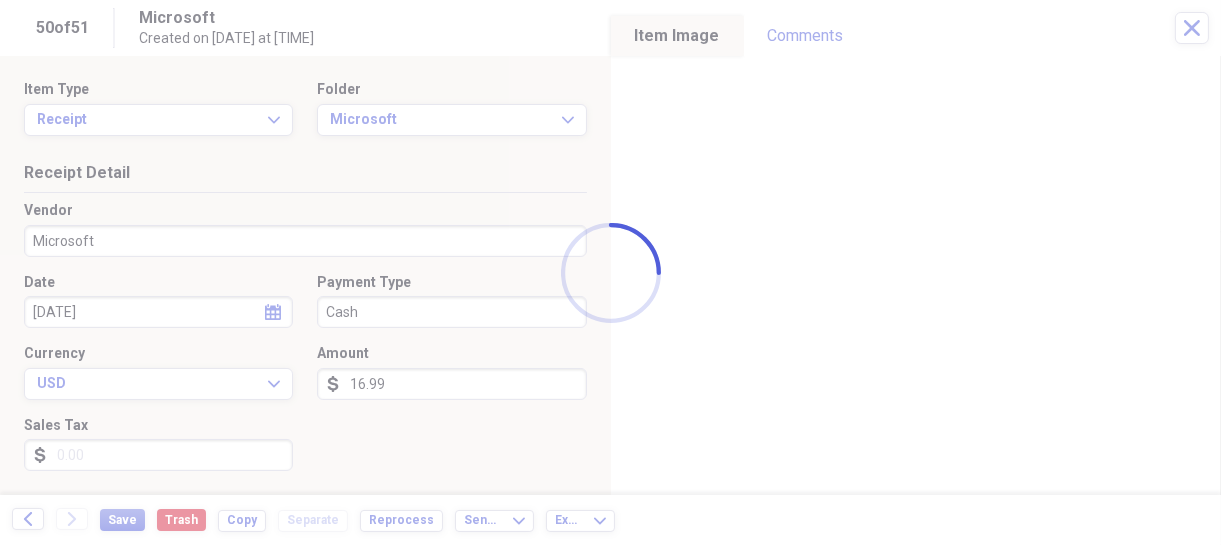 click at bounding box center (610, 272) 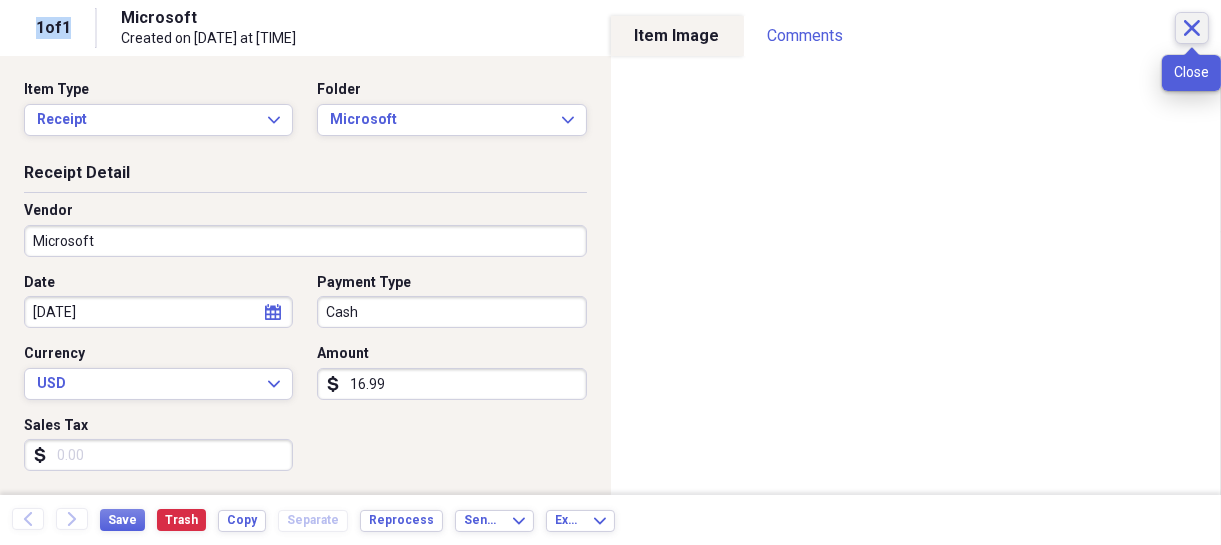 click on "Close" 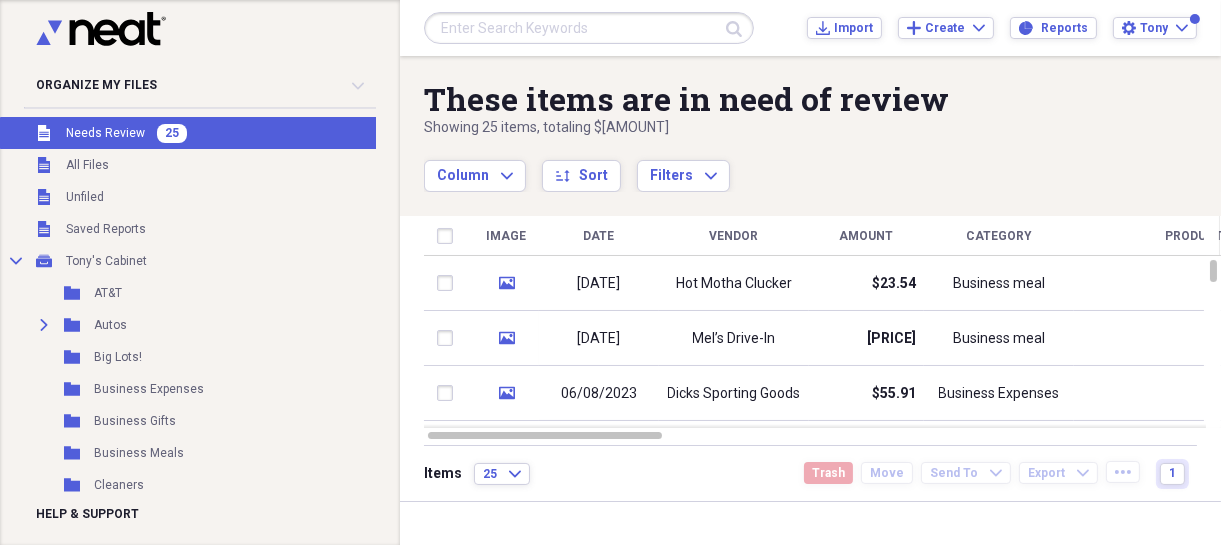 click on "Needs Review" at bounding box center (105, 133) 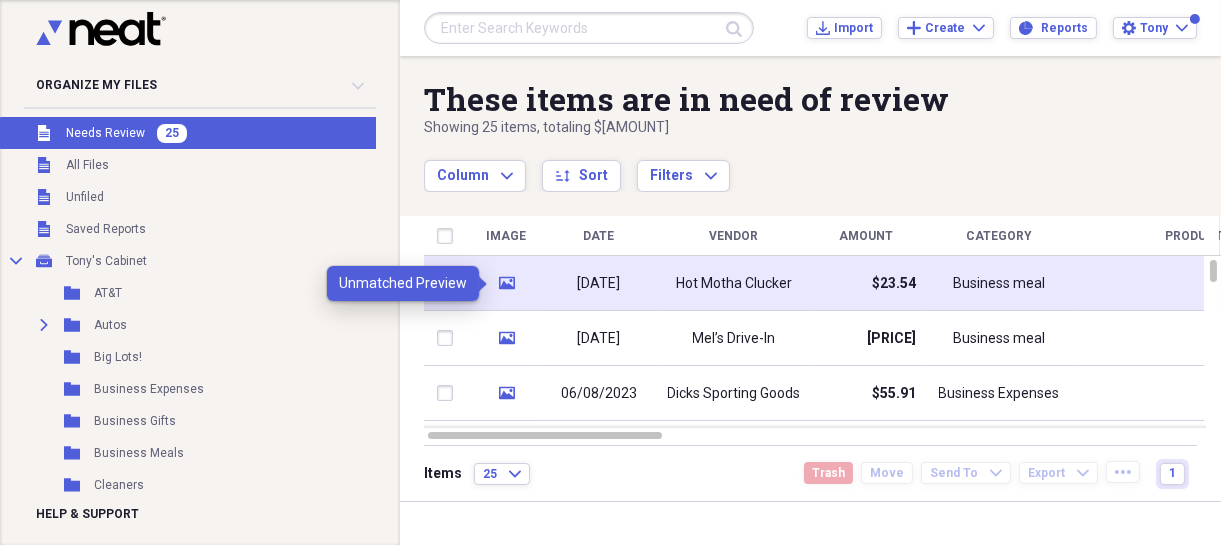 click on "media" 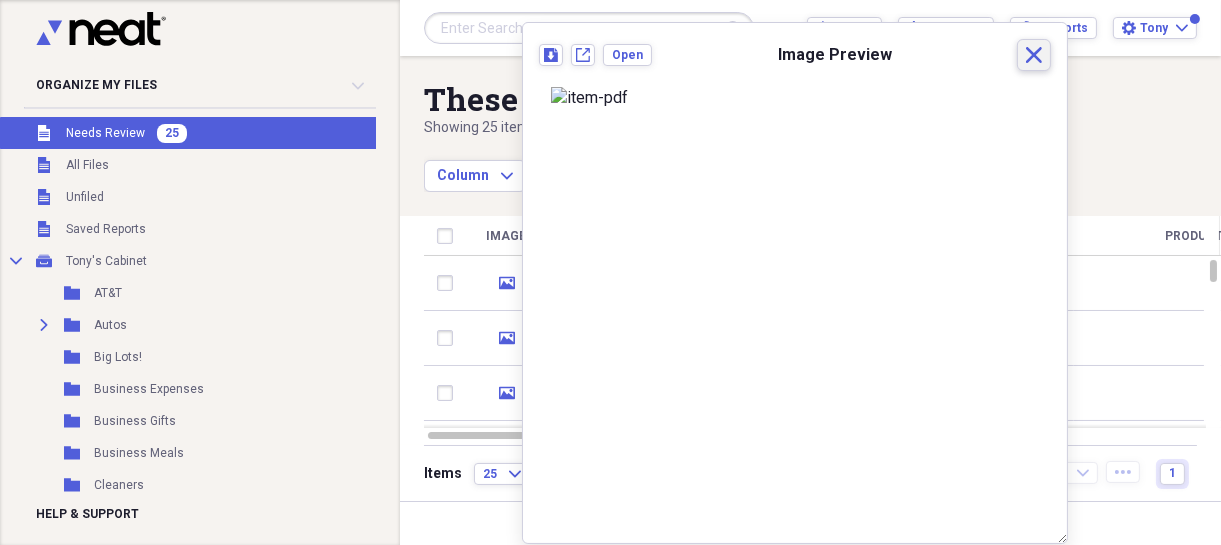 click 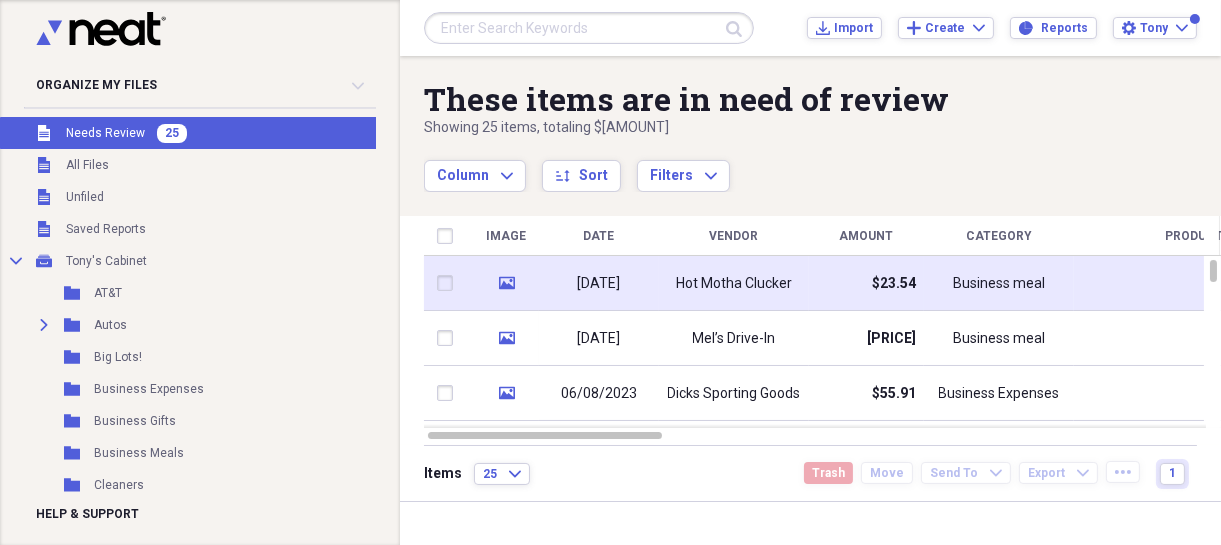 click on "[DATE]" at bounding box center [599, 283] 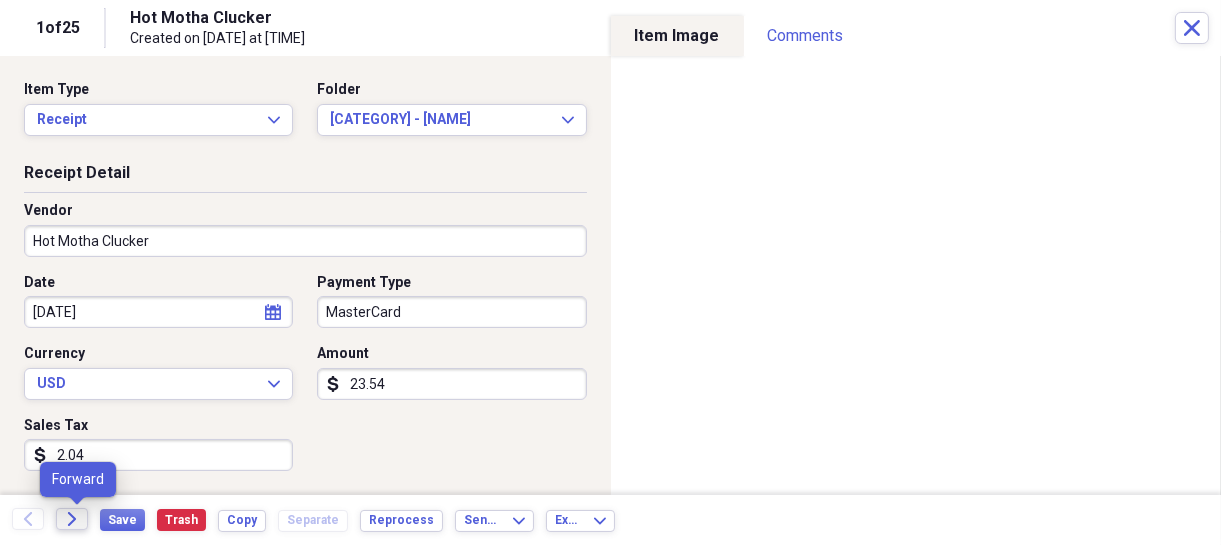 click on "Forward" at bounding box center [72, 519] 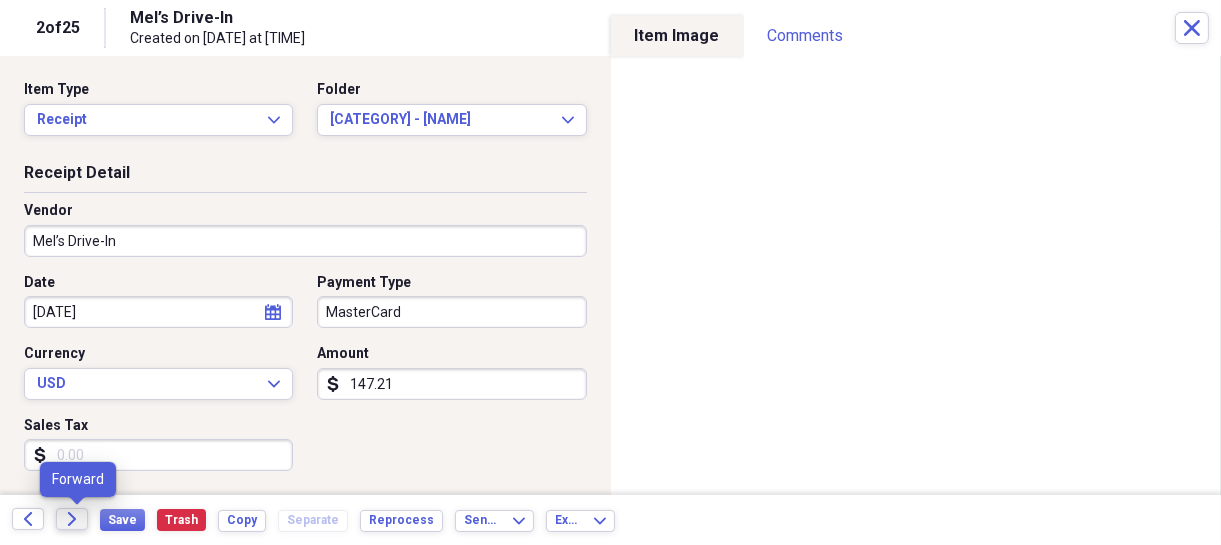click on "Forward" at bounding box center [72, 519] 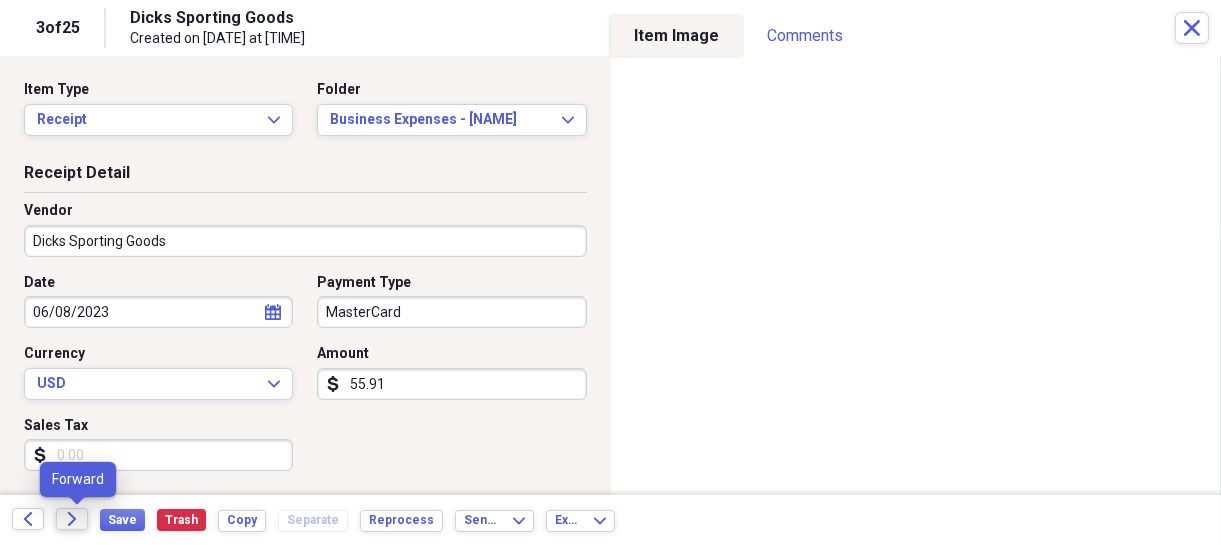 click on "Forward" at bounding box center (72, 519) 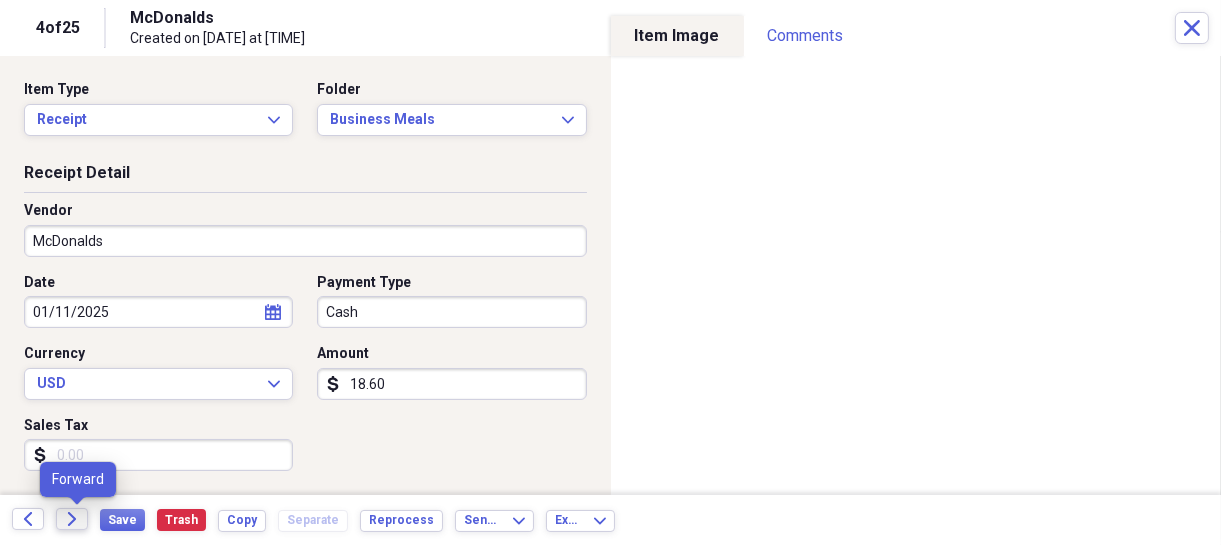 click on "Forward" at bounding box center [72, 519] 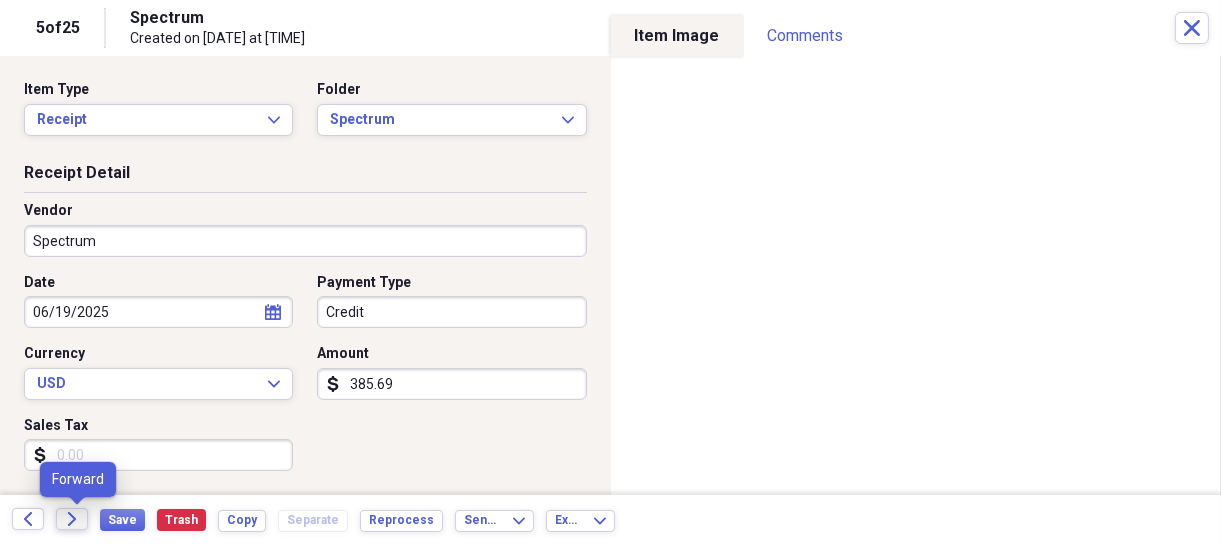 click on "Forward" at bounding box center [72, 519] 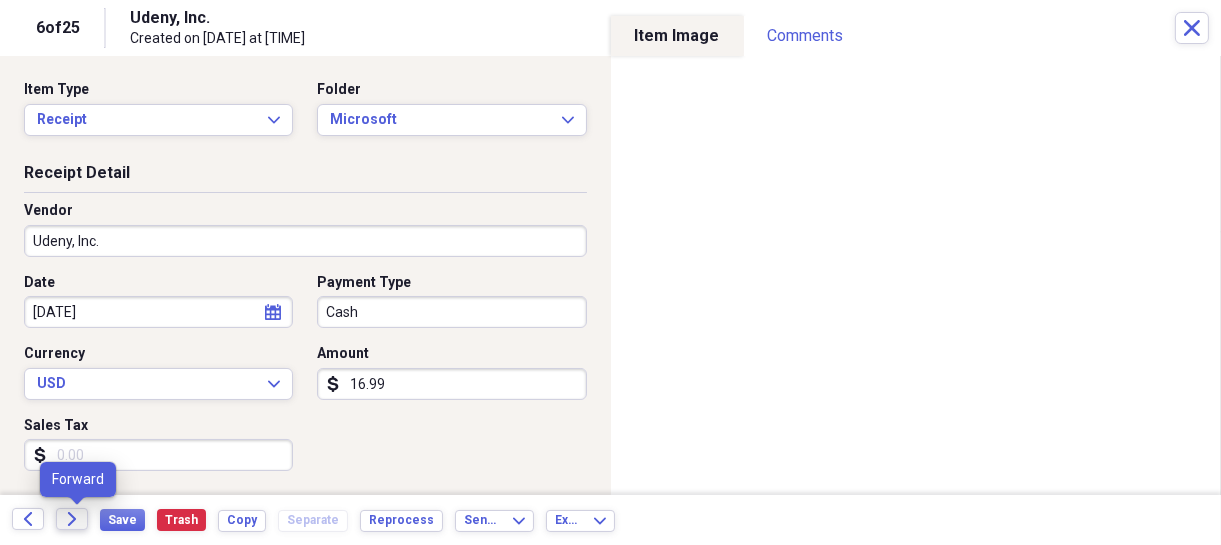 click on "Forward" at bounding box center [72, 519] 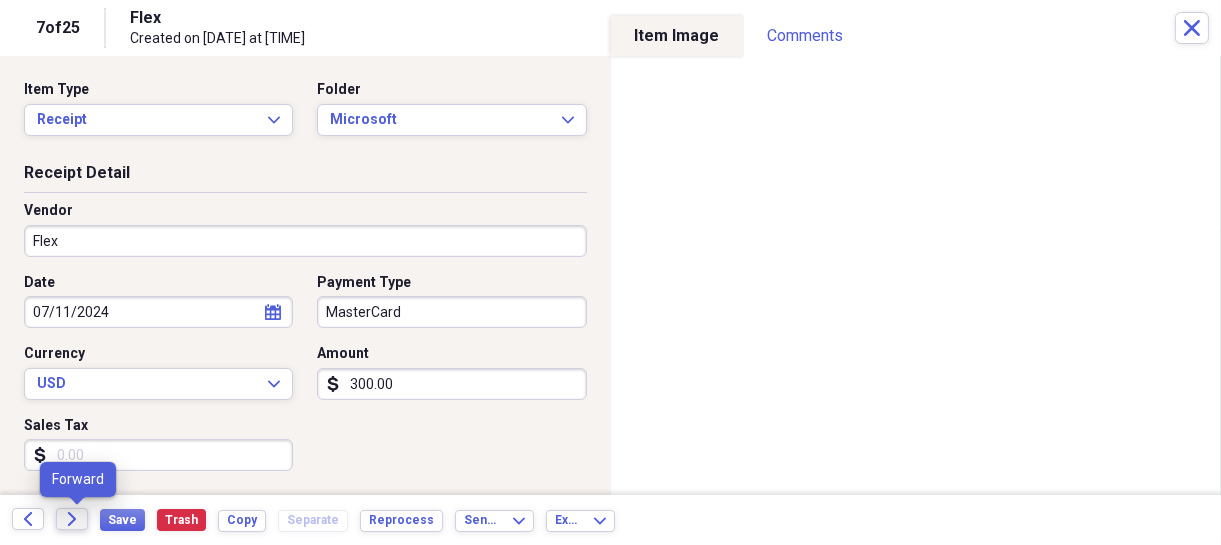 click on "Forward" at bounding box center (72, 519) 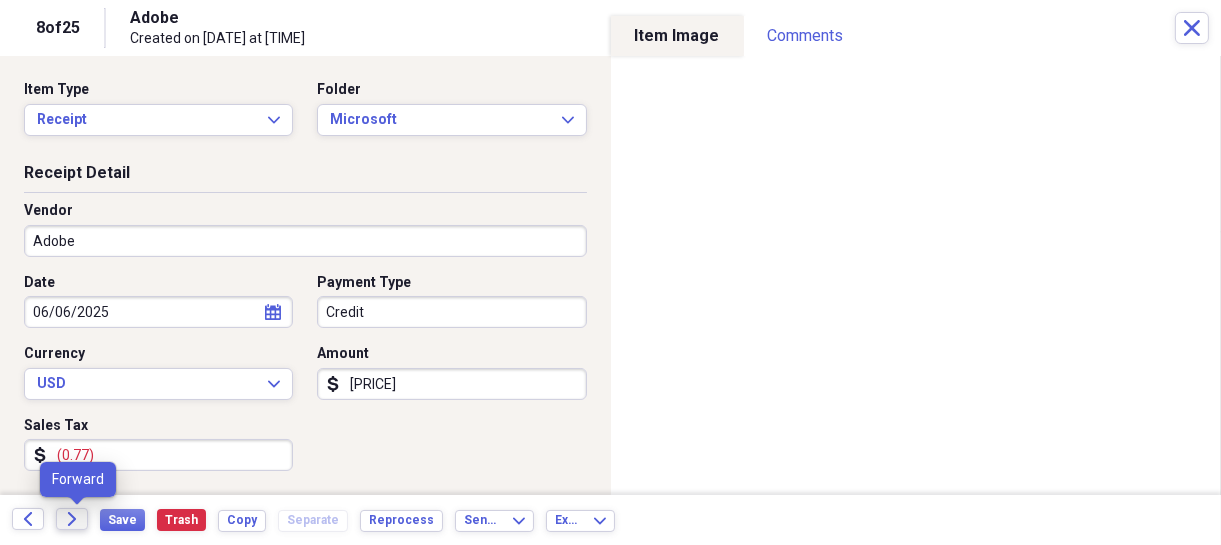 click on "Forward" at bounding box center (72, 519) 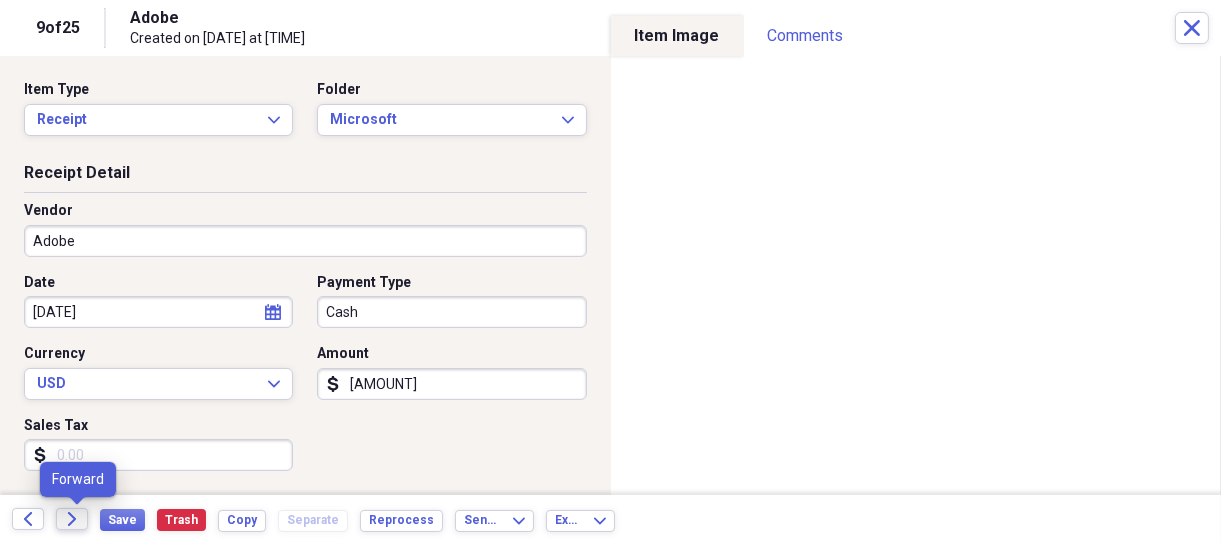 click on "Forward" at bounding box center (72, 519) 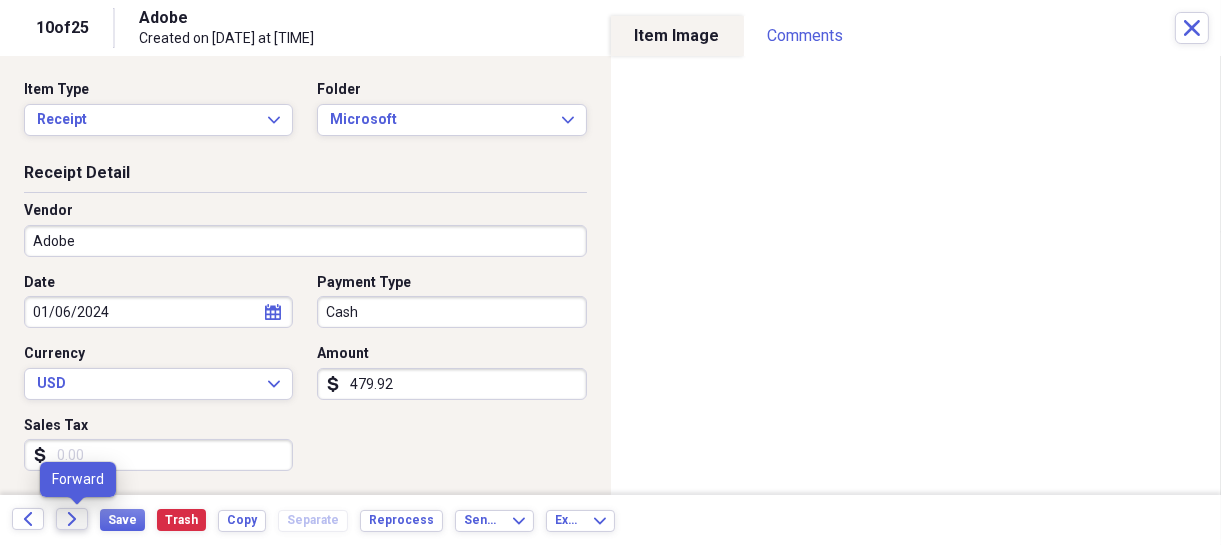 click on "Forward" at bounding box center (72, 519) 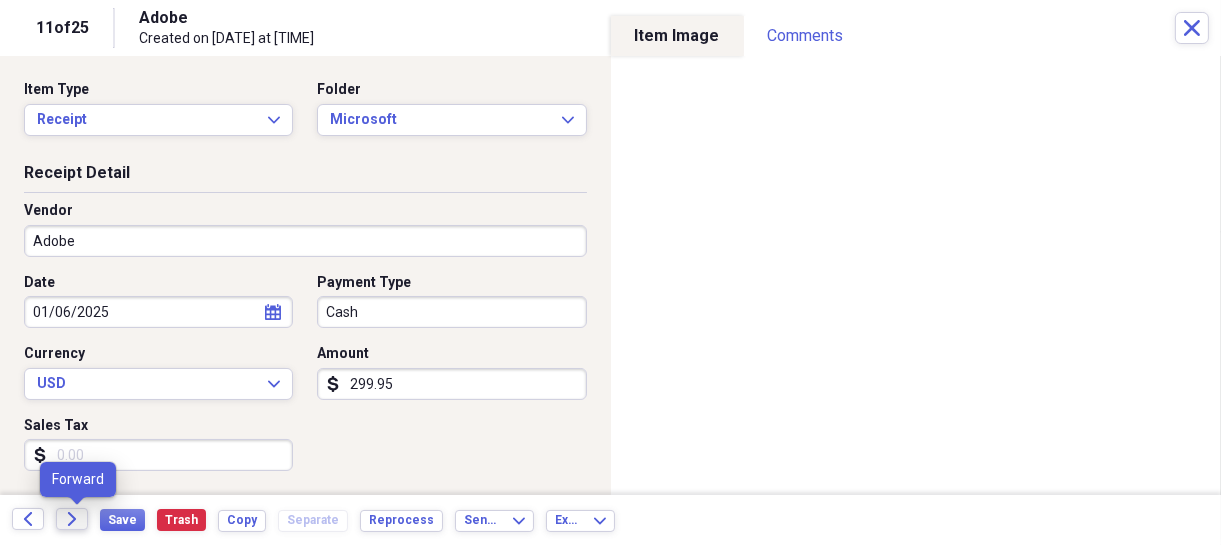 click on "Forward" at bounding box center (72, 519) 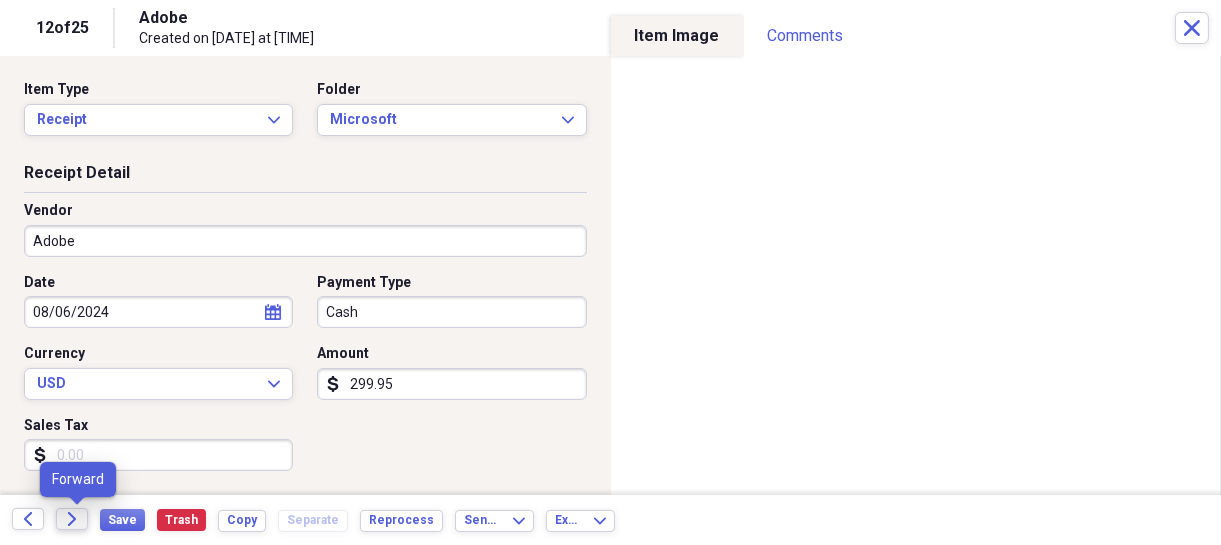 click on "Forward" at bounding box center [72, 519] 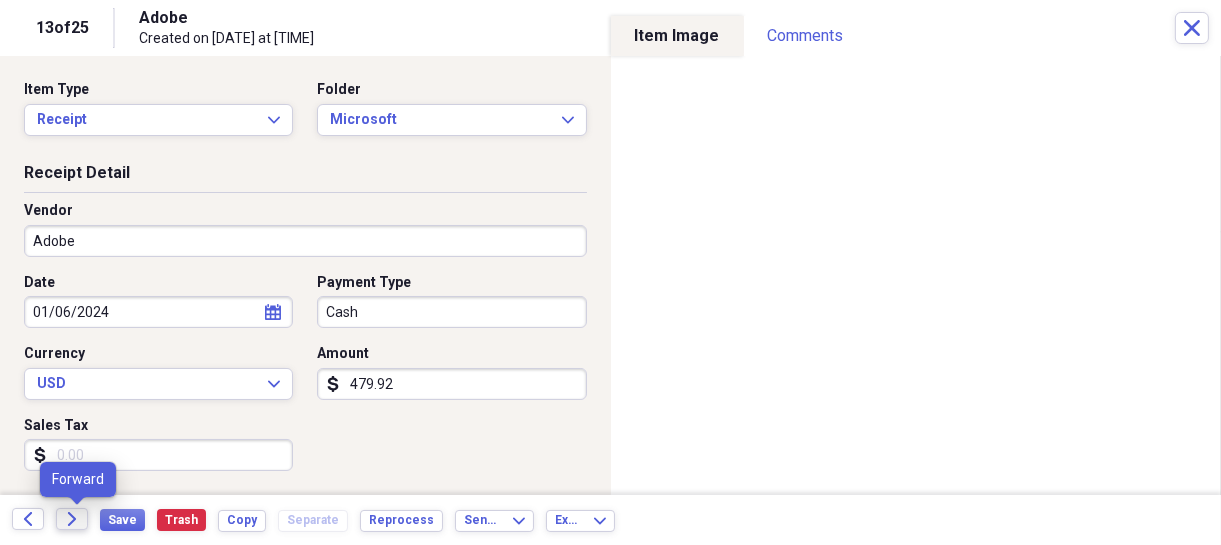 click on "Forward" at bounding box center [72, 519] 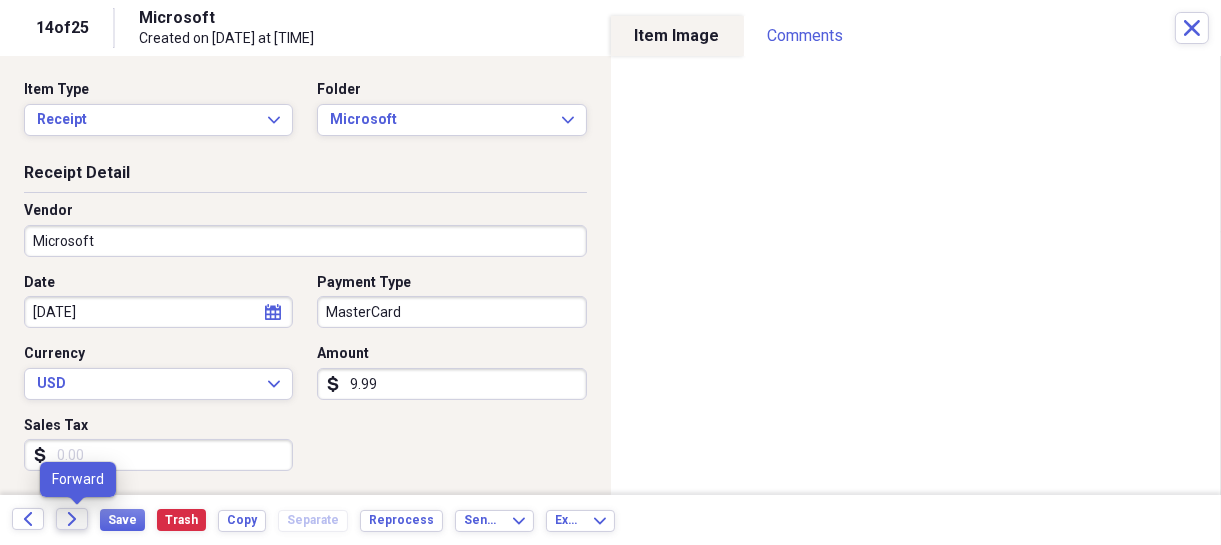 click on "Forward" at bounding box center [72, 519] 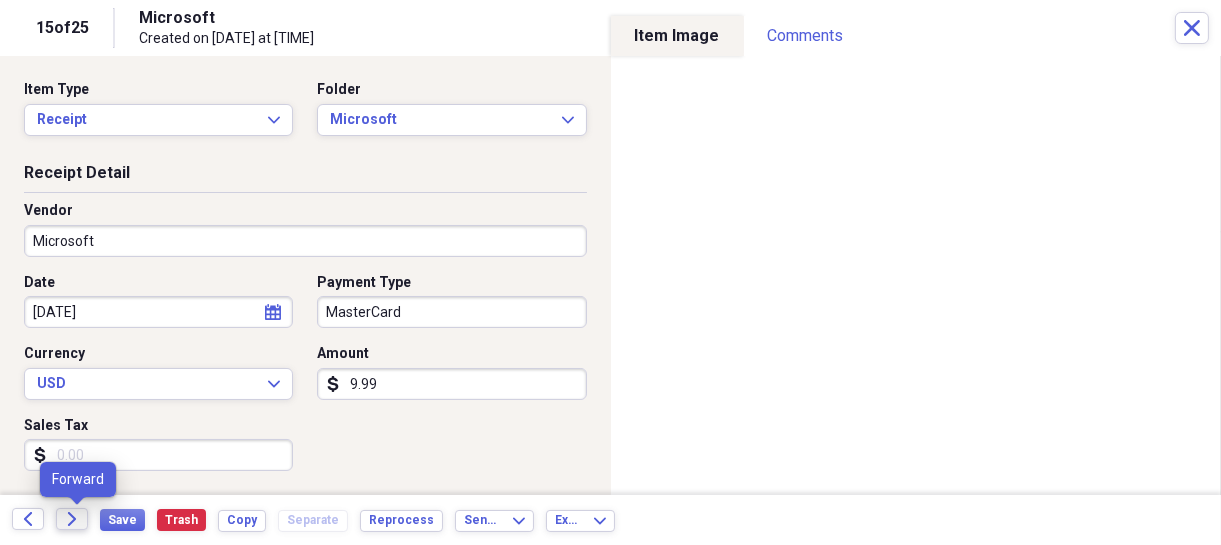 click on "Forward" at bounding box center (72, 519) 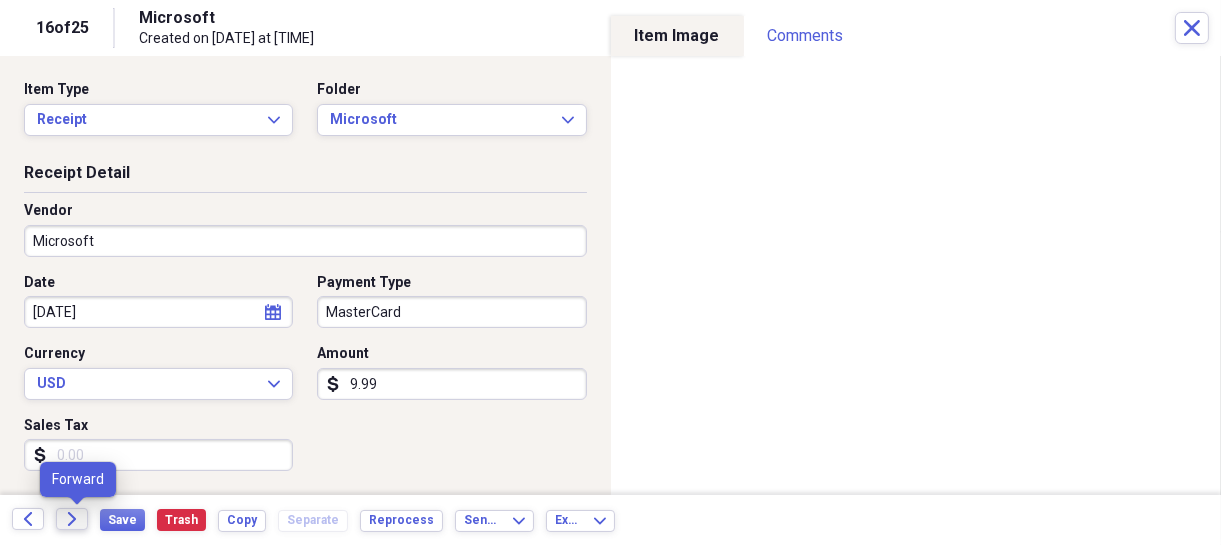 click on "Forward" at bounding box center [72, 519] 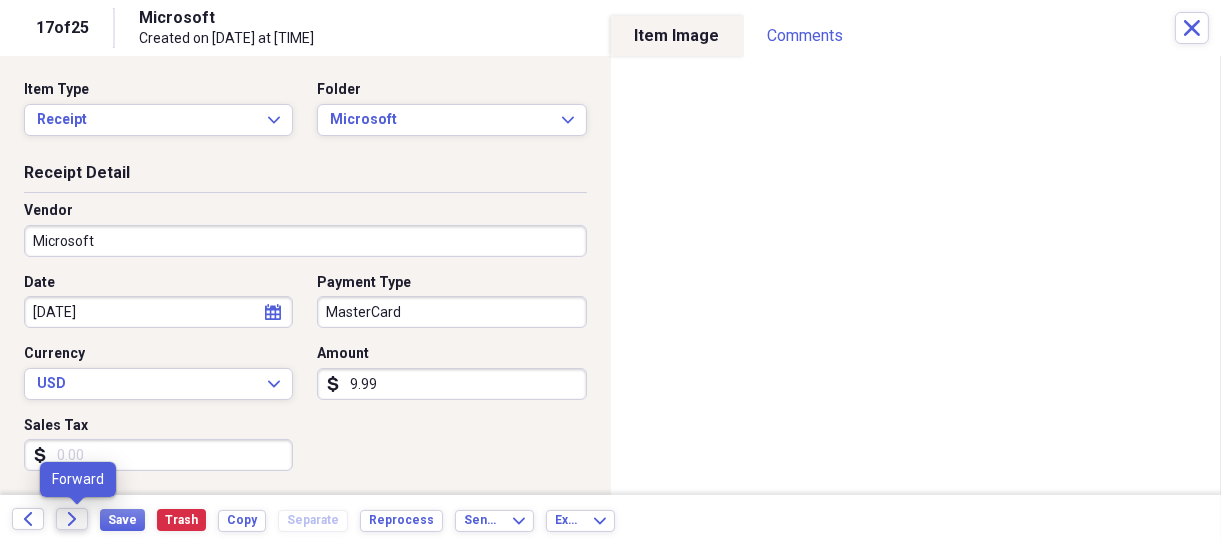 click on "Forward" at bounding box center [72, 519] 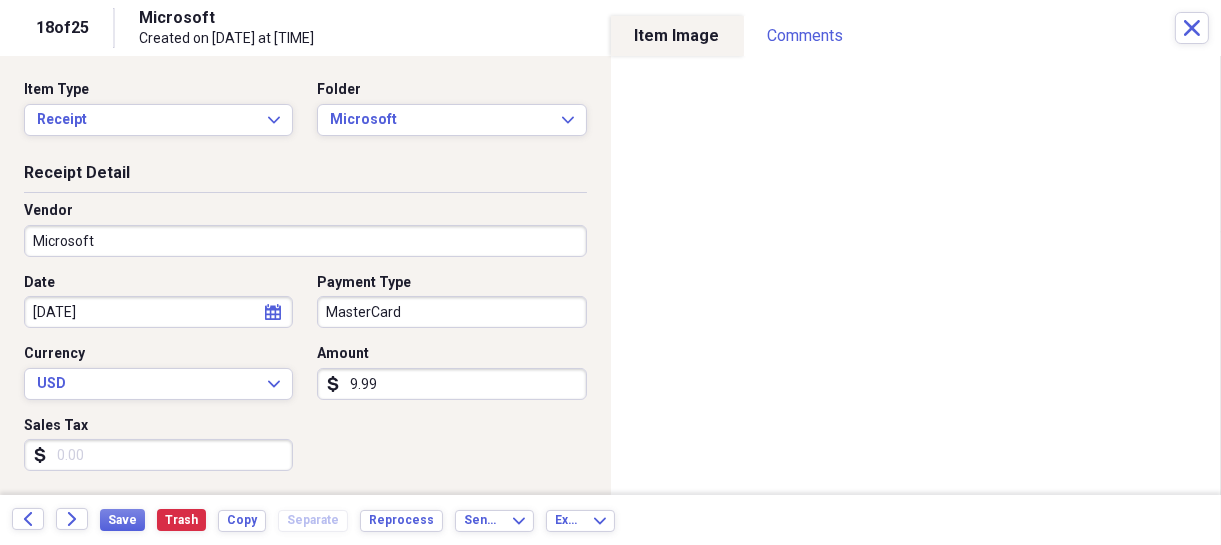 click on "Forward" at bounding box center (72, 519) 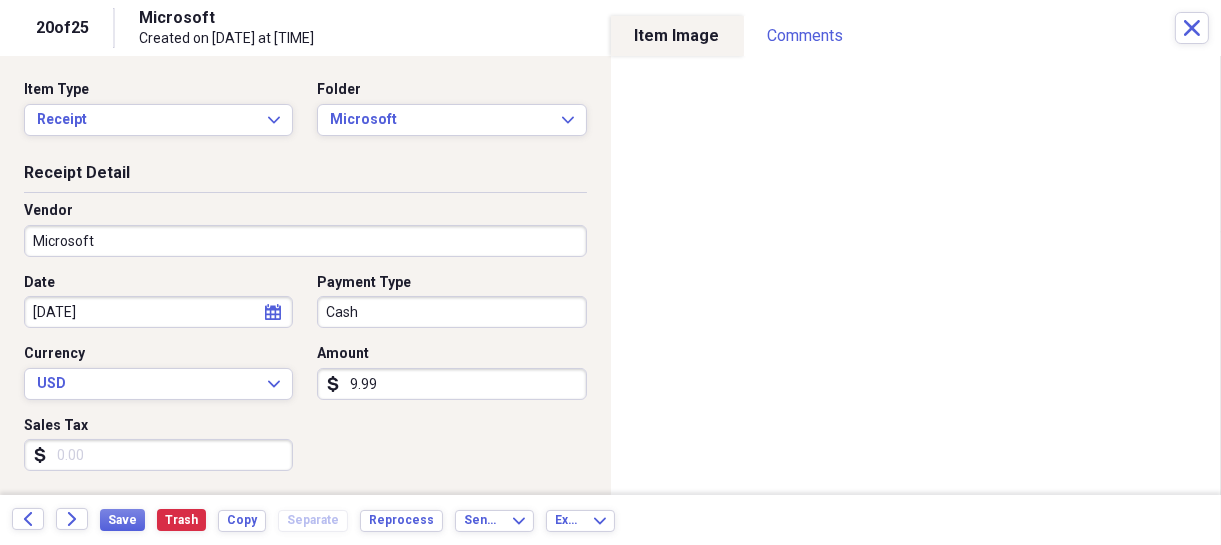 click on "Forward" at bounding box center [72, 519] 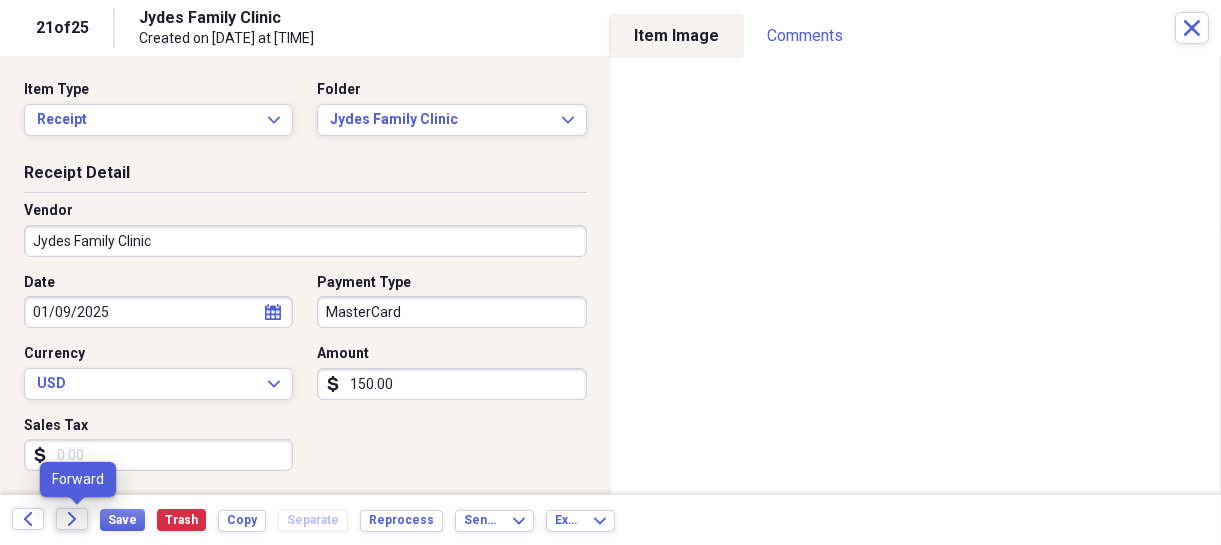 click on "Forward" at bounding box center (72, 519) 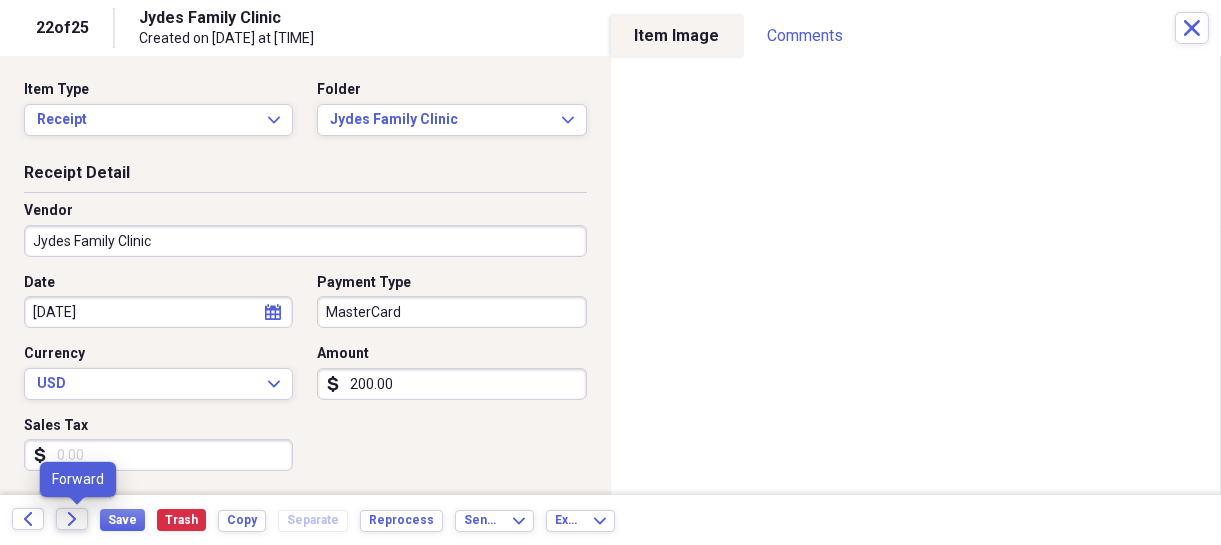 click on "Forward" at bounding box center [72, 519] 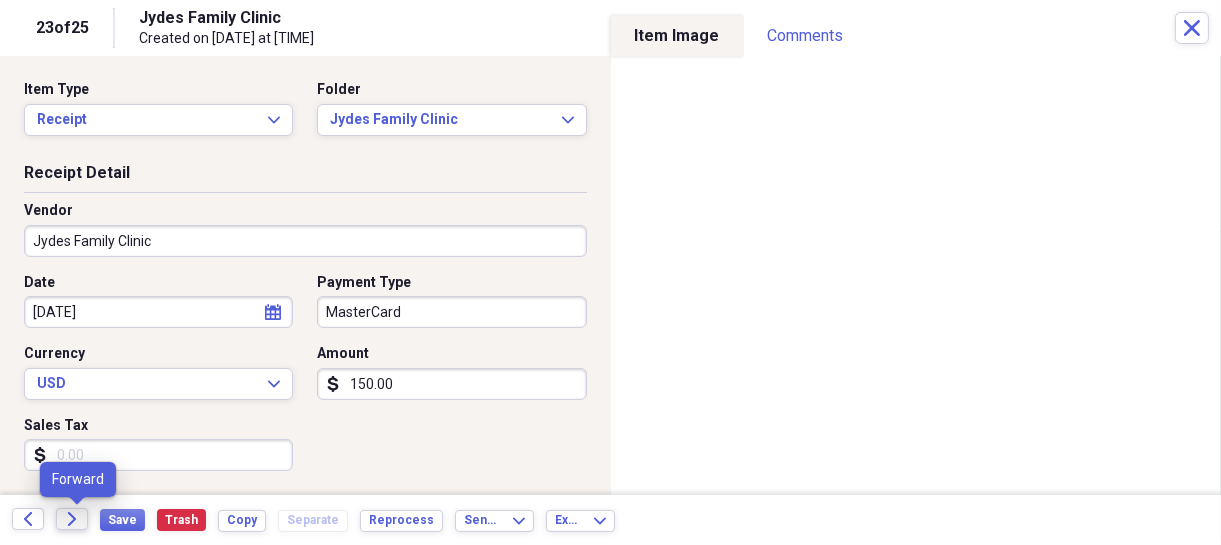 click on "Forward" at bounding box center [72, 519] 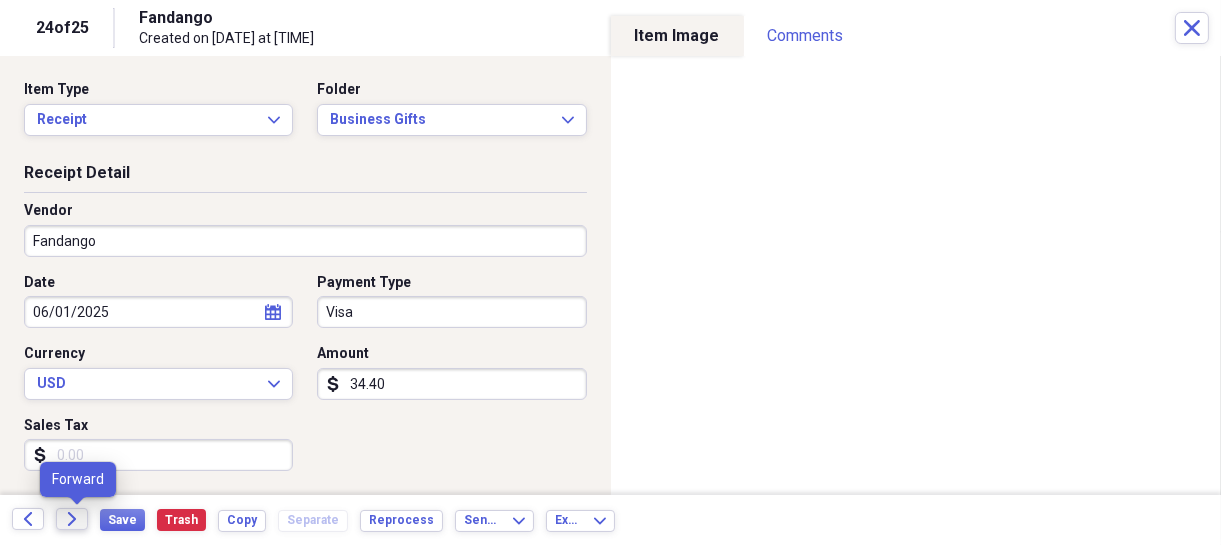 click on "Forward" at bounding box center [72, 519] 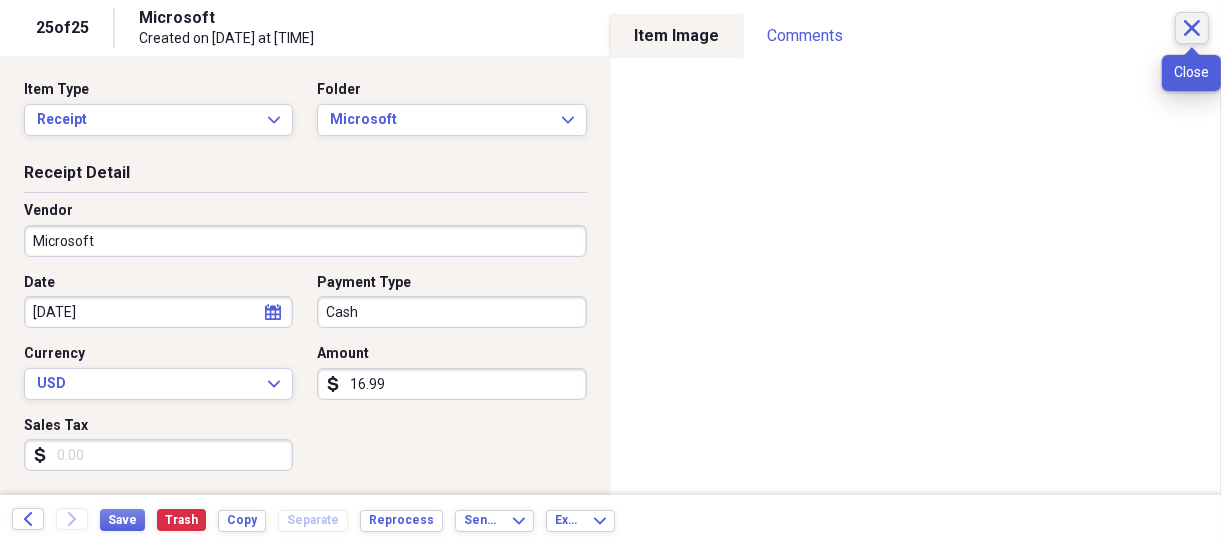 click on "Close" 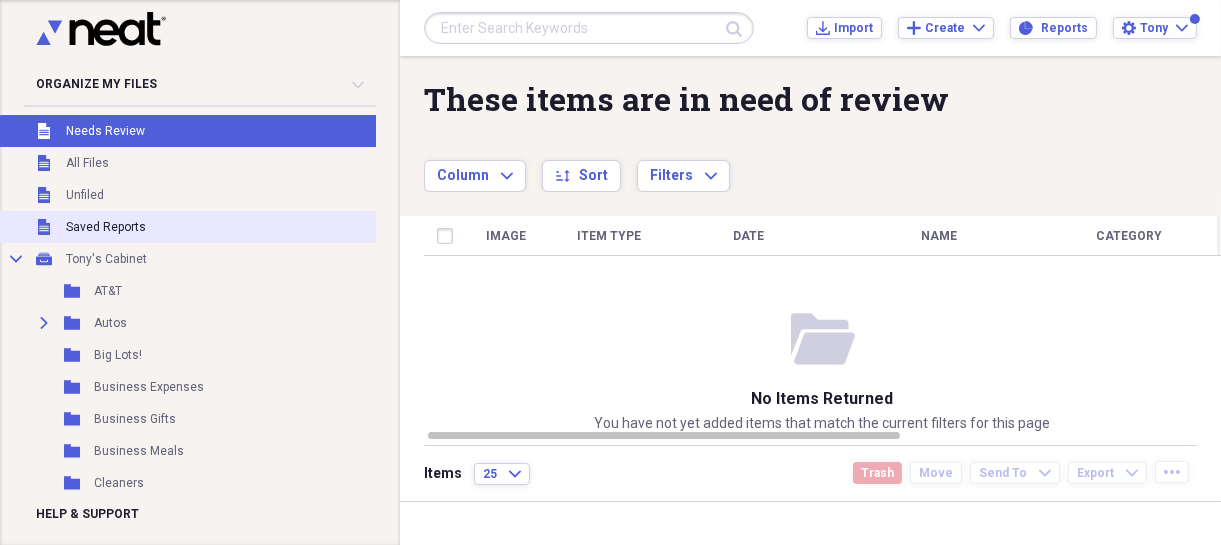 click on "Saved Reports" at bounding box center [106, 227] 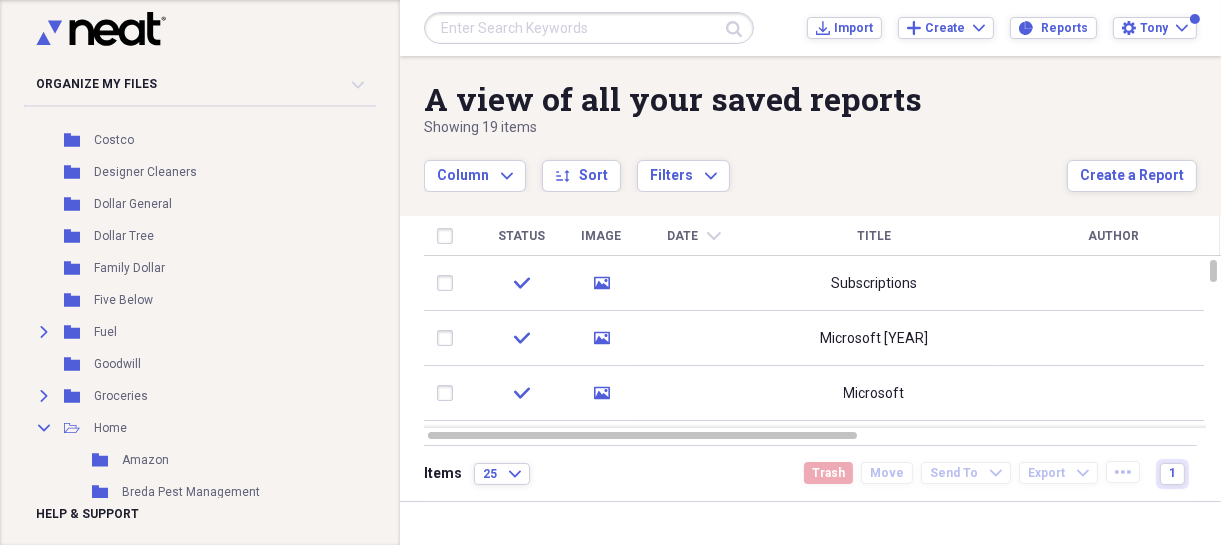 scroll, scrollTop: 440, scrollLeft: 0, axis: vertical 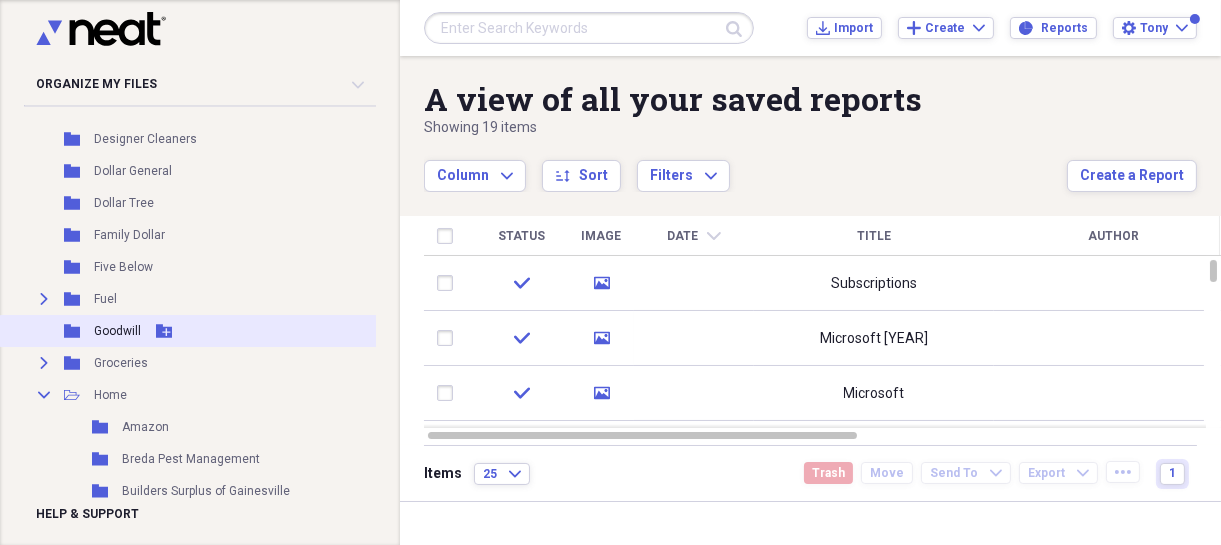 click on "Goodwill" at bounding box center [117, 331] 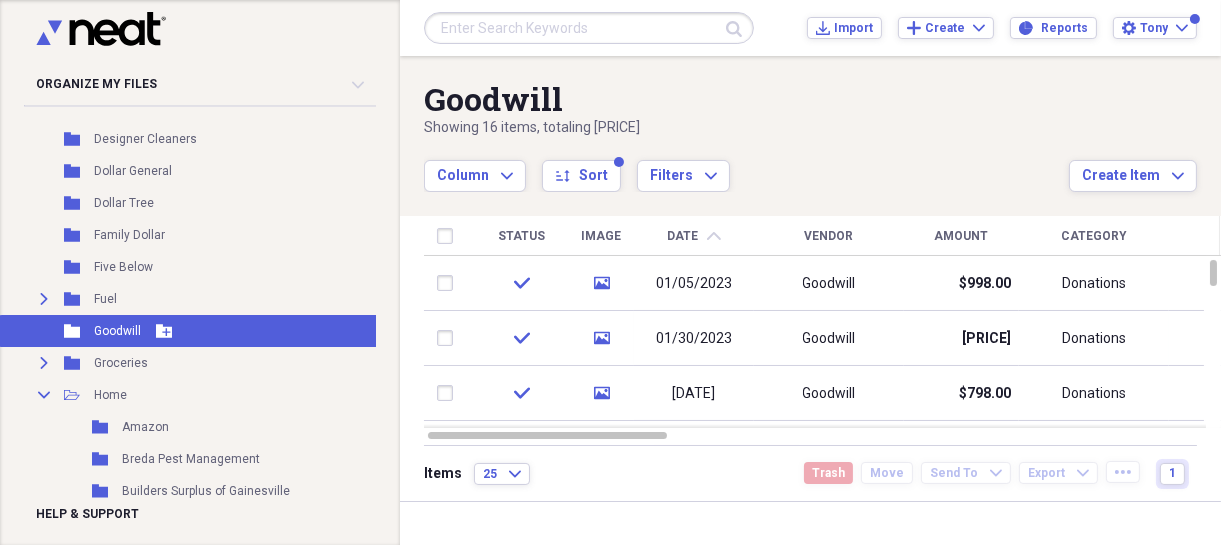 click on "Goodwill" at bounding box center (117, 331) 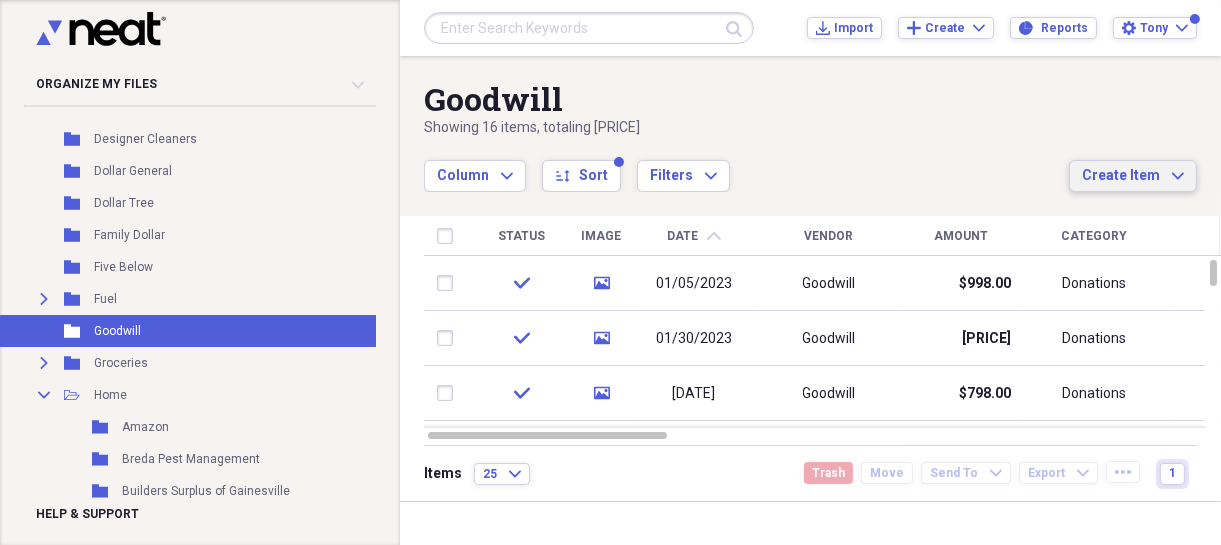 click on "Create Item" at bounding box center (1121, 176) 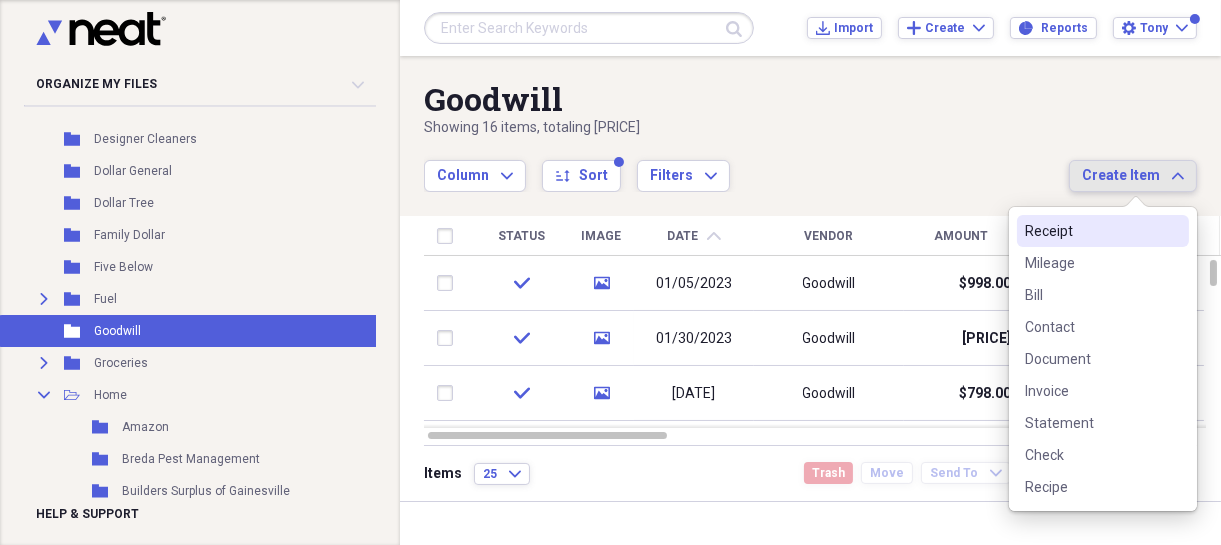 click on "Column Expand sort Sort Filters  Expand" at bounding box center (746, 165) 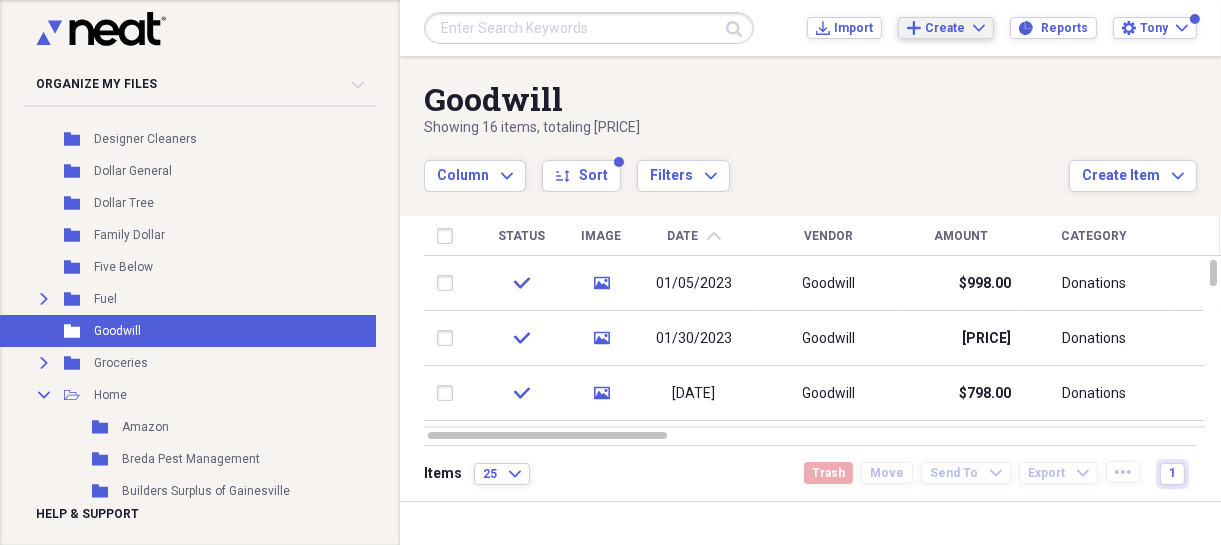 click on "Create" at bounding box center [945, 28] 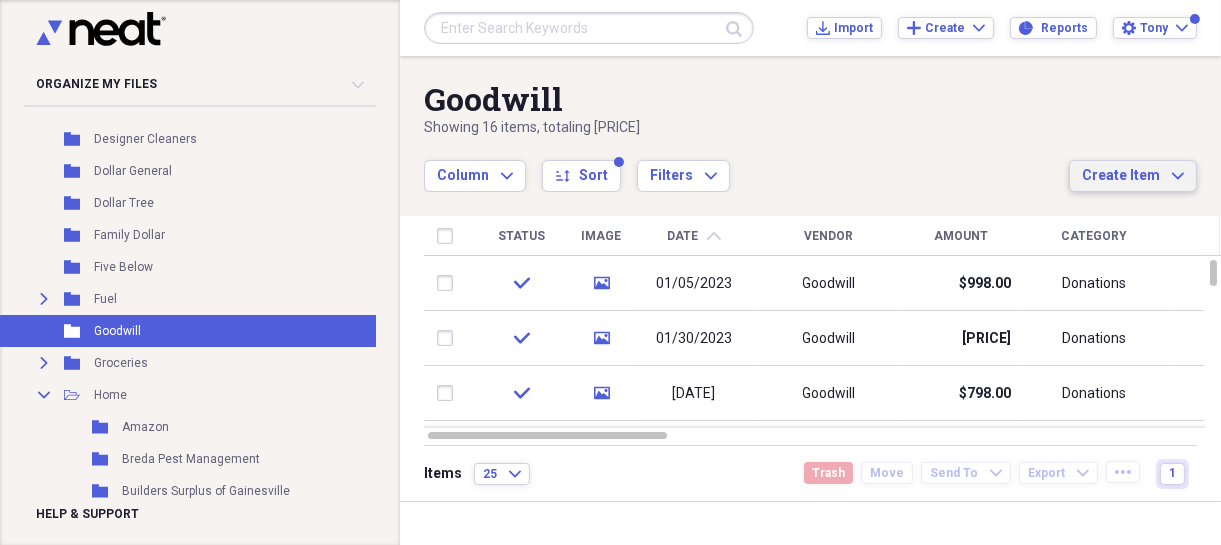 click on "Create Item Expand" at bounding box center [1133, 176] 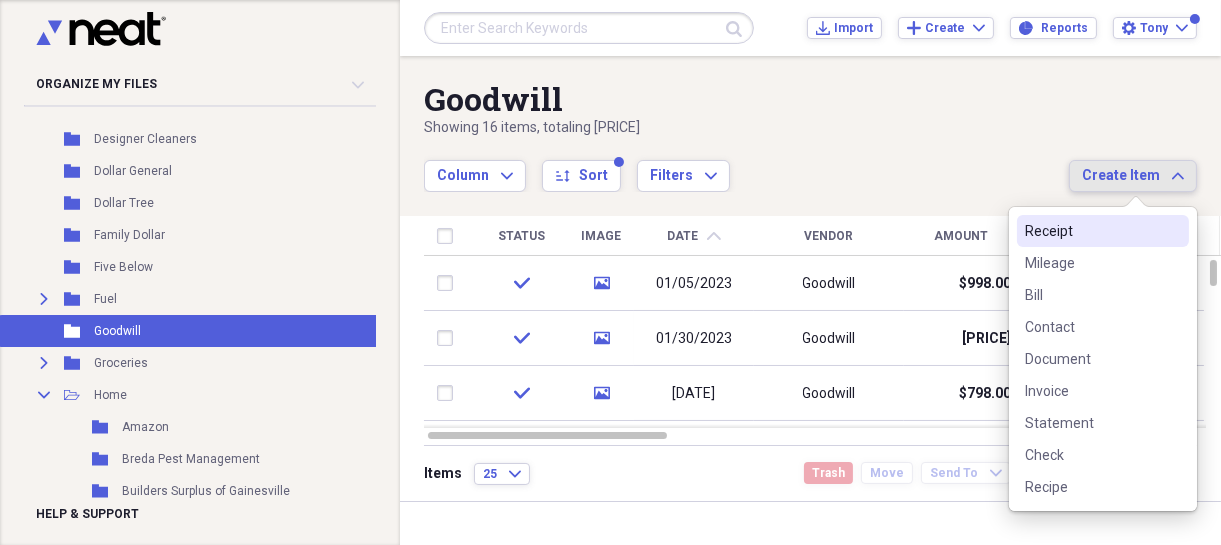 click on "Receipt" at bounding box center [1091, 231] 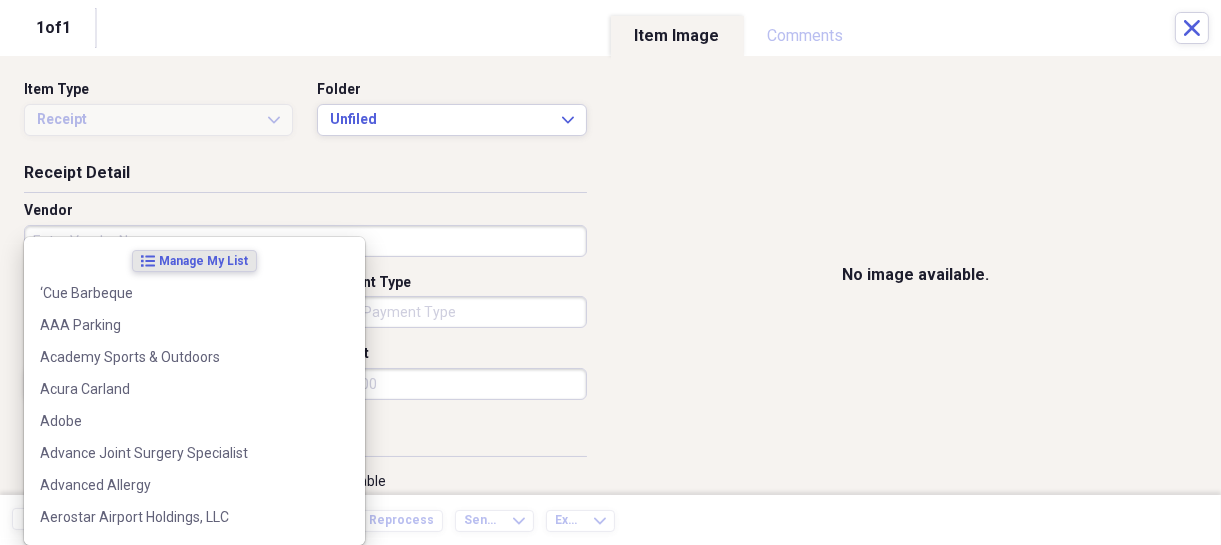 click on "Organize My Files Collapse Unfiled Needs Review Unfiled All Files Unfiled Unfiled Unfiled Saved Reports Collapse My Cabinet Tony's Cabinet Add Folder Folder AT&T Add Folder Expand Folder Autos Add Folder Folder Big Lots! Add Folder Folder Business Expenses Add Folder Folder Business Gifts Add Folder Folder Business Meals Add Folder Folder Cleaners Add Folder Expand Folder Clothing Add Folder Folder Costco Add Folder Folder Designer Cleaners Add Folder Folder Dollar General Add Folder Folder Dollar Tree Add Folder Folder Family Dollar Add Folder Folder Five Below Add Folder Expand Folder Fuel Add Folder Folder Goodwill Add Folder Expand Folder Groceries Add Folder Collapse Open Folder Home Add Folder Folder Amazon Add Folder Folder Breda Pest Management Add Folder Folder Builders Surplus of Gainesville Add Folder Folder Cherokee Gainesville Add Folder Folder Hall County Landfill Add Folder Folder IKEA Add Folder Folder Joann Fabrics Add Folder Folder Lowes Add Folder Folder Moxie Pest Control Add Folder Folder" at bounding box center [610, 272] 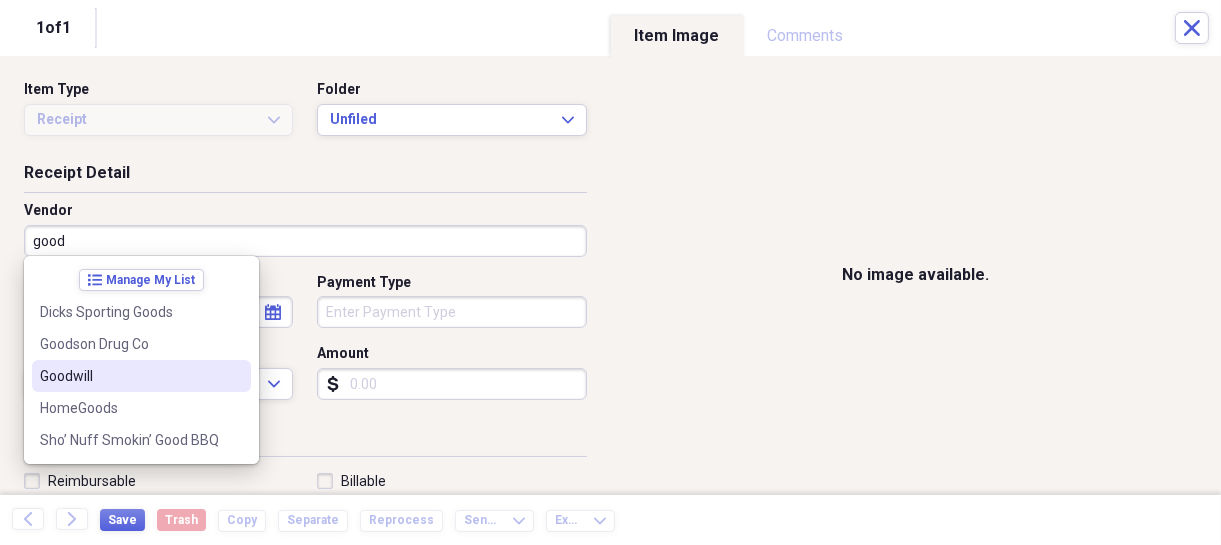 click on "Goodwill" at bounding box center (129, 376) 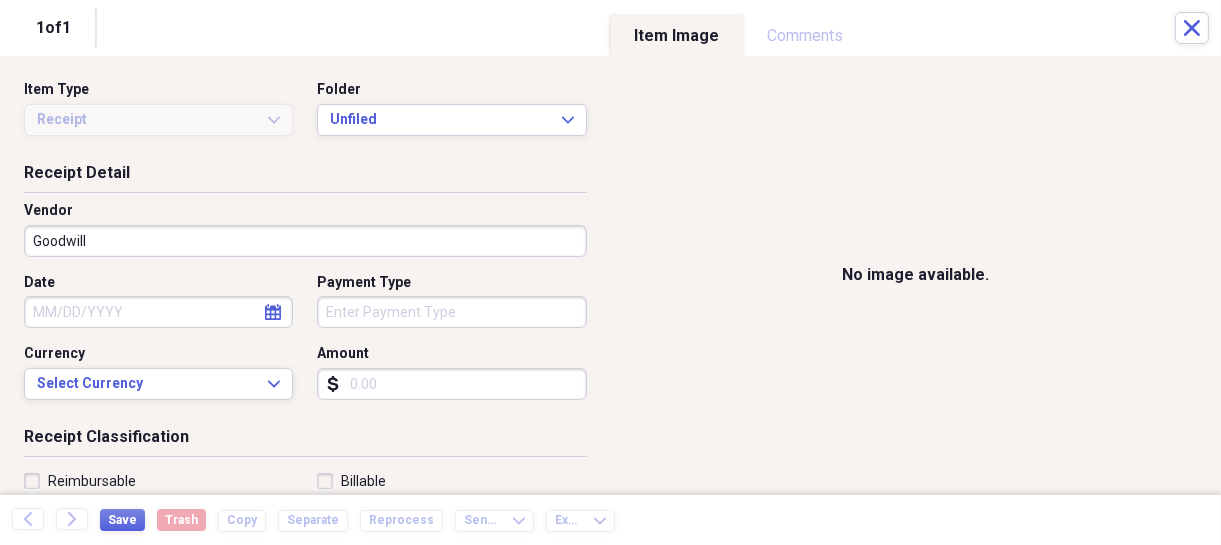 click on "calendar Calendar" at bounding box center (273, 312) 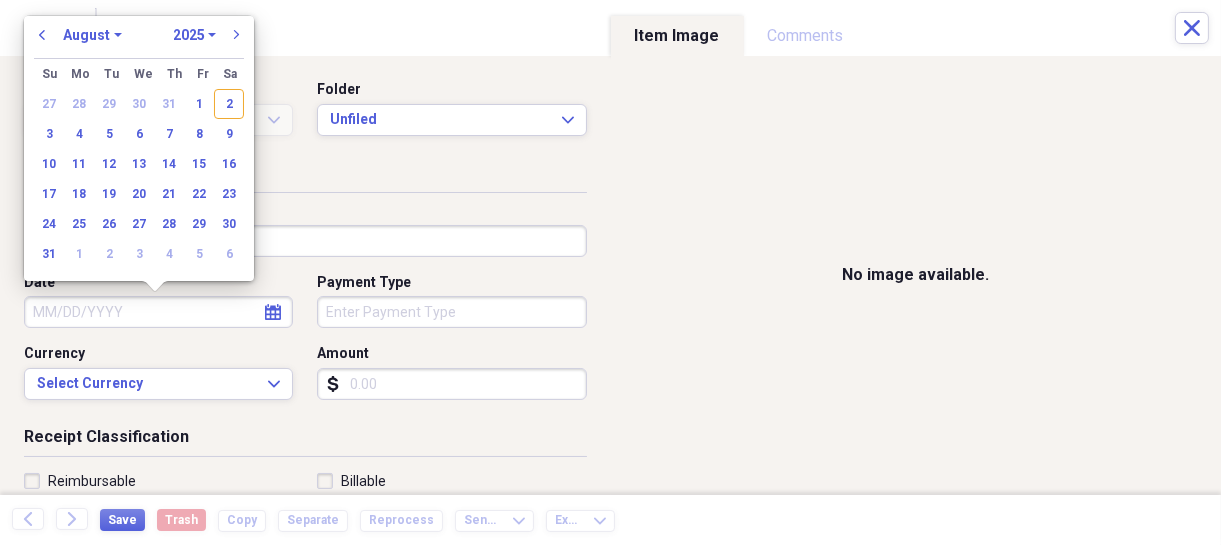 click on "January February March April May June July August September October November December" at bounding box center (92, 35) 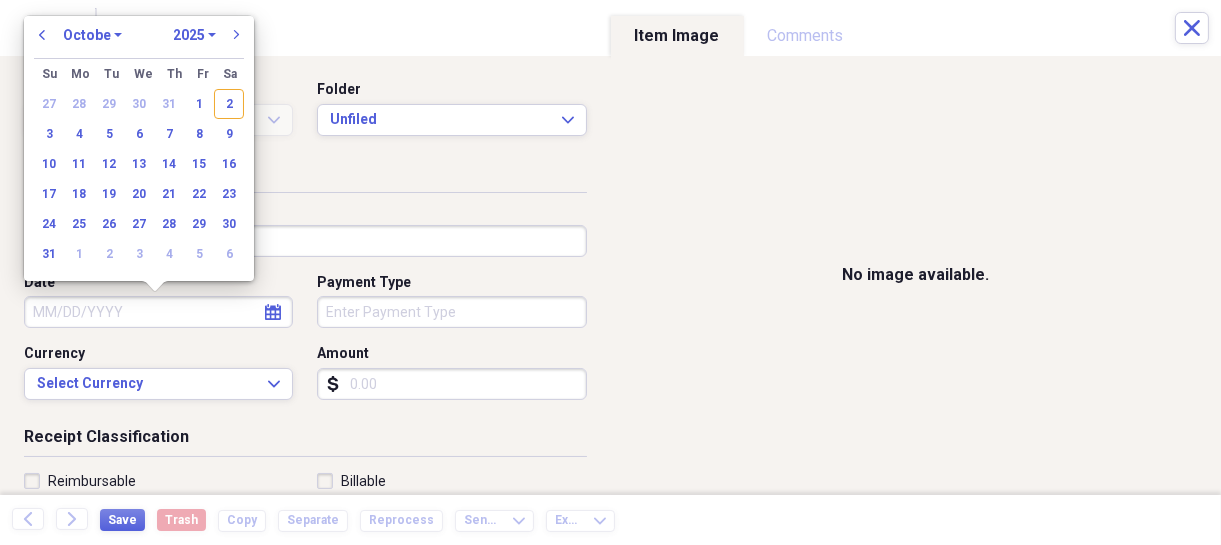 click on "January February March April May June July August September October November December" at bounding box center [92, 35] 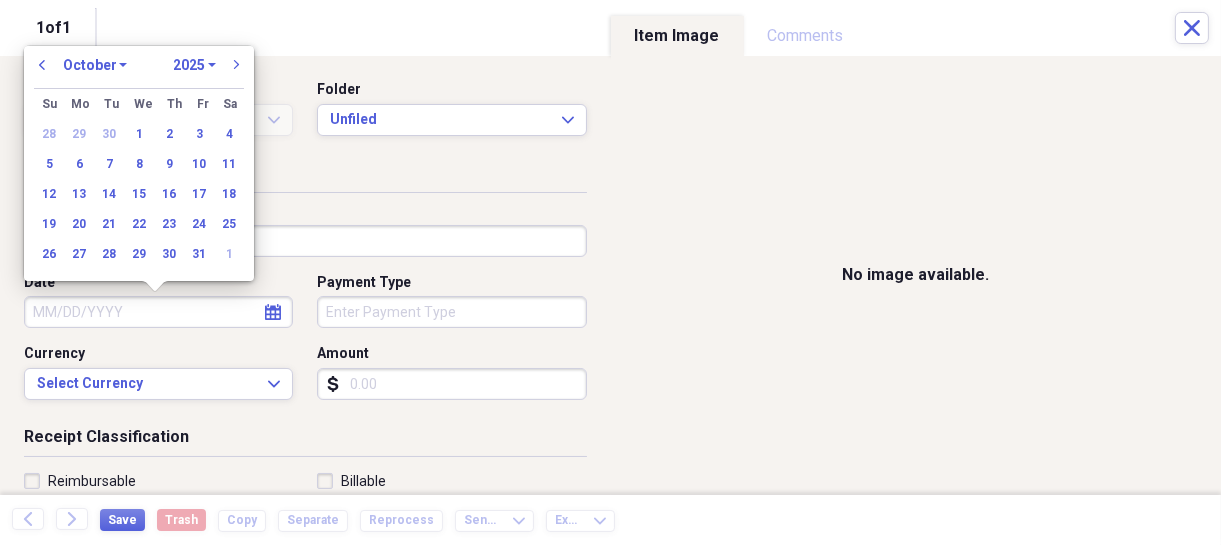 click on "1970 1971 1972 1973 1974 1975 1976 1977 1978 1979 1980 1981 1982 1983 1984 1985 1986 1987 1988 1989 1990 1991 1992 1993 1994 1995 1996 1997 1998 1999 2000 2001 2002 2003 2004 2005 2006 2007 2008 2009 2010 2011 2012 2013 2014 2015 2016 2017 2018 2019 2020 2021 2022 2023 2024 2025 2026 2027 2028 2029 2030 2031 2032 2033 2034 2035" at bounding box center (194, 65) 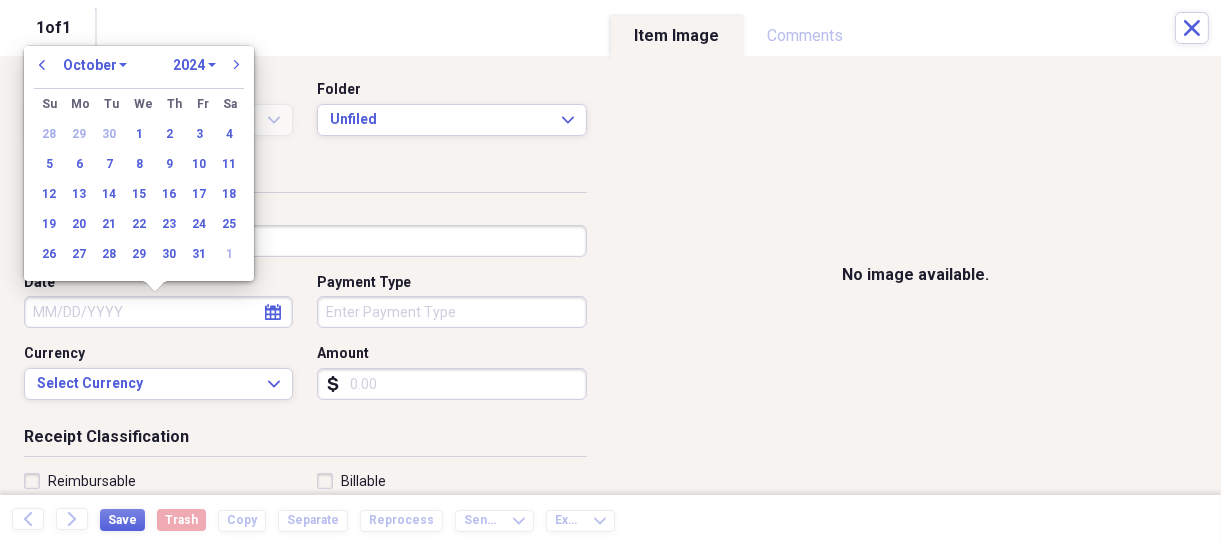 click on "1970 1971 1972 1973 1974 1975 1976 1977 1978 1979 1980 1981 1982 1983 1984 1985 1986 1987 1988 1989 1990 1991 1992 1993 1994 1995 1996 1997 1998 1999 2000 2001 2002 2003 2004 2005 2006 2007 2008 2009 2010 2011 2012 2013 2014 2015 2016 2017 2018 2019 2020 2021 2022 2023 2024 2025 2026 2027 2028 2029 2030 2031 2032 2033 2034 2035" at bounding box center (194, 65) 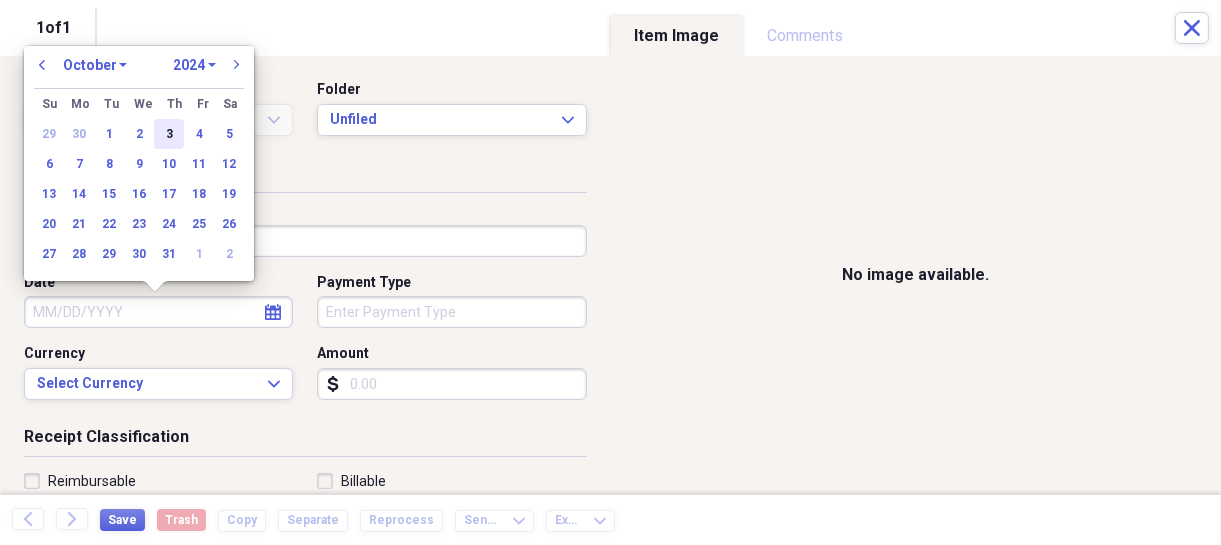 click on "3" at bounding box center (169, 134) 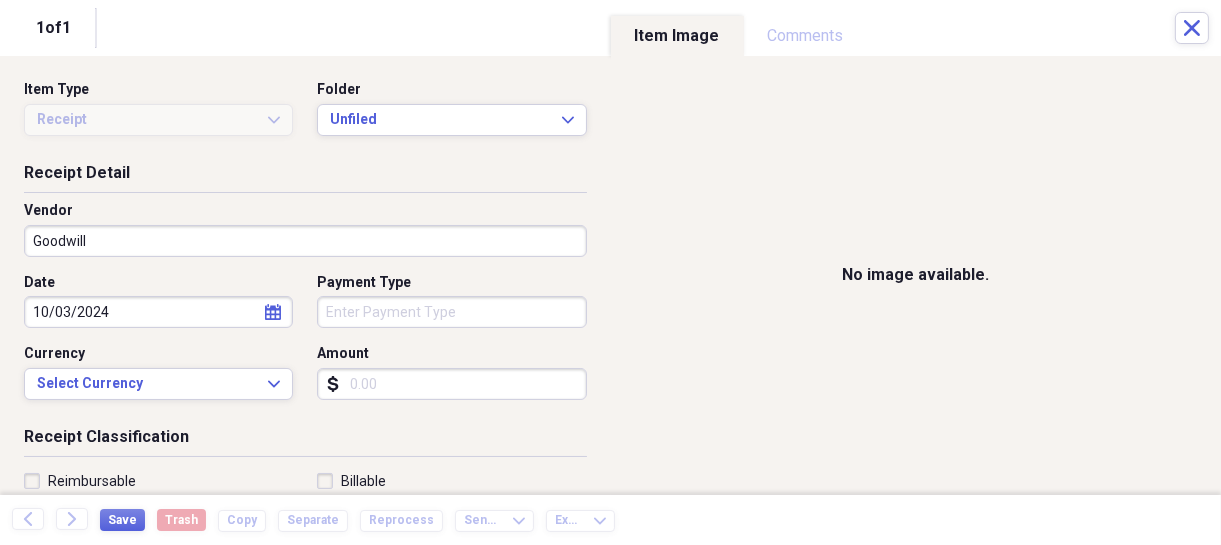 click on "Amount" at bounding box center [451, 384] 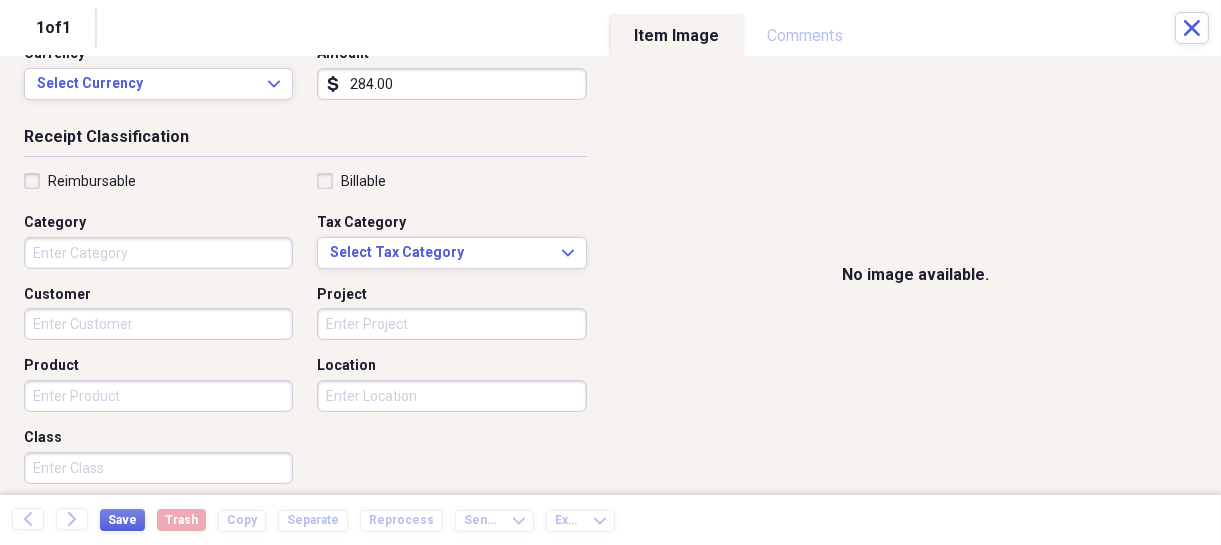 scroll, scrollTop: 320, scrollLeft: 0, axis: vertical 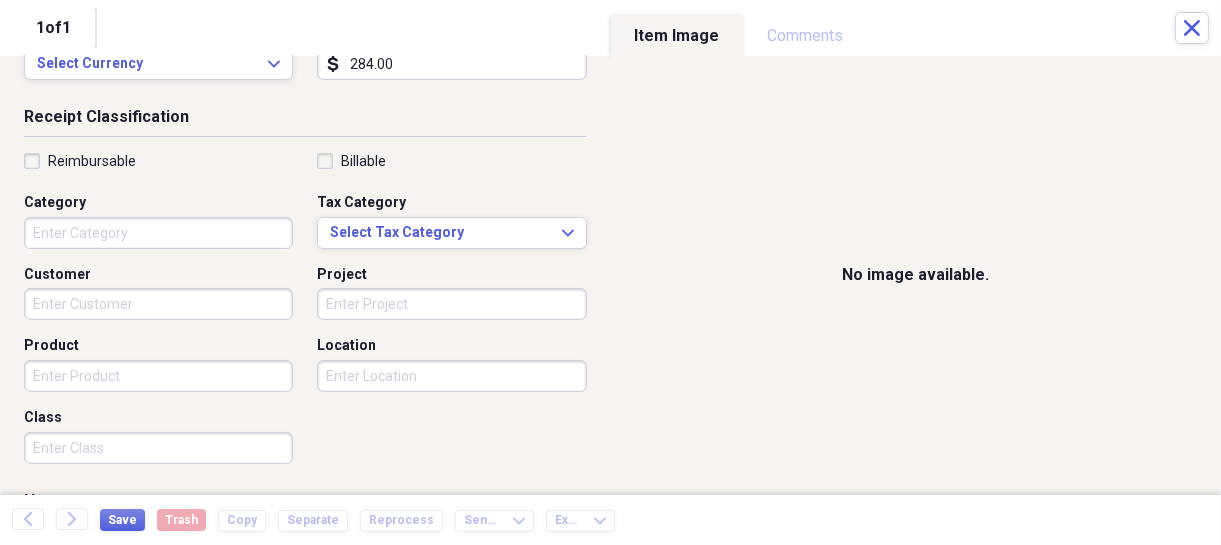 type on "284.00" 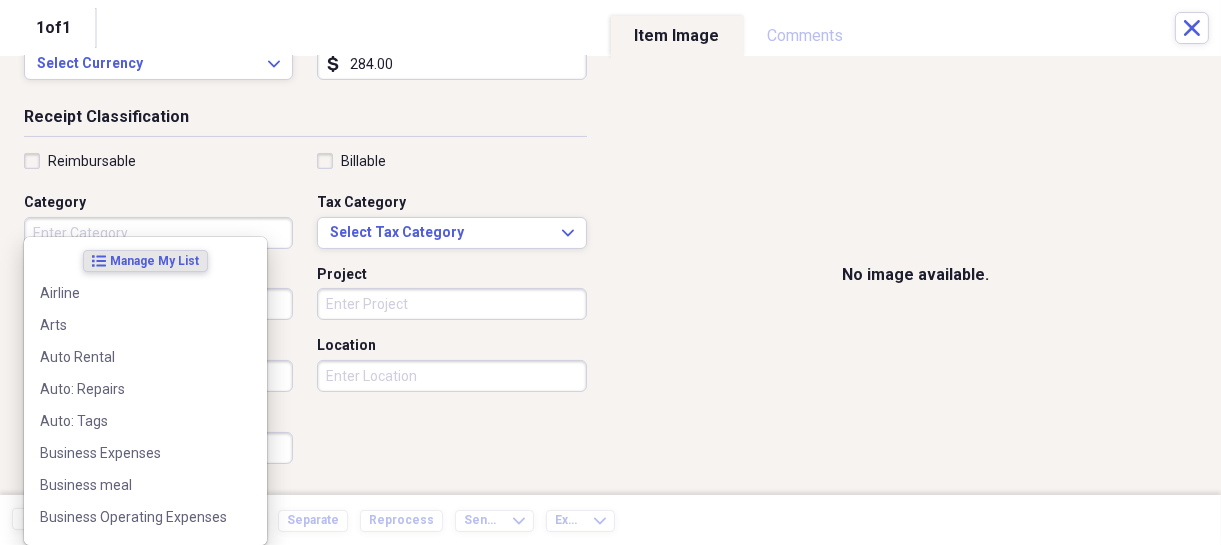 click on "Category" at bounding box center (158, 233) 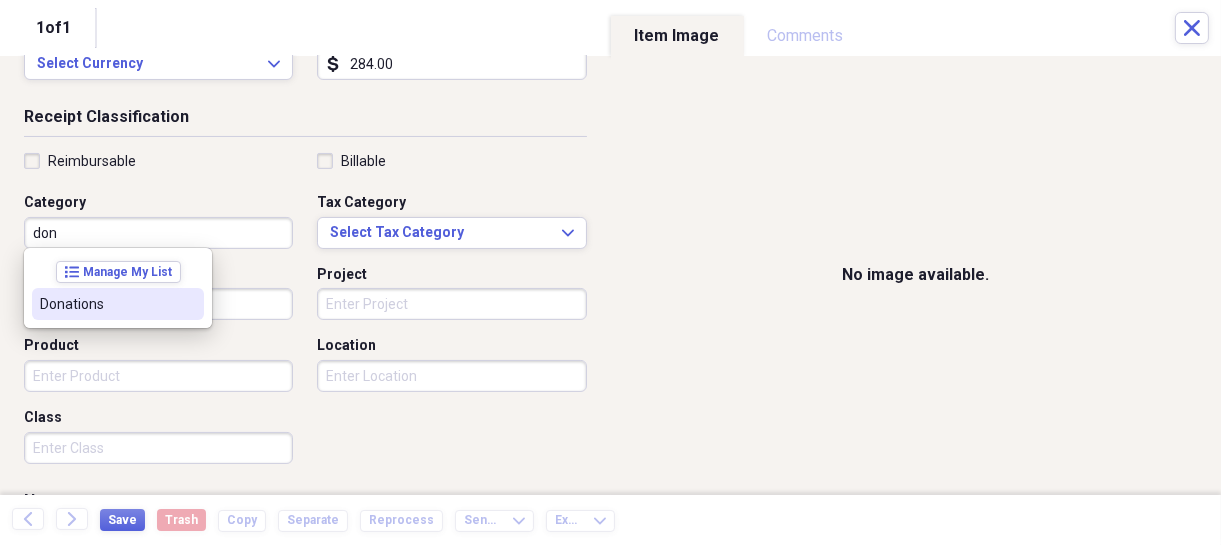 click on "Donations" at bounding box center (106, 304) 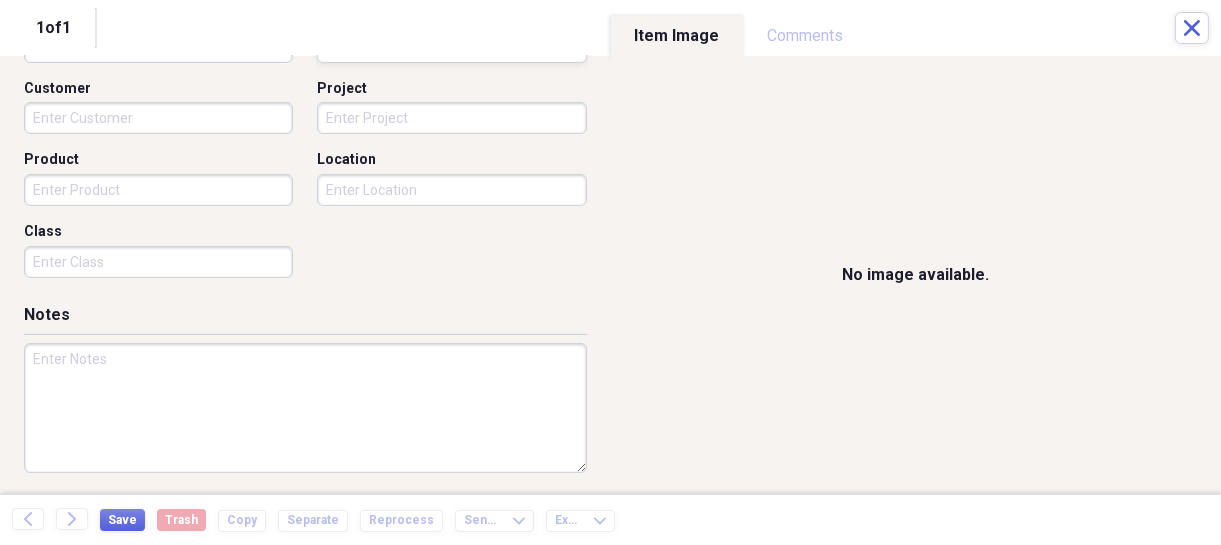 scroll, scrollTop: 507, scrollLeft: 0, axis: vertical 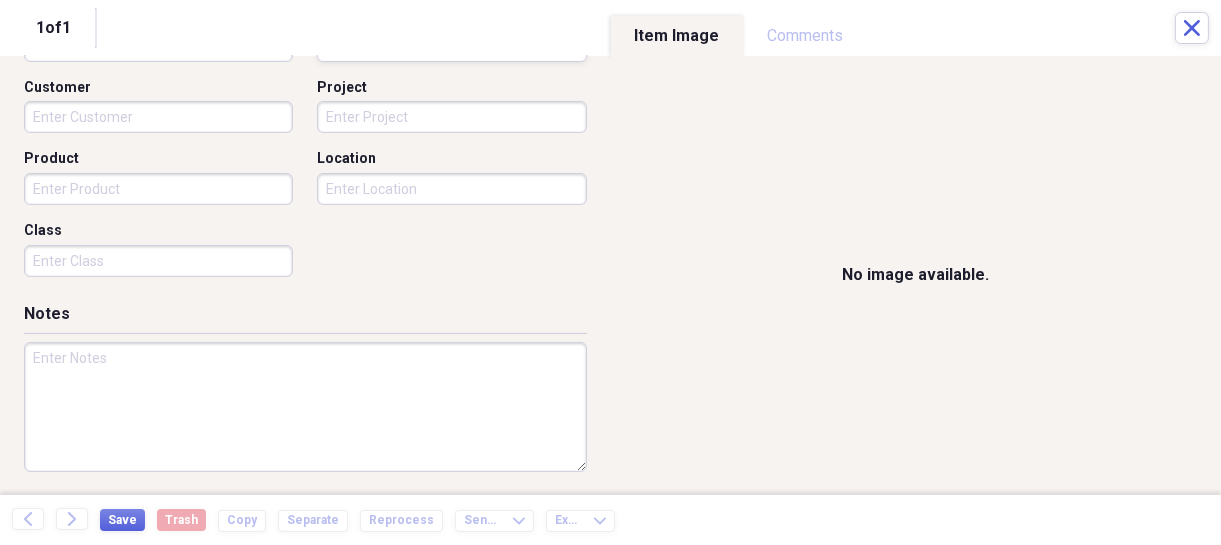 click at bounding box center (305, 407) 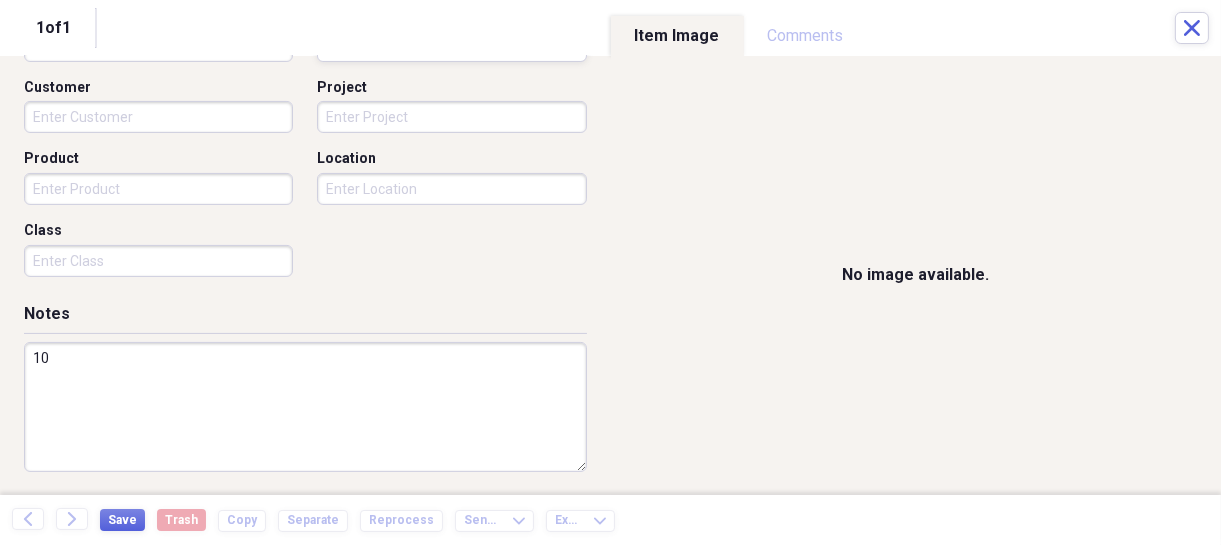 type on "1" 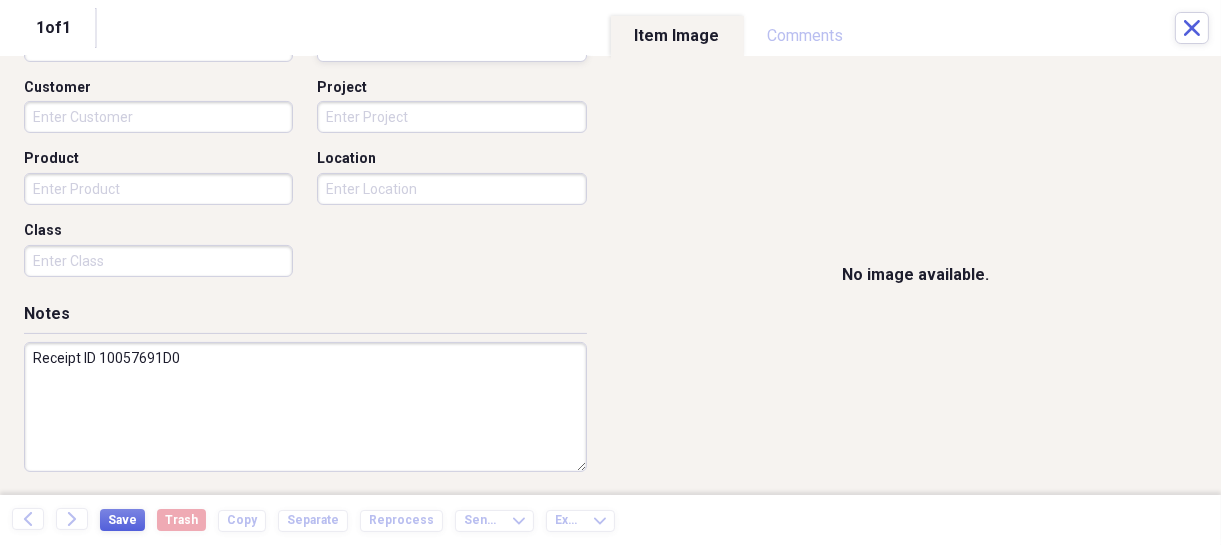 type on "Receipt ID 10057691D0" 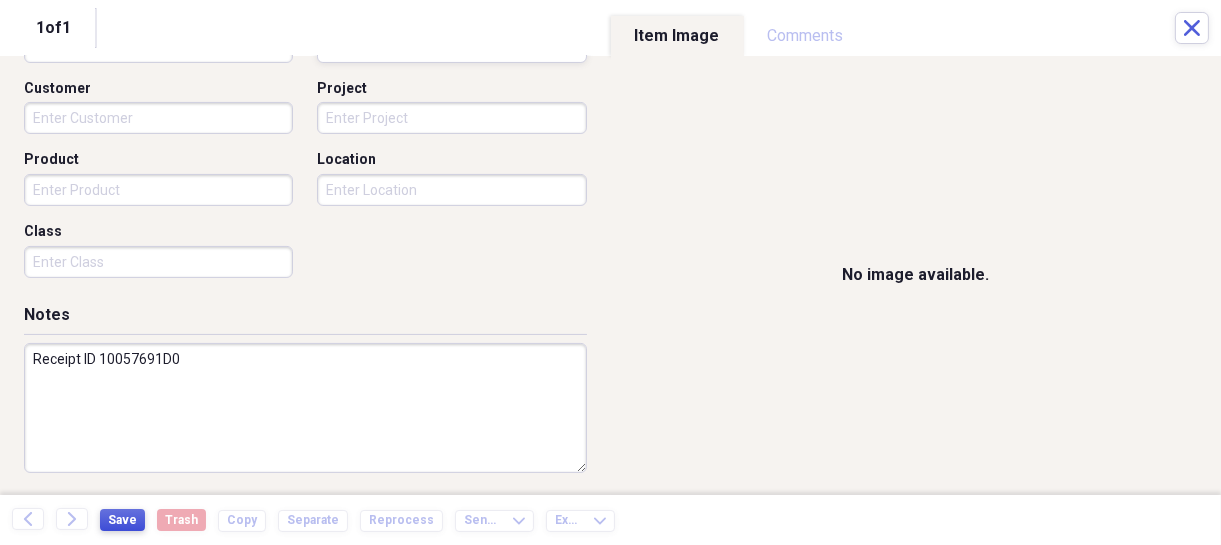 click on "Save" at bounding box center [122, 520] 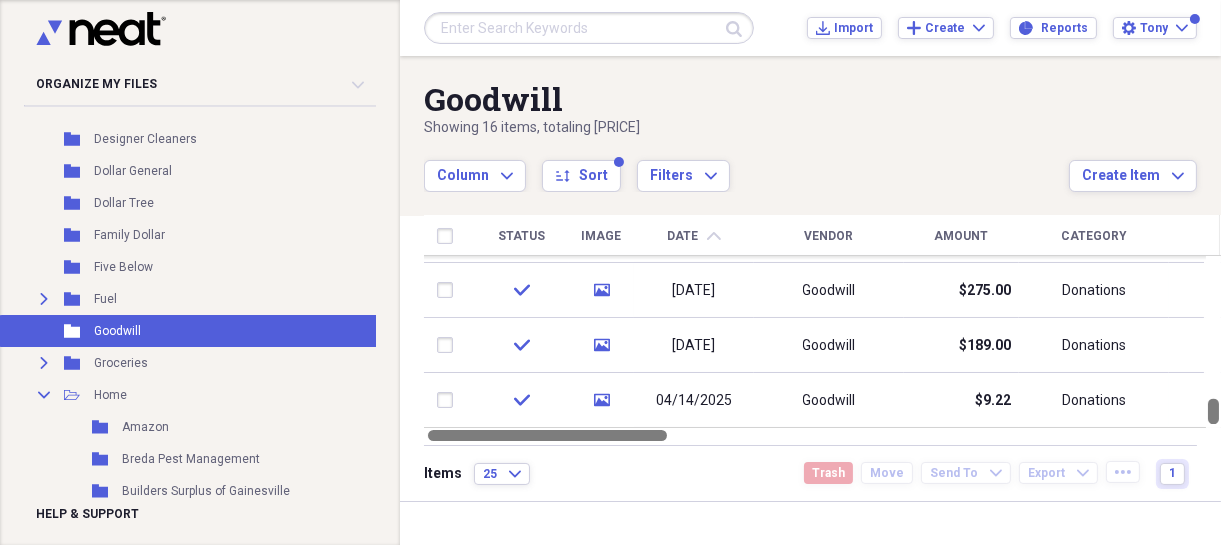 drag, startPoint x: 1214, startPoint y: 281, endPoint x: 1217, endPoint y: 442, distance: 161.02795 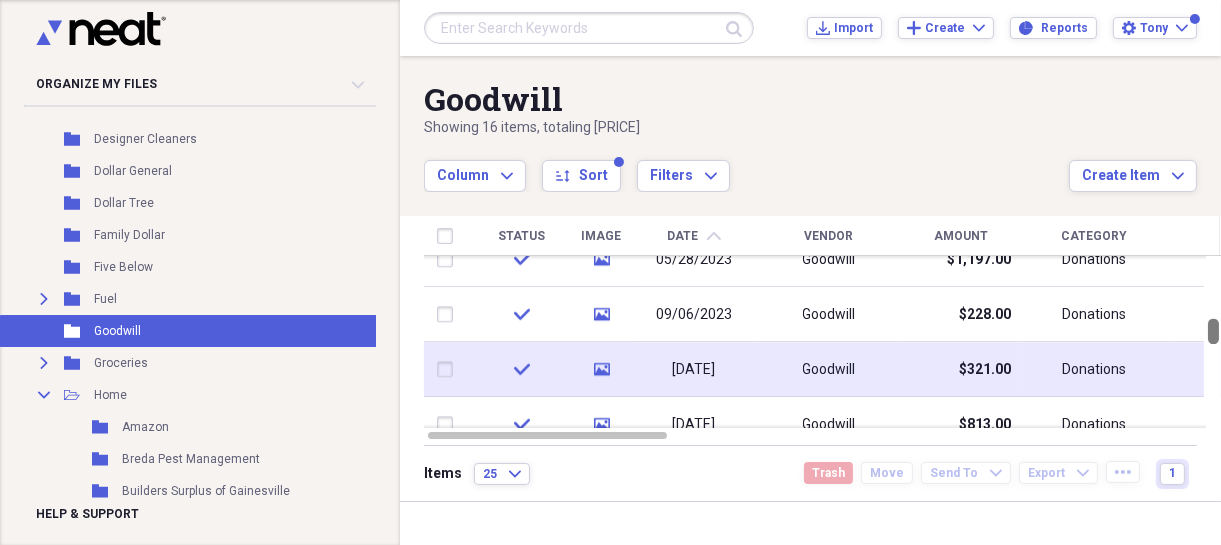 drag, startPoint x: 1213, startPoint y: 403, endPoint x: 586, endPoint y: 355, distance: 628.83466 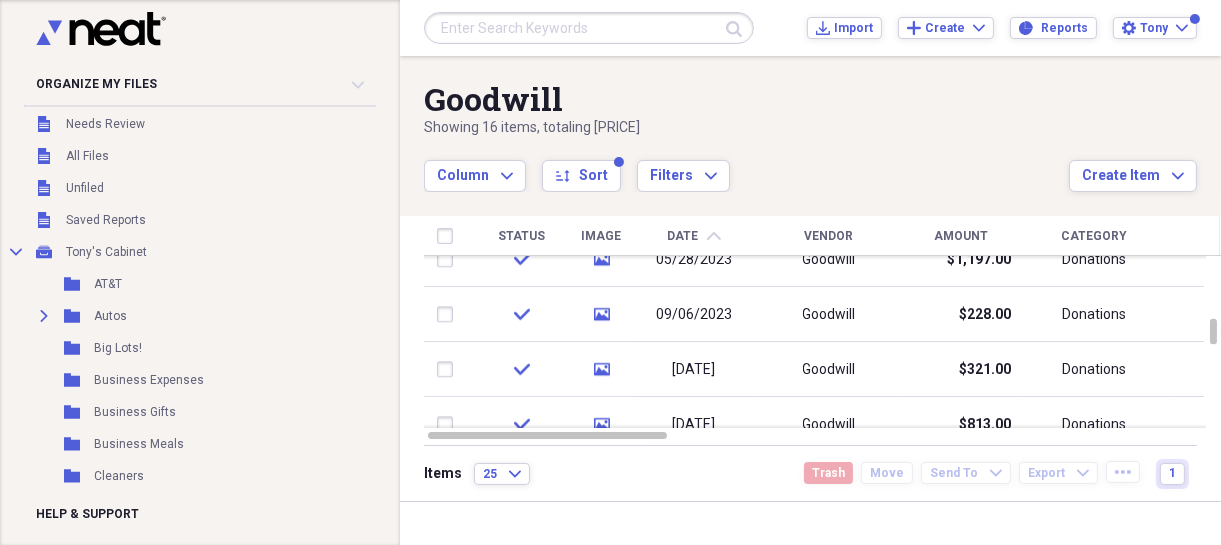 scroll, scrollTop: 0, scrollLeft: 0, axis: both 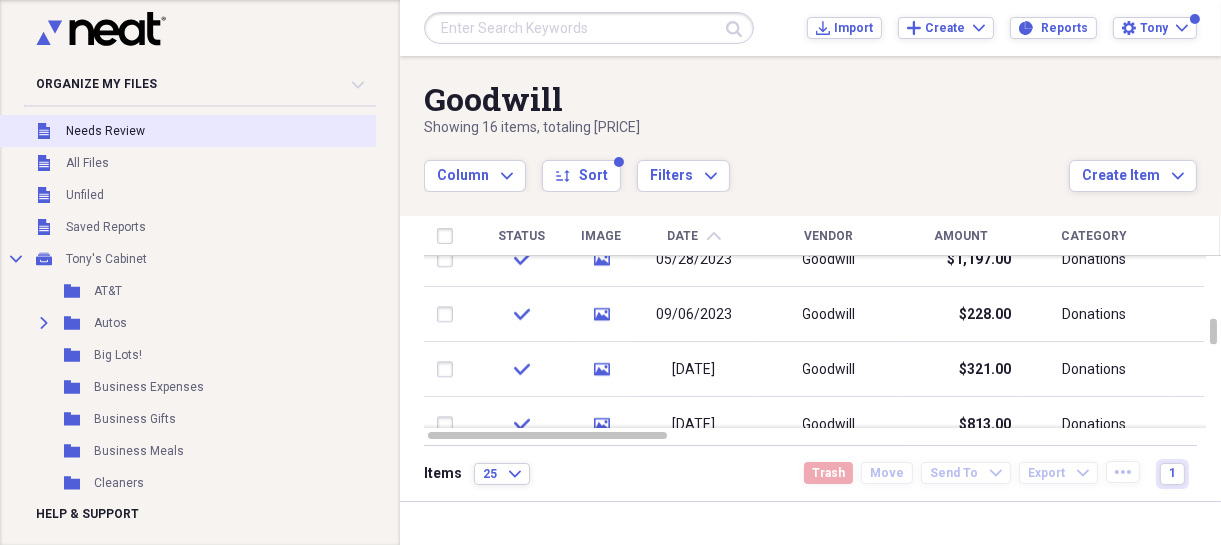 click on "Unfiled Needs Review" at bounding box center (211, 131) 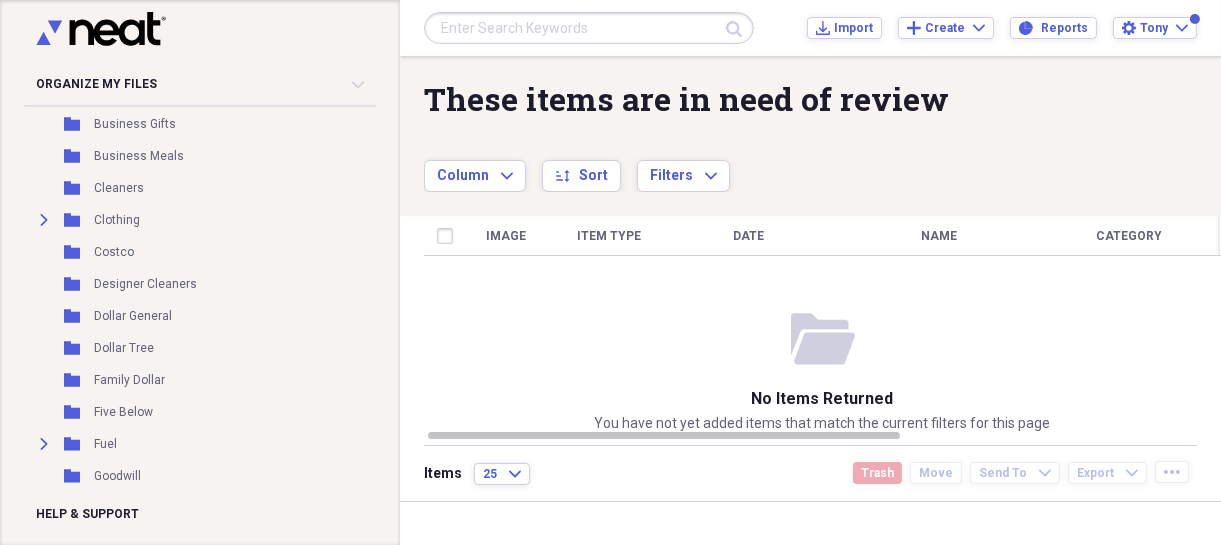 scroll, scrollTop: 320, scrollLeft: 0, axis: vertical 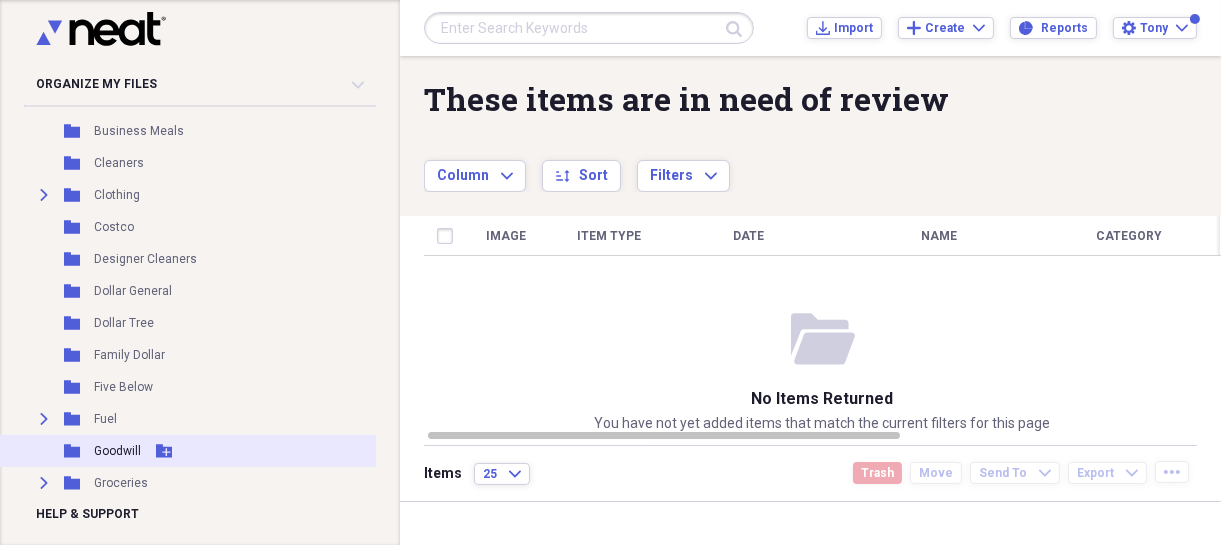 click on "Goodwill" at bounding box center (117, 451) 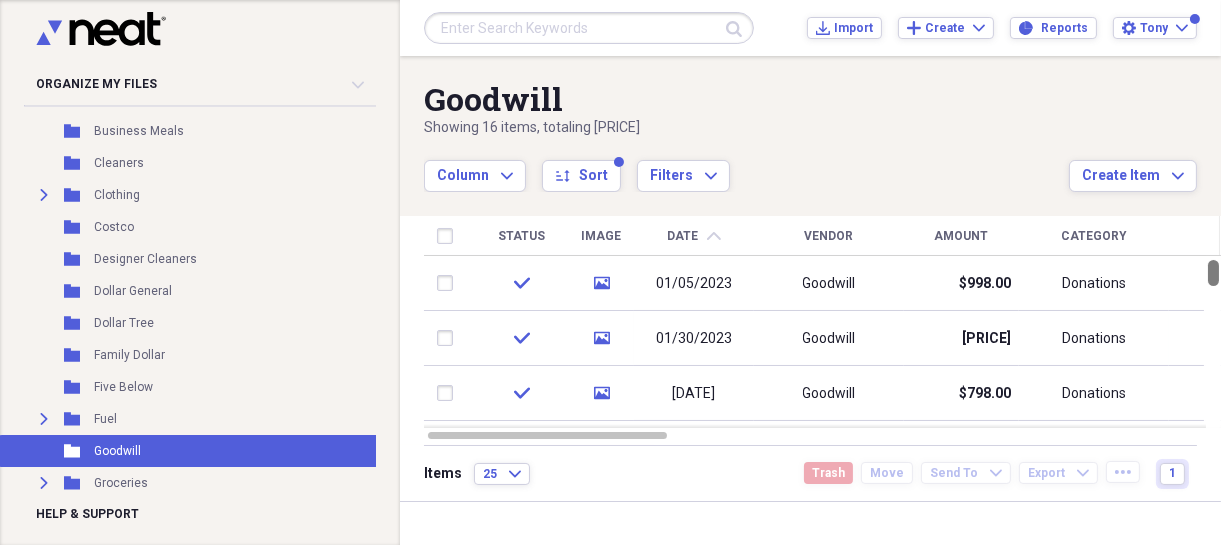 click at bounding box center [1213, 273] 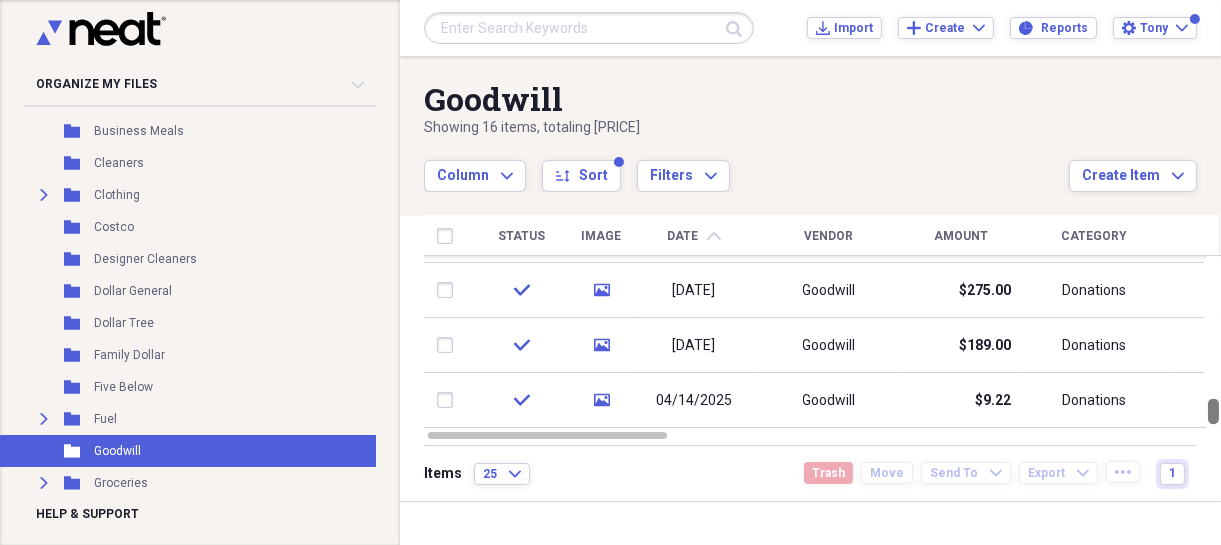 drag, startPoint x: 1213, startPoint y: 281, endPoint x: 1215, endPoint y: 444, distance: 163.01227 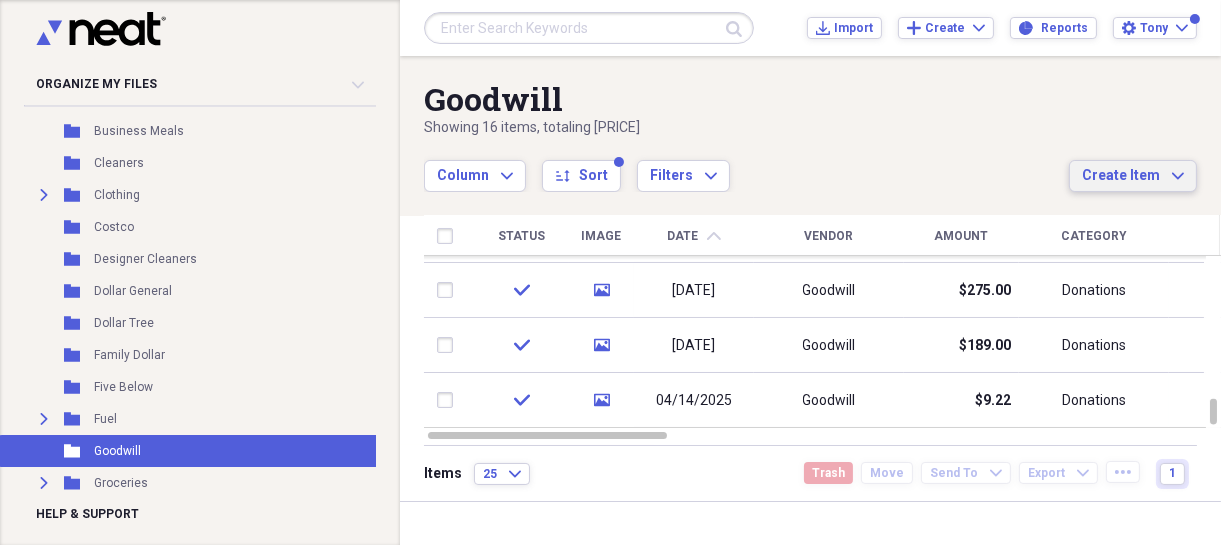 click on "Create Item" at bounding box center [1121, 176] 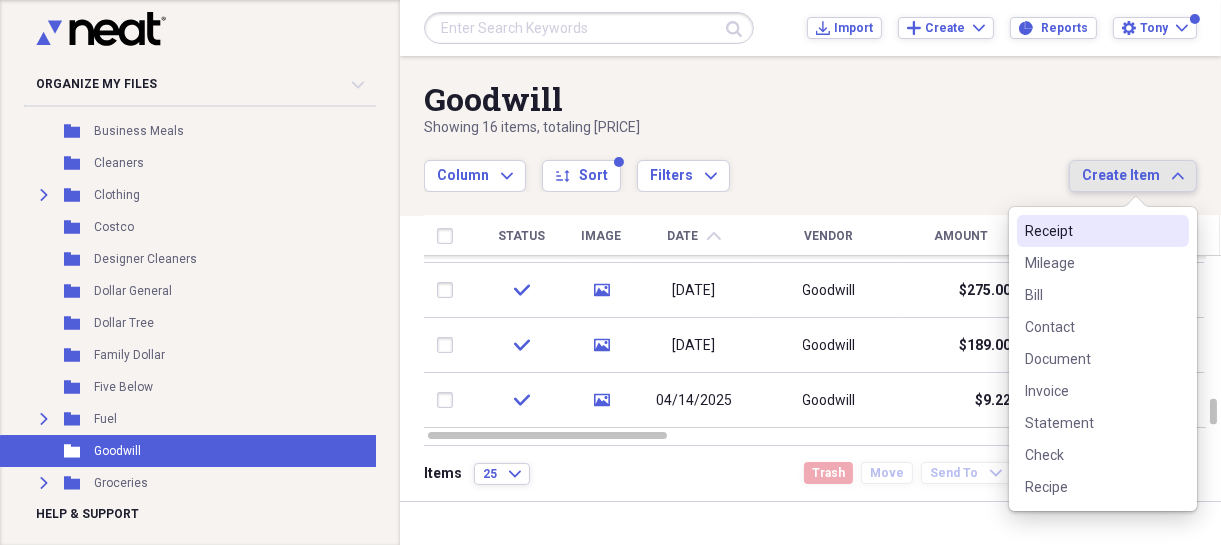 click on "Receipt" at bounding box center [1091, 231] 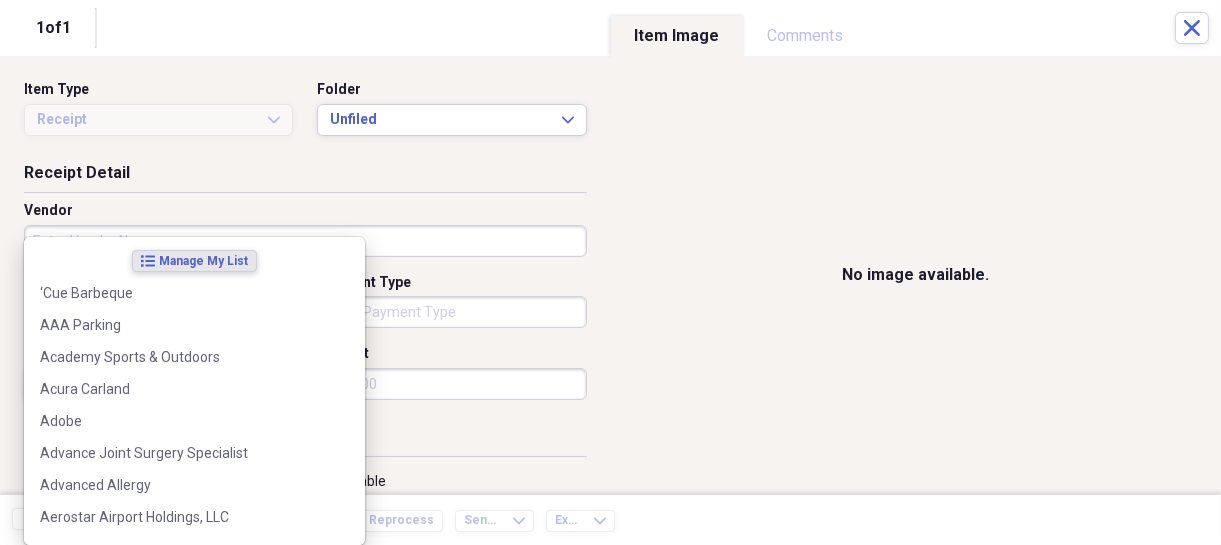 click on "Organize My Files Collapse Unfiled Needs Review Unfiled All Files Unfiled Unfiled Unfiled Saved Reports Collapse My Cabinet Tony's Cabinet Add Folder Folder AT&T Add Folder Expand Folder Autos Add Folder Folder Big Lots! Add Folder Folder Business Expenses Add Folder Folder Business Gifts Add Folder Folder Business Meals Add Folder Folder Cleaners Add Folder Expand Folder Clothing Add Folder Folder Costco Add Folder Folder Designer Cleaners Add Folder Folder Dollar General Add Folder Folder Dollar Tree Add Folder Folder Family Dollar Add Folder Folder Five Below Add Folder Expand Folder Fuel Add Folder Folder Goodwill Add Folder Expand Folder Groceries Add Folder Collapse Open Folder Home Add Folder Folder Amazon Add Folder Folder Breda Pest Management Add Folder Folder Builders Surplus of Gainesville Add Folder Folder Cherokee Gainesville Add Folder Folder Hall County Landfill Add Folder Folder IKEA Add Folder Folder Joann Fabrics Add Folder Folder Lowes Add Folder Folder Moxie Pest Control Add Folder Folder" at bounding box center (610, 272) 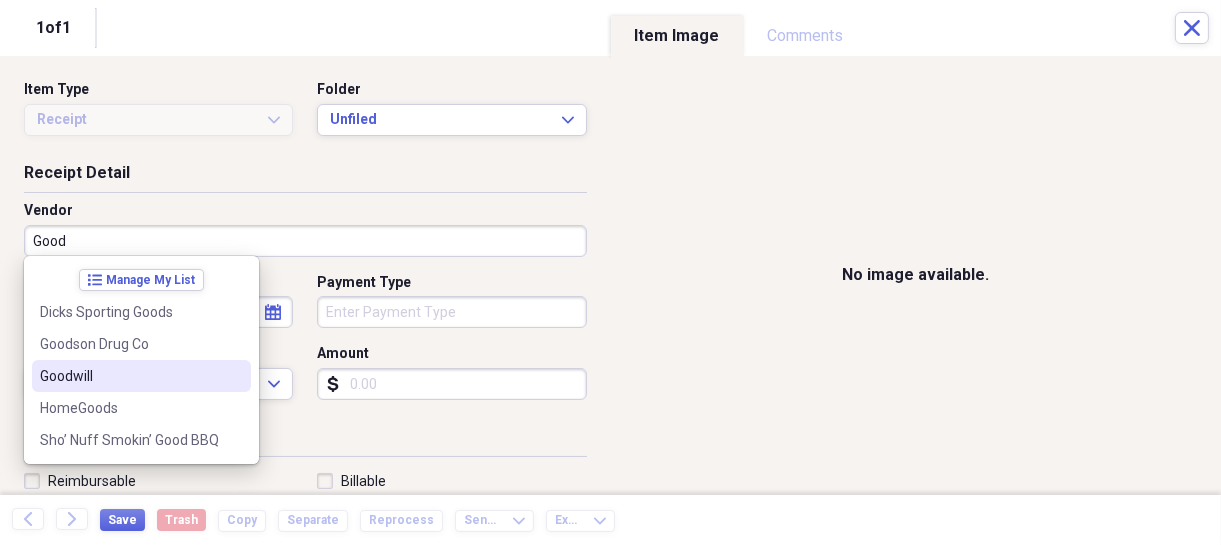 click on "Goodwill" at bounding box center (129, 376) 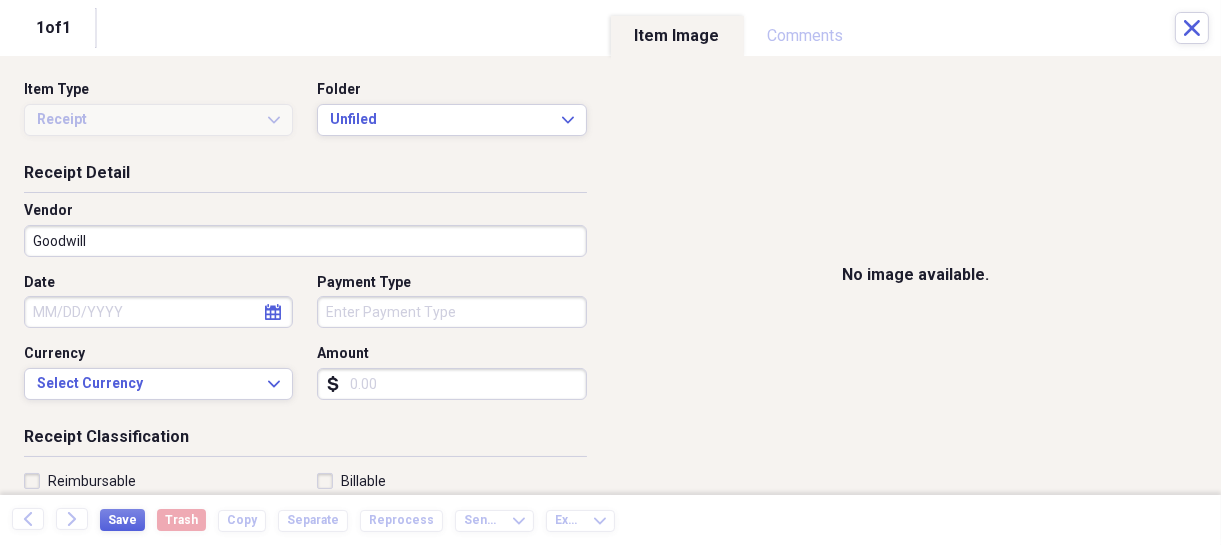 click on "Amount" at bounding box center (451, 384) 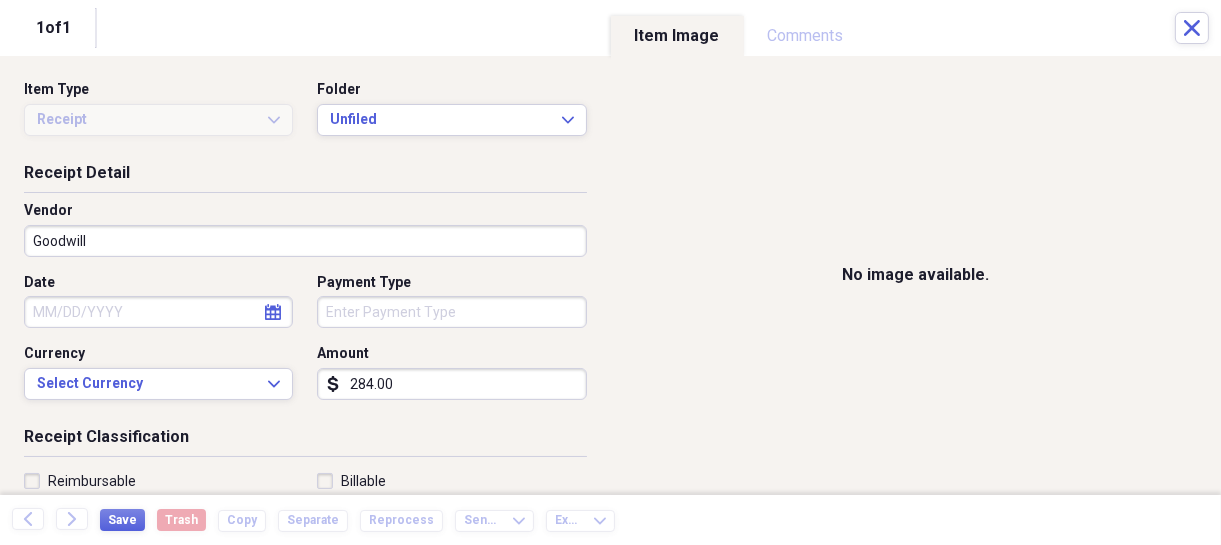 type on "284.00" 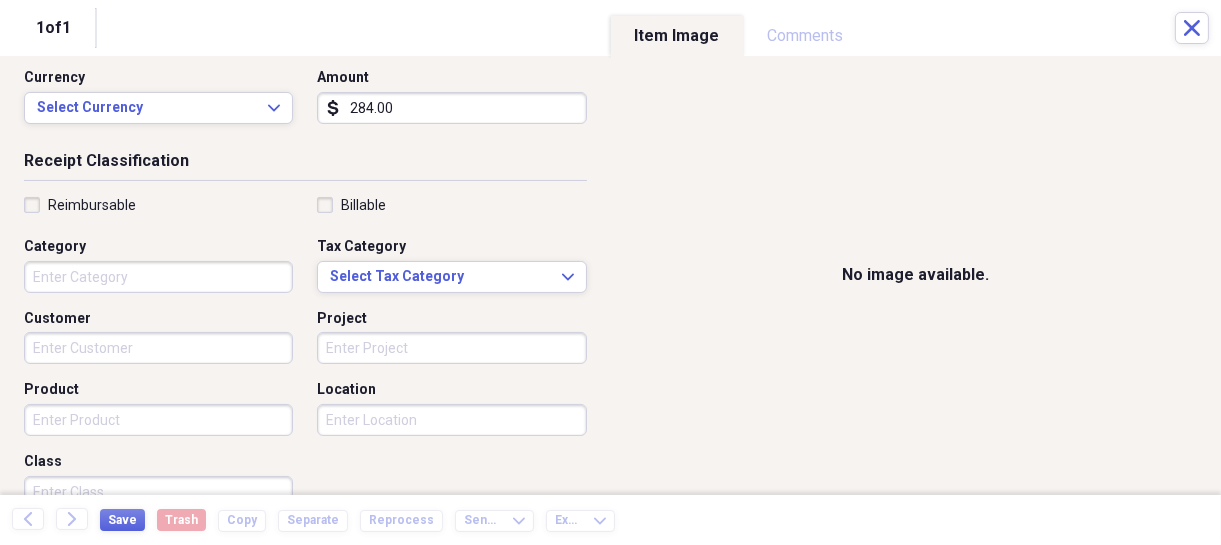 click on "No image available." at bounding box center (916, 275) 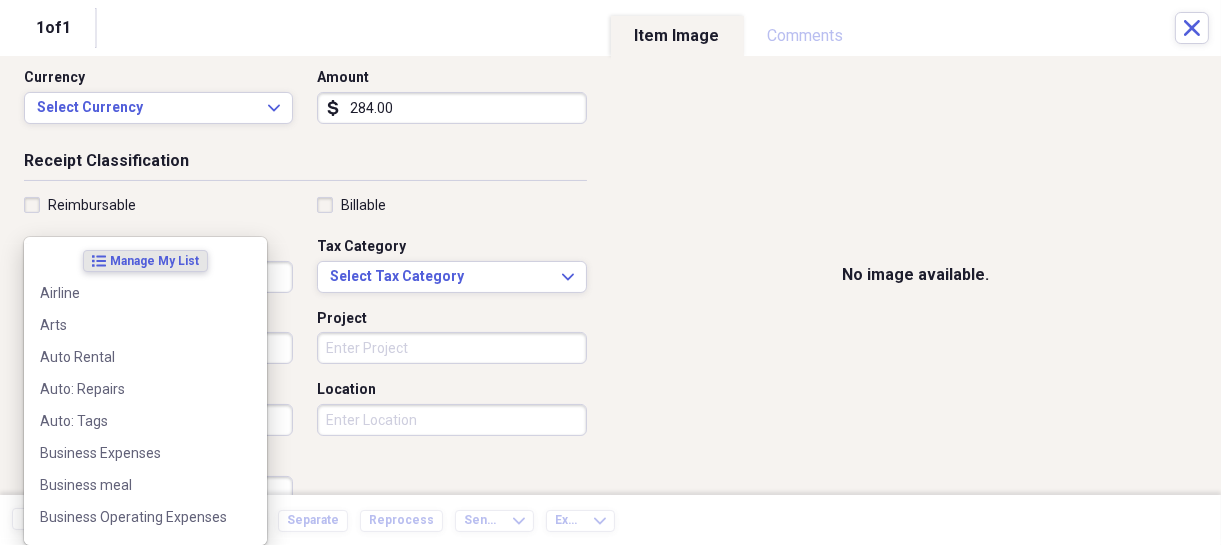 click on "Organize My Files Collapse Unfiled Needs Review Unfiled All Files Unfiled Unfiled Unfiled Saved Reports Collapse My Cabinet Tony's Cabinet Add Folder Folder AT&T Add Folder Expand Folder Autos Add Folder Folder Big Lots! Add Folder Folder Business Expenses Add Folder Folder Business Gifts Add Folder Folder Business Meals Add Folder Folder Cleaners Add Folder Expand Folder Clothing Add Folder Folder Costco Add Folder Folder Designer Cleaners Add Folder Folder Dollar General Add Folder Folder Dollar Tree Add Folder Folder Family Dollar Add Folder Folder Five Below Add Folder Expand Folder Fuel Add Folder Folder Goodwill Add Folder Expand Folder Groceries Add Folder Collapse Open Folder Home Add Folder Folder Amazon Add Folder Folder Breda Pest Management Add Folder Folder Builders Surplus of Gainesville Add Folder Folder Cherokee Gainesville Add Folder Folder Hall County Landfill Add Folder Folder IKEA Add Folder Folder Joann Fabrics Add Folder Folder Lowes Add Folder Folder Moxie Pest Control Add Folder Folder" at bounding box center (610, 272) 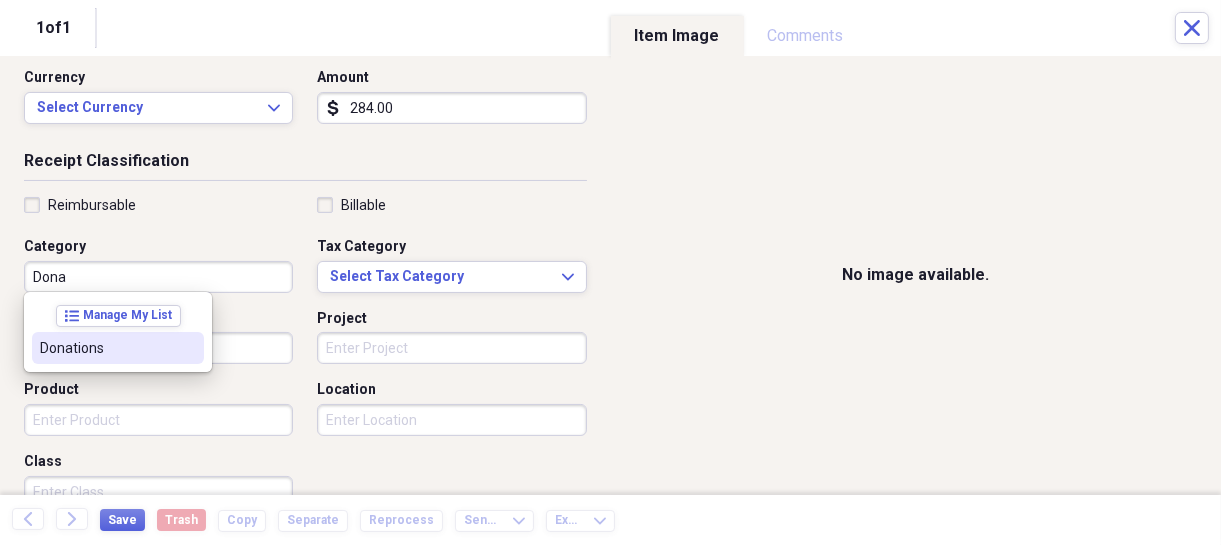 click on "Donations" at bounding box center [106, 348] 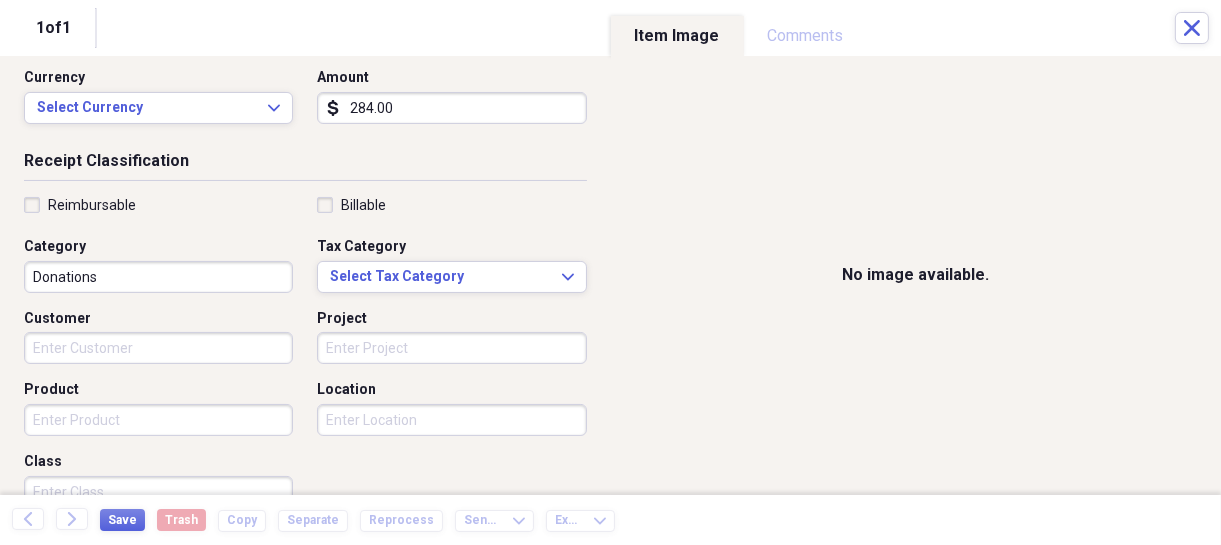 click on "Customer" at bounding box center (158, 348) 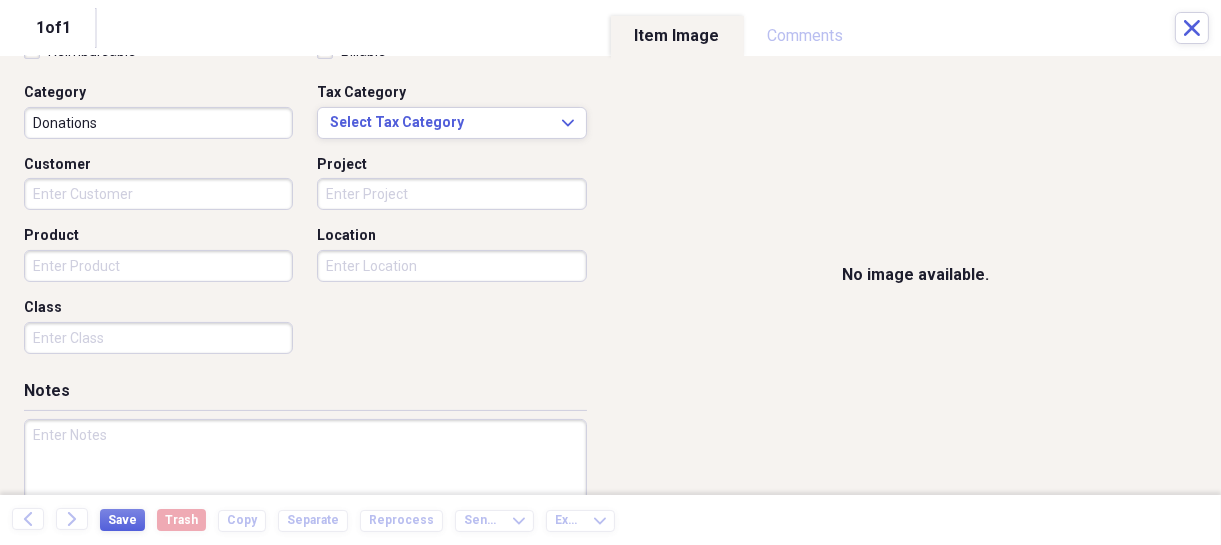 scroll, scrollTop: 436, scrollLeft: 0, axis: vertical 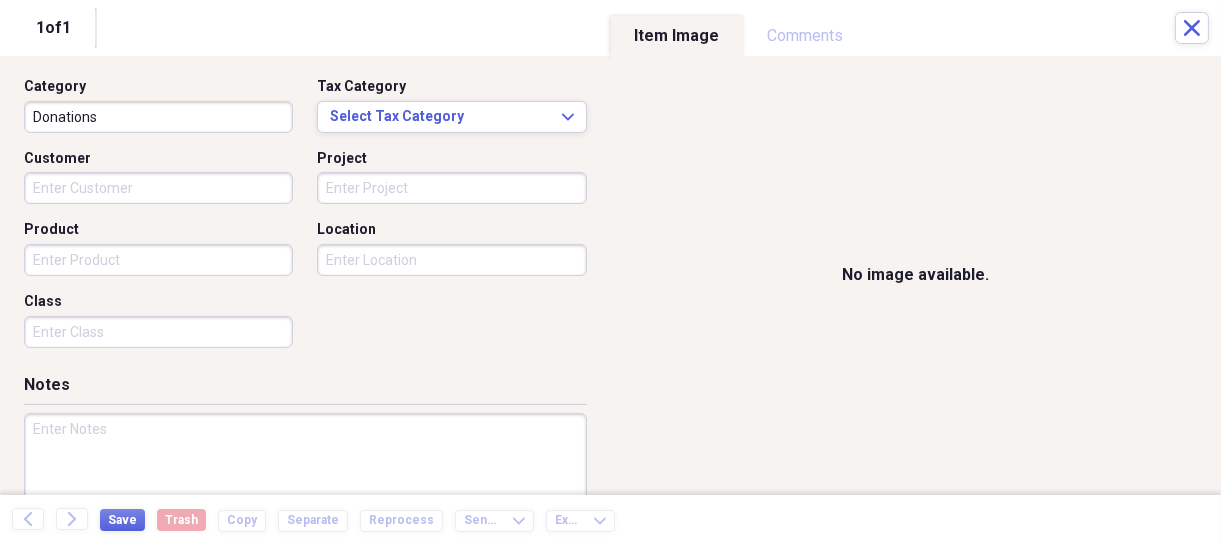 click at bounding box center [305, 478] 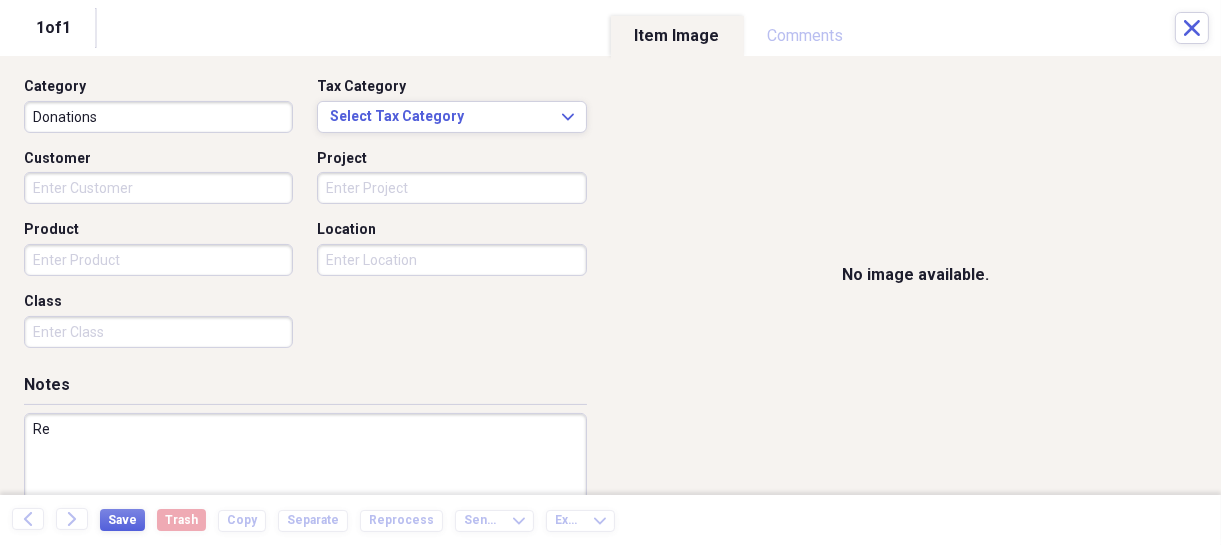 type on "R" 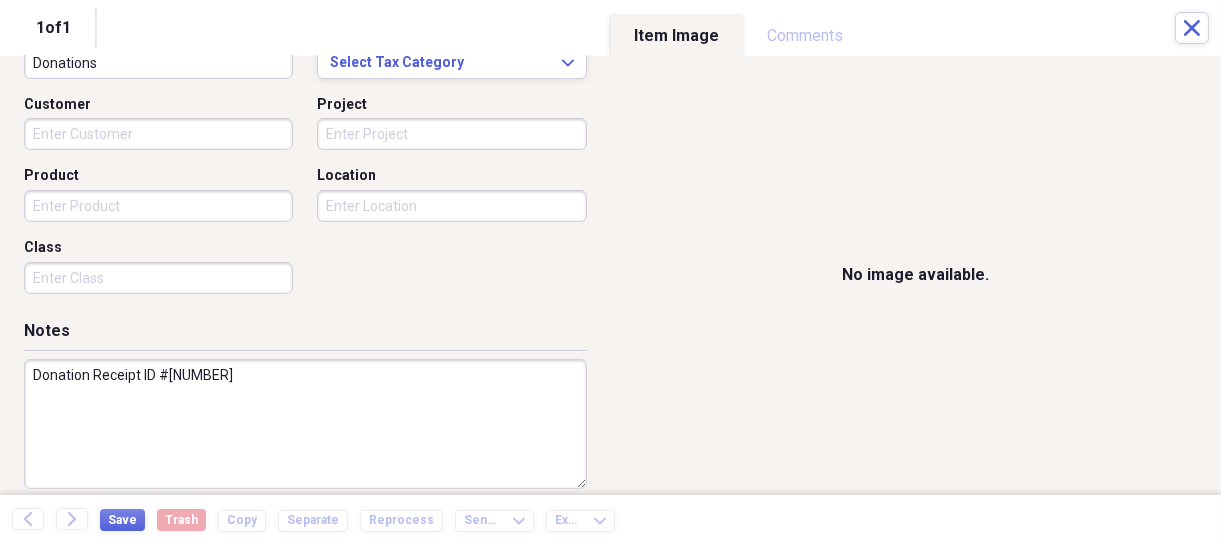 scroll, scrollTop: 507, scrollLeft: 0, axis: vertical 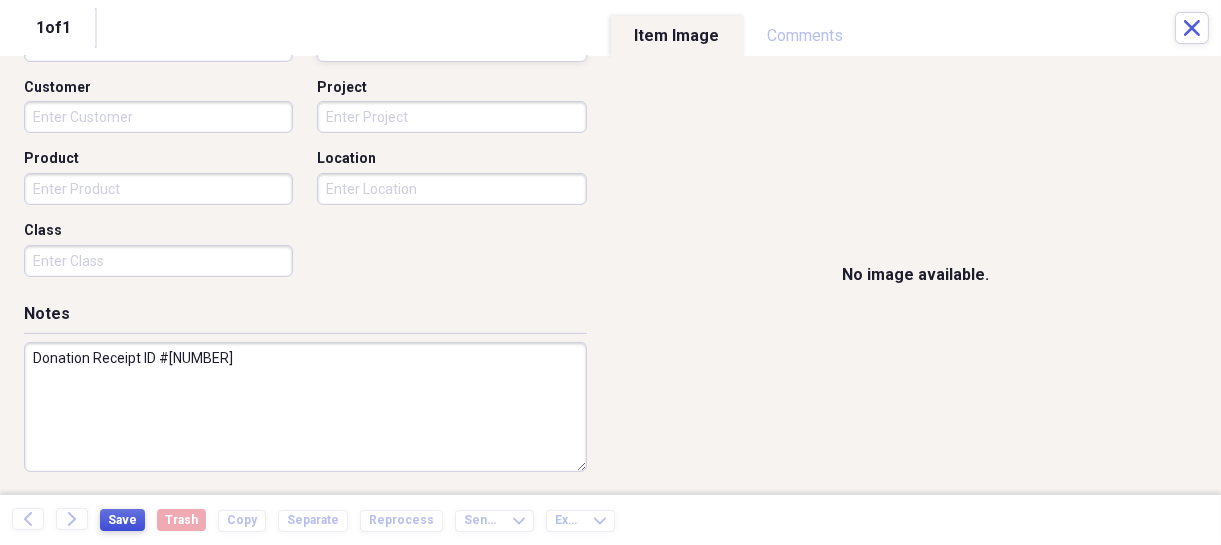 type on "Donation Receipt ID #[NUMBER]" 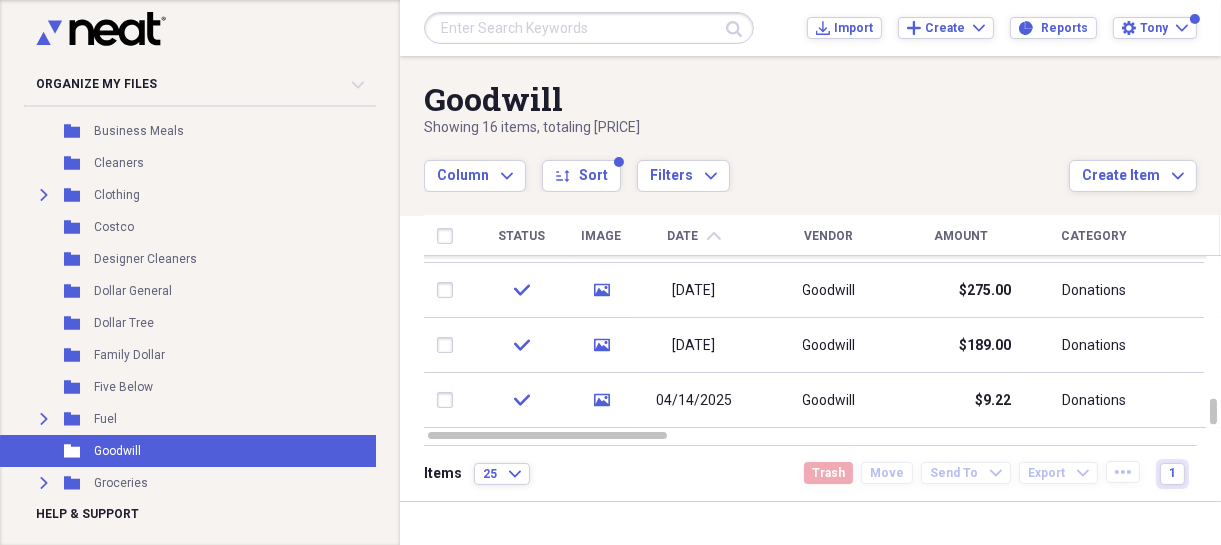 scroll, scrollTop: 0, scrollLeft: 0, axis: both 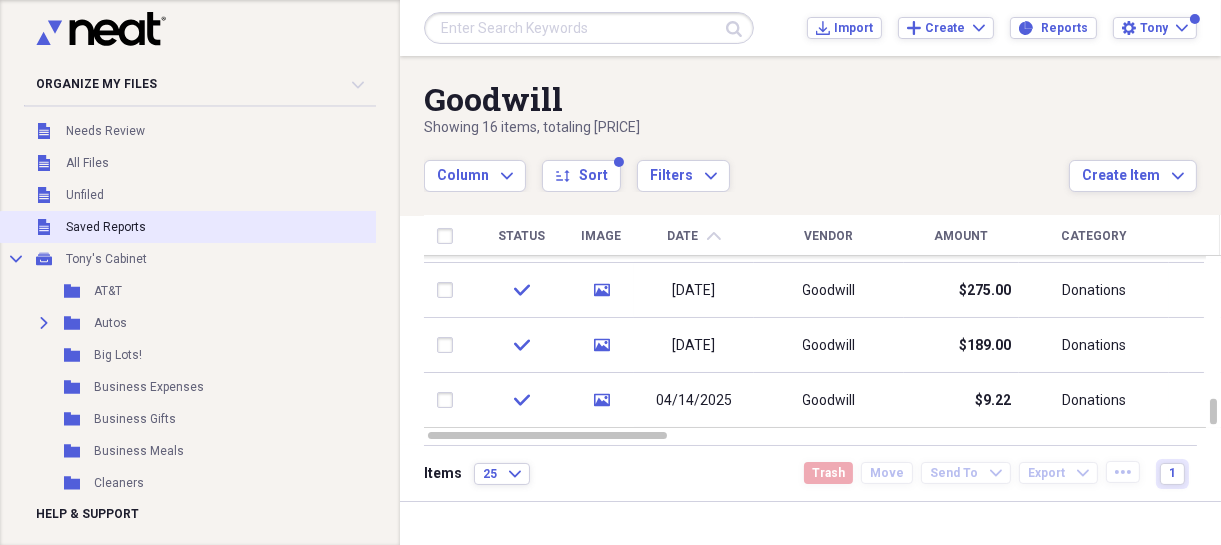 click on "Saved Reports" at bounding box center [106, 227] 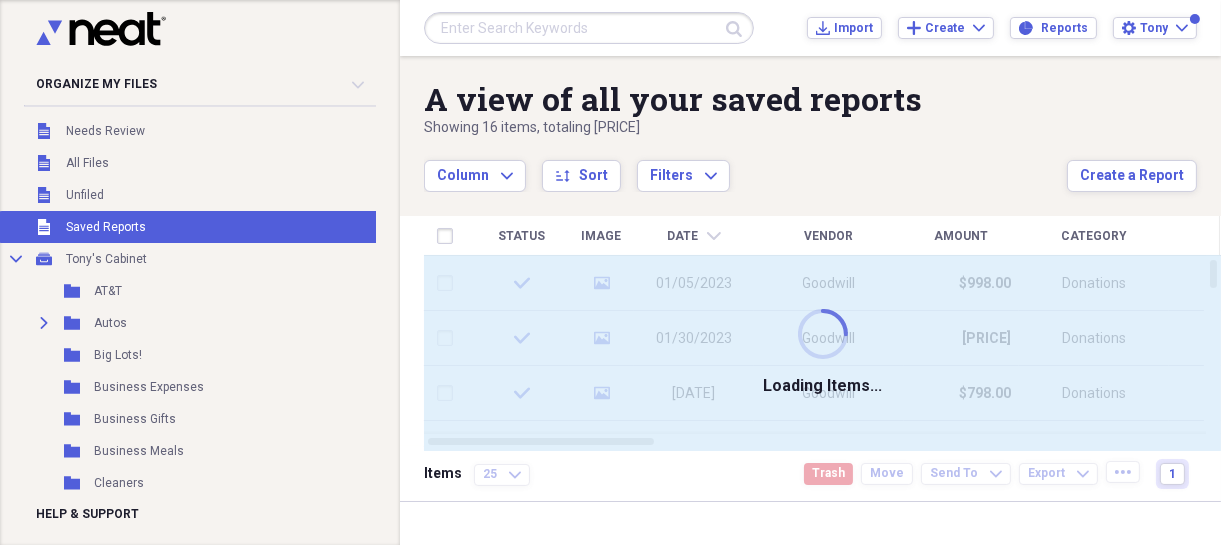 click on "Saved Reports" at bounding box center [106, 227] 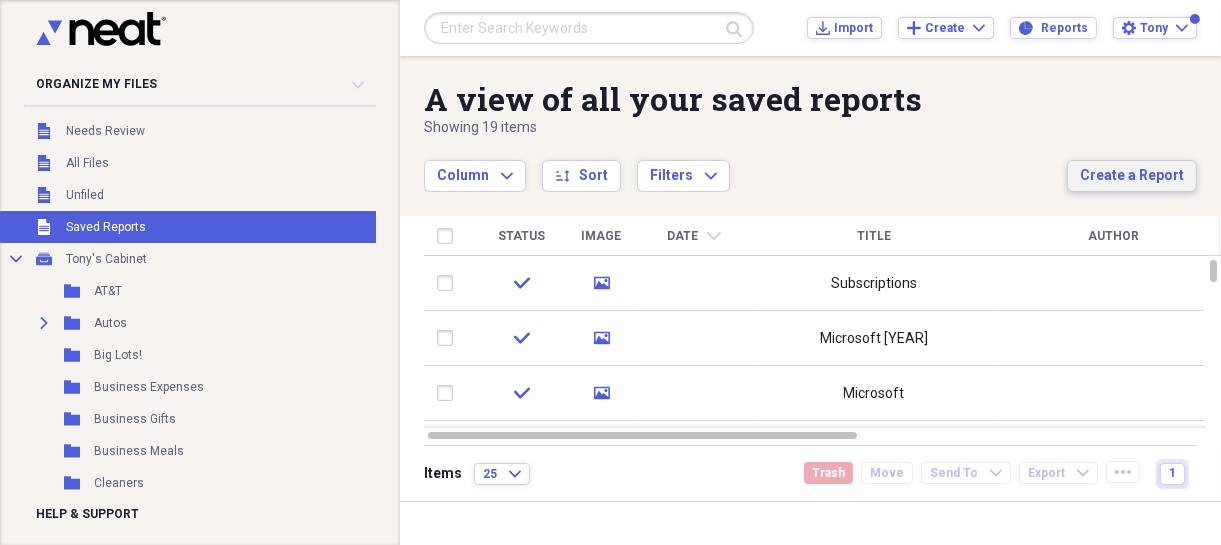 click on "Create a Report" at bounding box center (1132, 176) 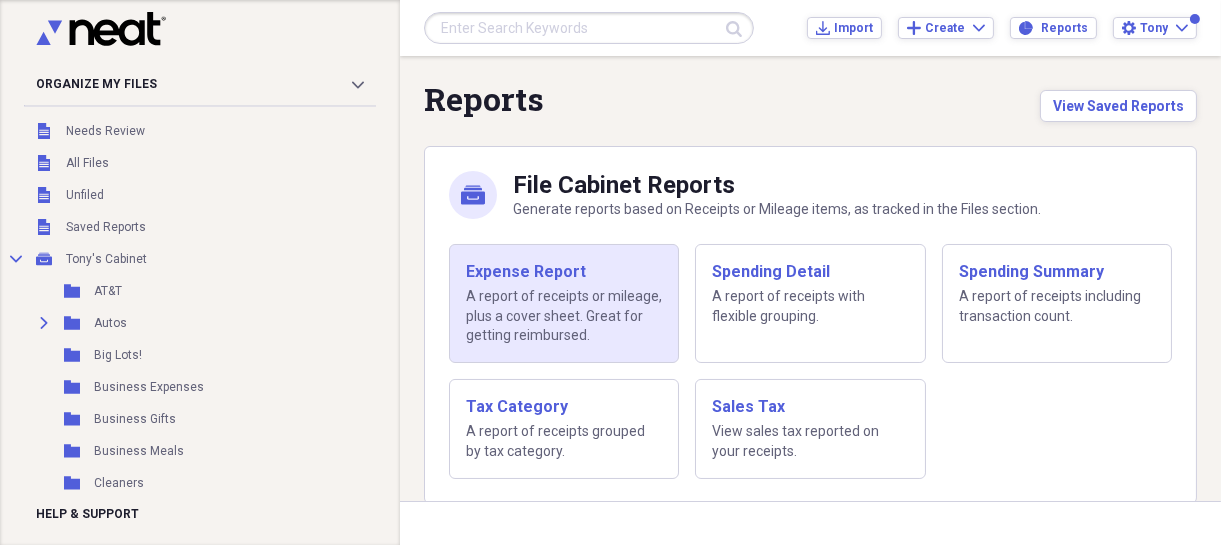 click on "Expense Report" at bounding box center [564, 272] 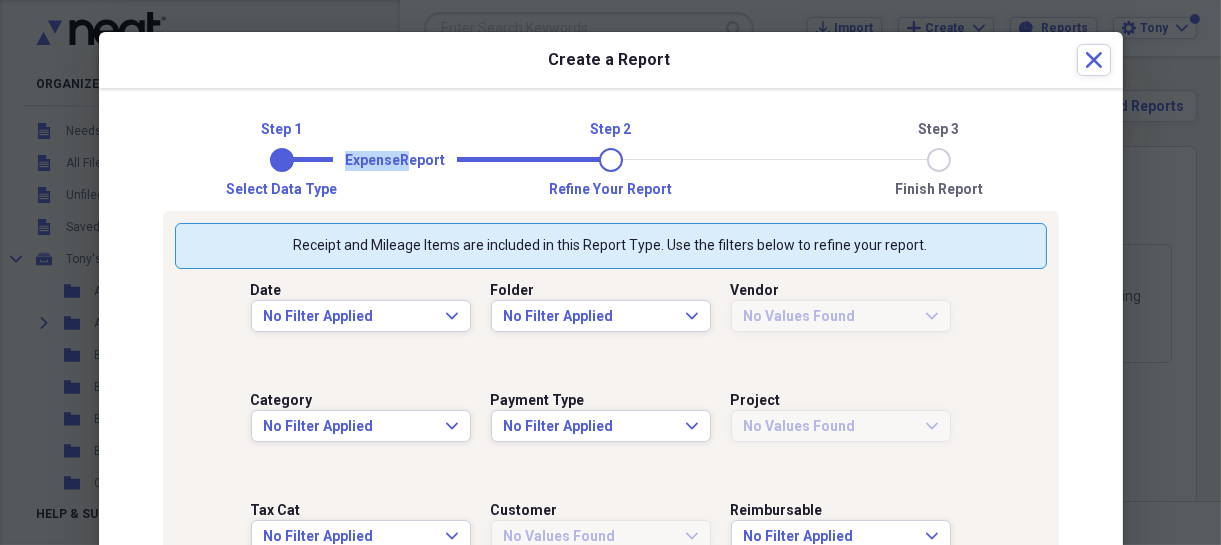 click on "Step 1 Step 2 Step 3 Select data type Refine your report Finish report Expense  Report Receipt and Mileage Items are included in this Report Type. Use the filters below to refine your report. Date No Filter Applied Expand Folder No Filter Applied Expand Vendor No Values Found Expand Category No Filter Applied Expand Payment Type No Filter Applied Expand Project No Values Found Expand Tax Cat No Filter Applied Expand Customer No Values Found Expand Reimbursable No Filter Applied Expand Cancel Next Step" at bounding box center (611, 387) 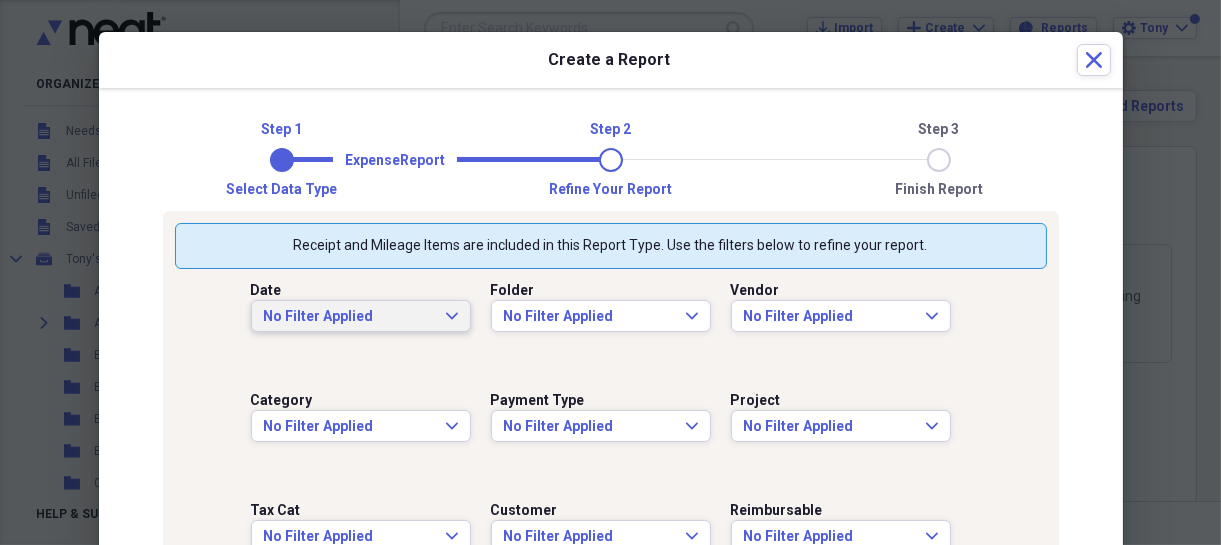 drag, startPoint x: 580, startPoint y: 270, endPoint x: 444, endPoint y: 320, distance: 144.89996 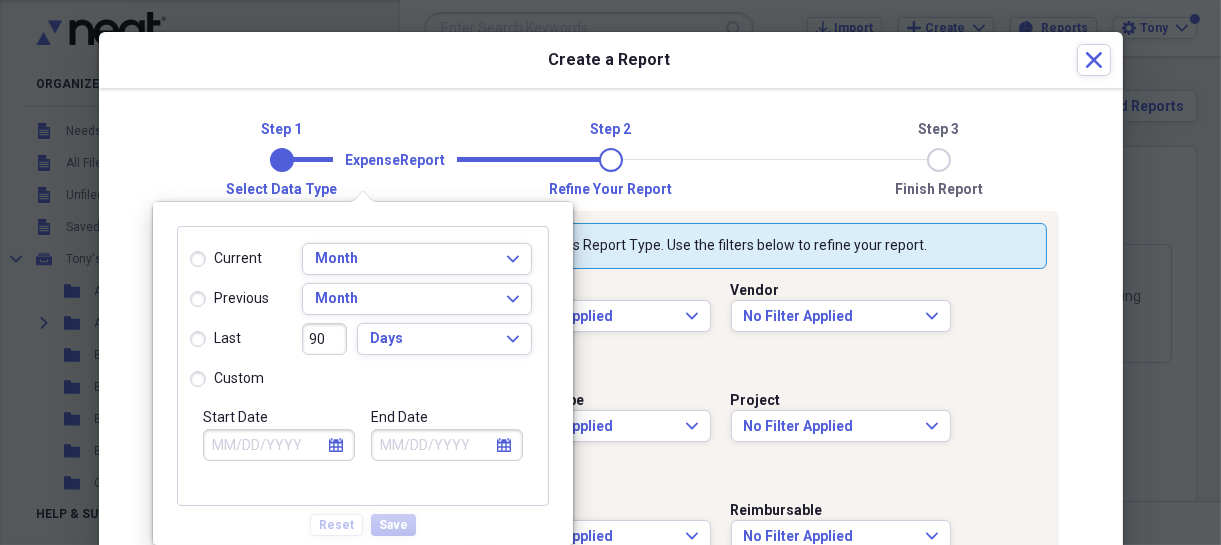 click on "custom" at bounding box center (227, 379) 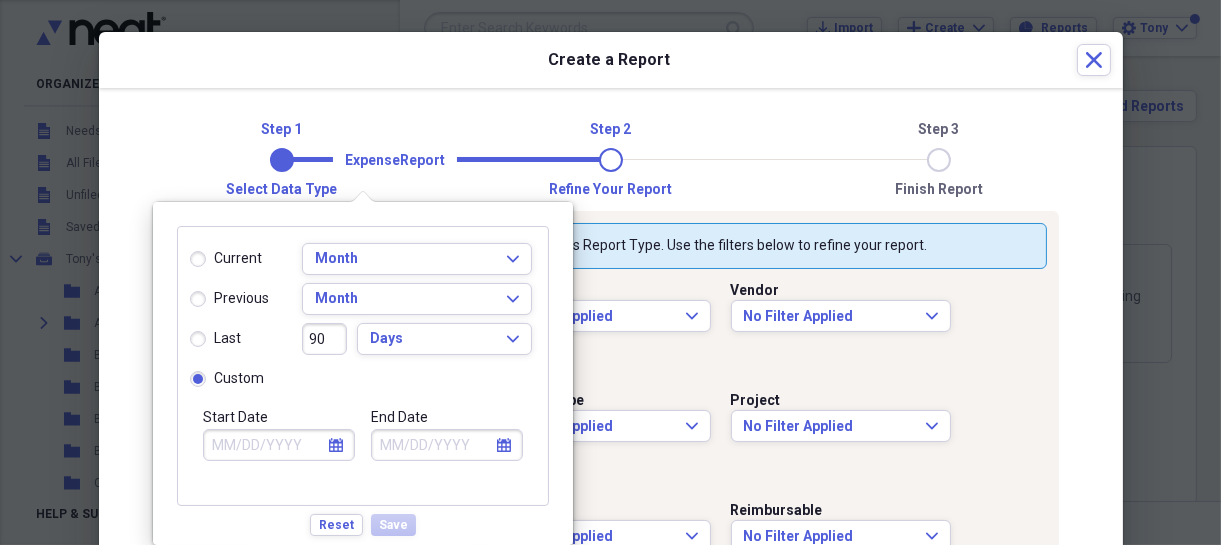 click on "calendar Calendar" at bounding box center (336, 445) 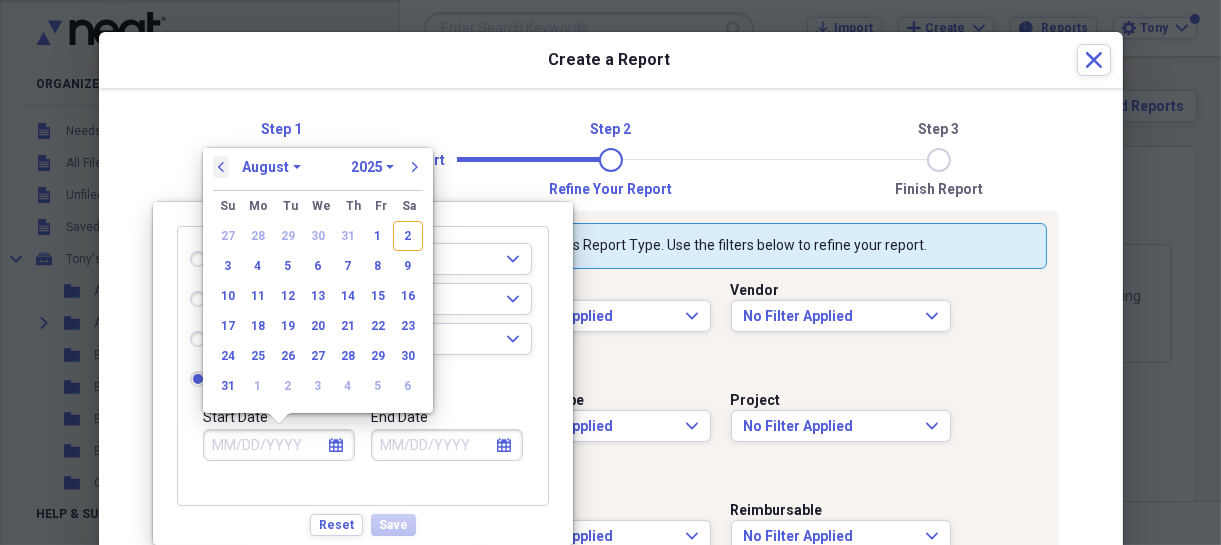 click on "previous" at bounding box center [221, 167] 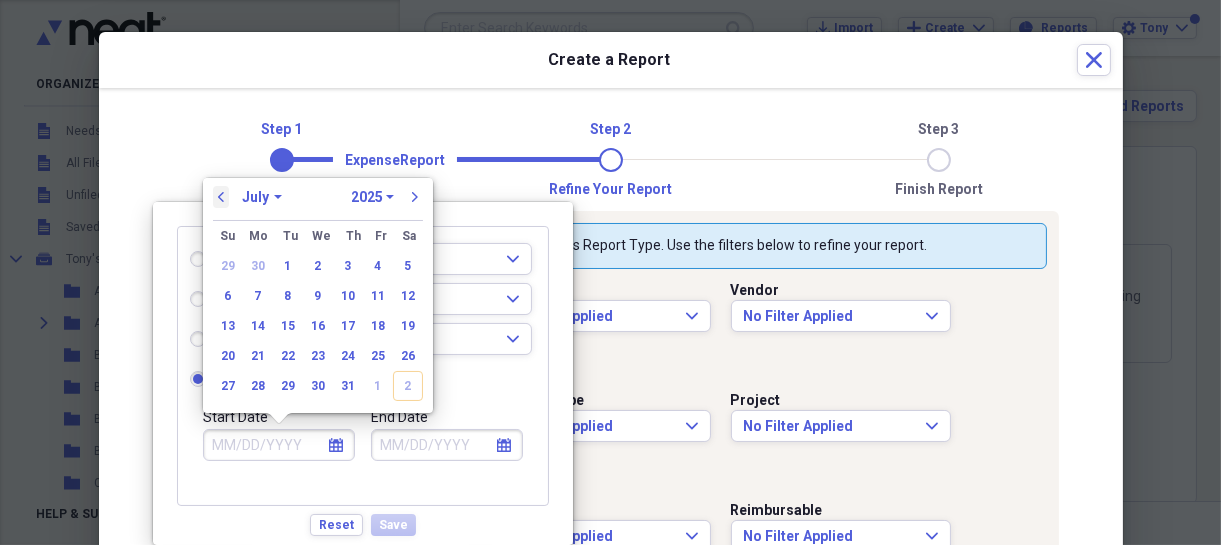 click on "Step 1 Step 2 Step 3 Select data type Refine your report Finish report Expense  Report" at bounding box center [611, 159] 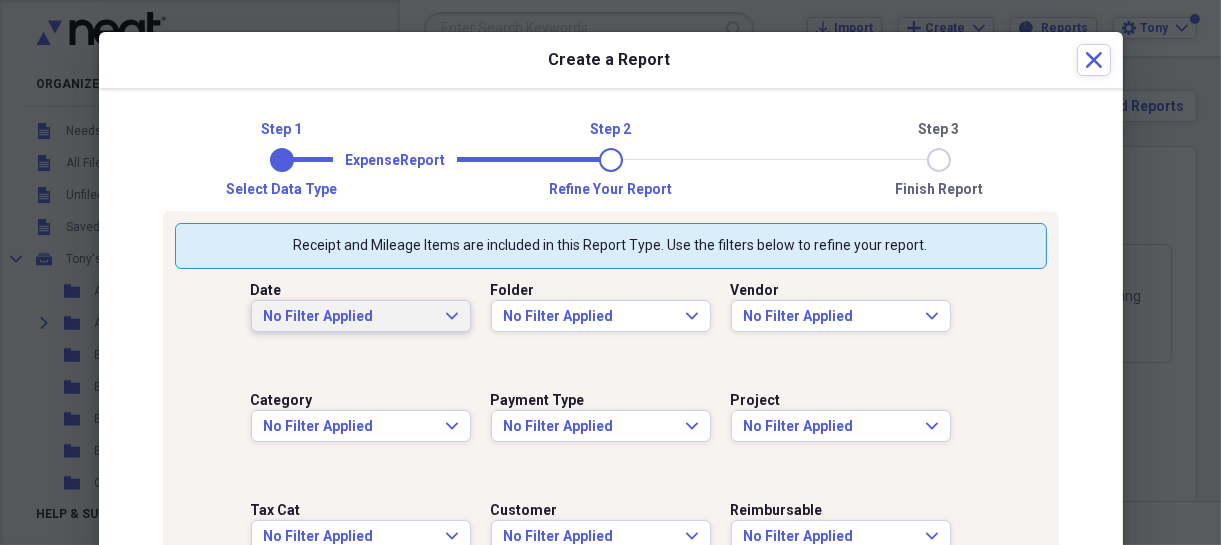 click on "Expand" 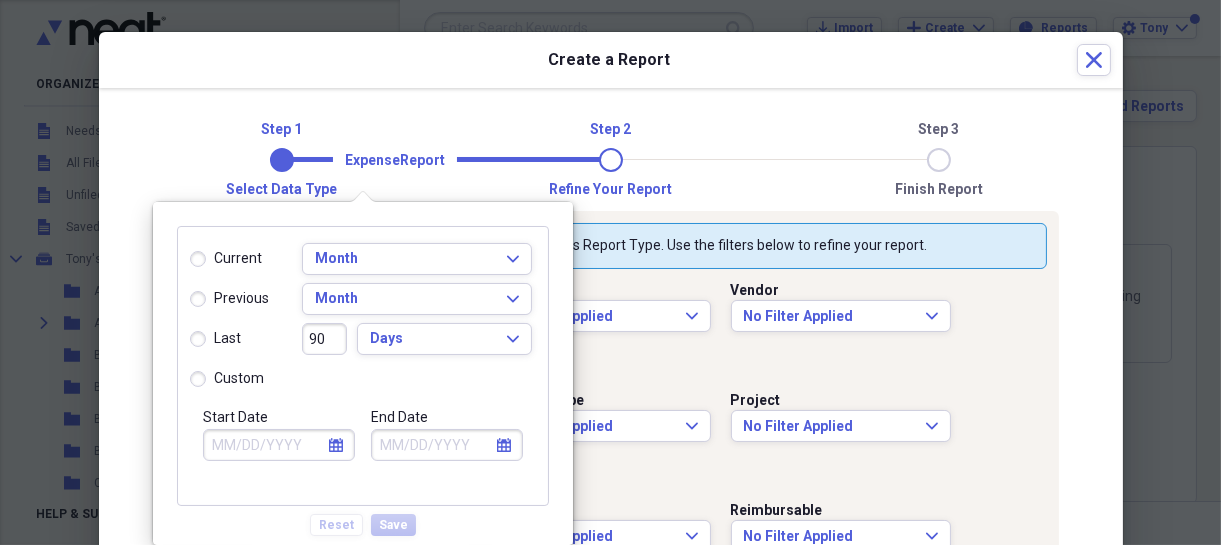 click on "custom" at bounding box center [227, 379] 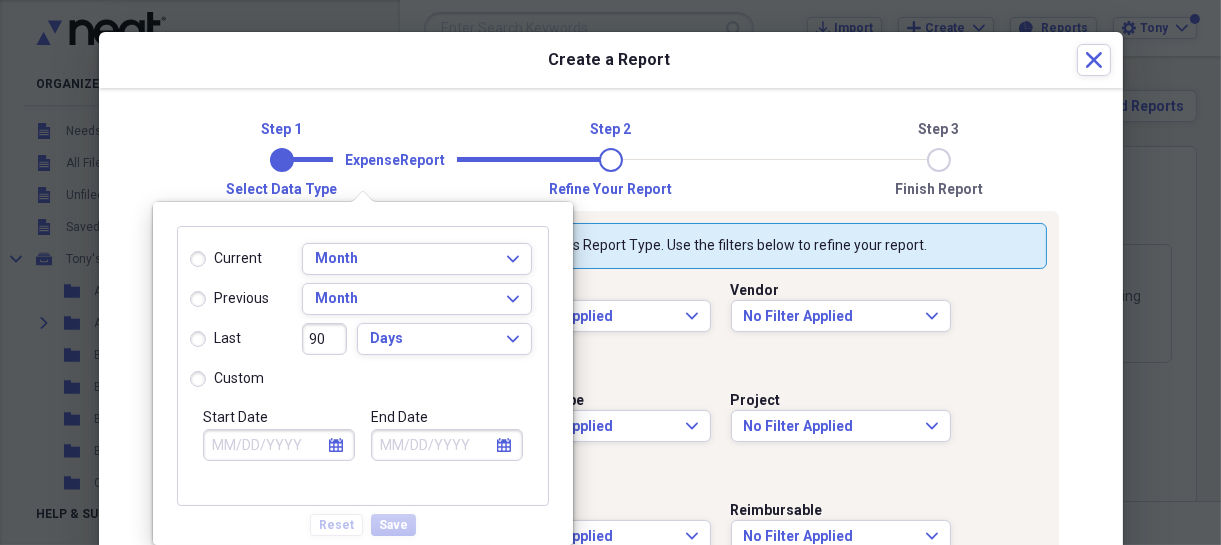 click on "custom" at bounding box center (190, 378) 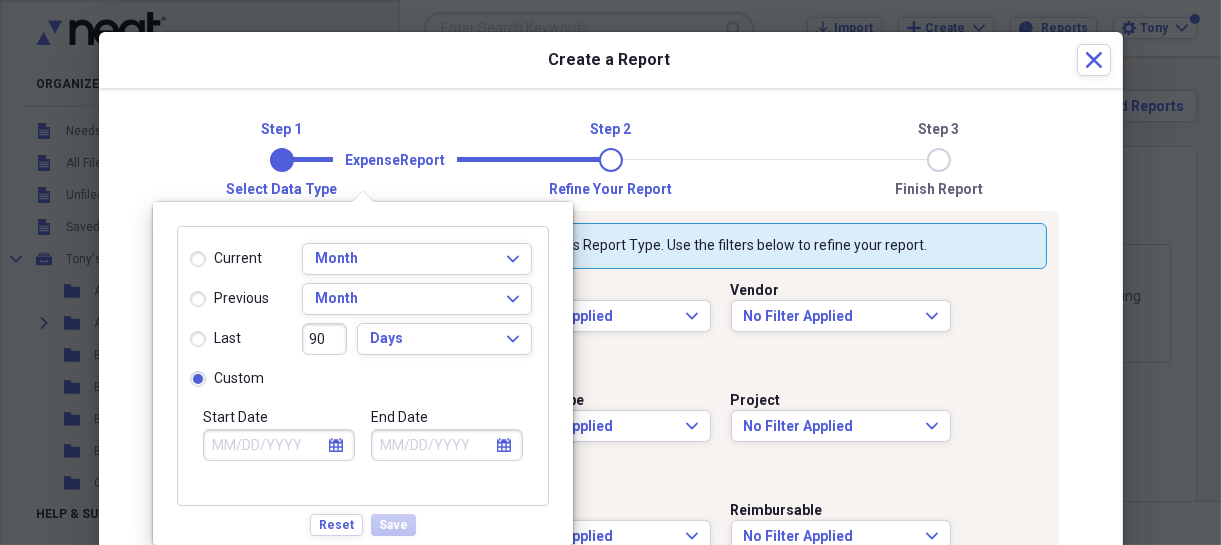 click on "calendar Calendar" at bounding box center [336, 445] 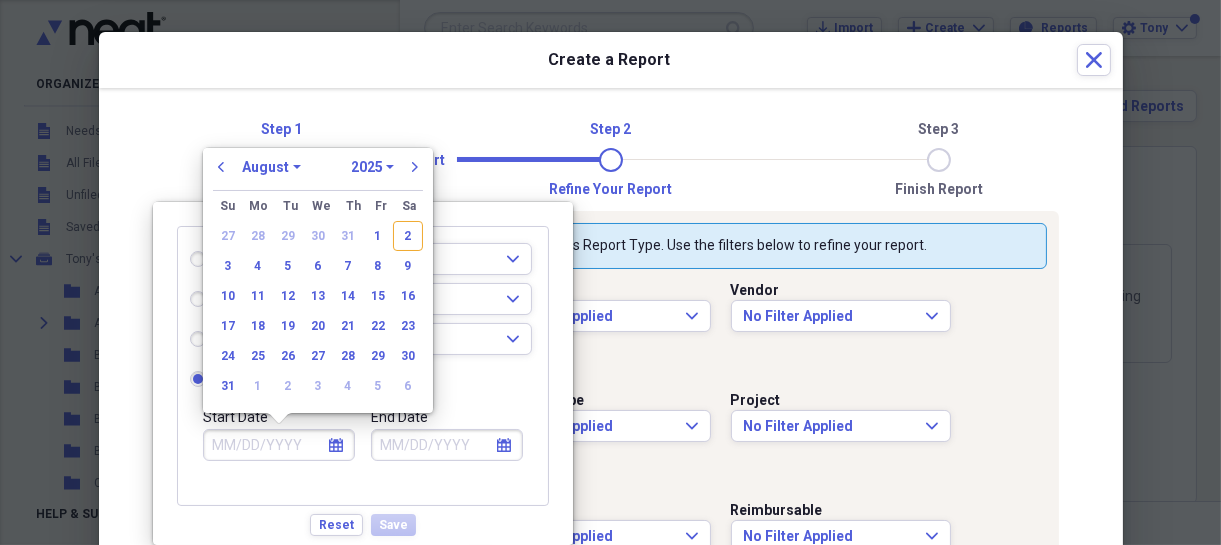 click on "January February March April May June July August September October November December" at bounding box center [271, 167] 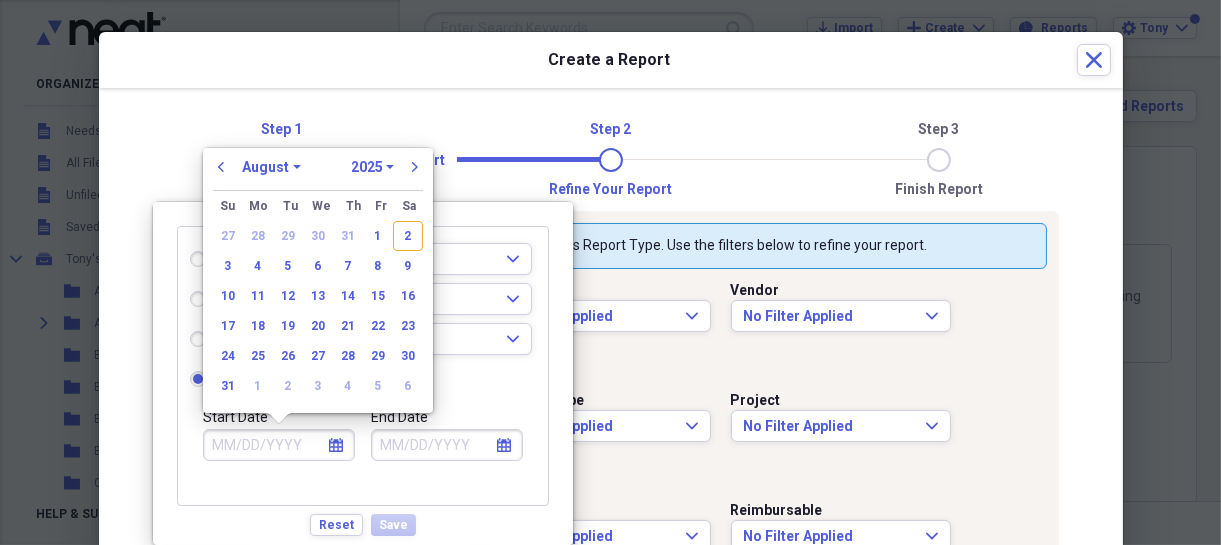 select on "0" 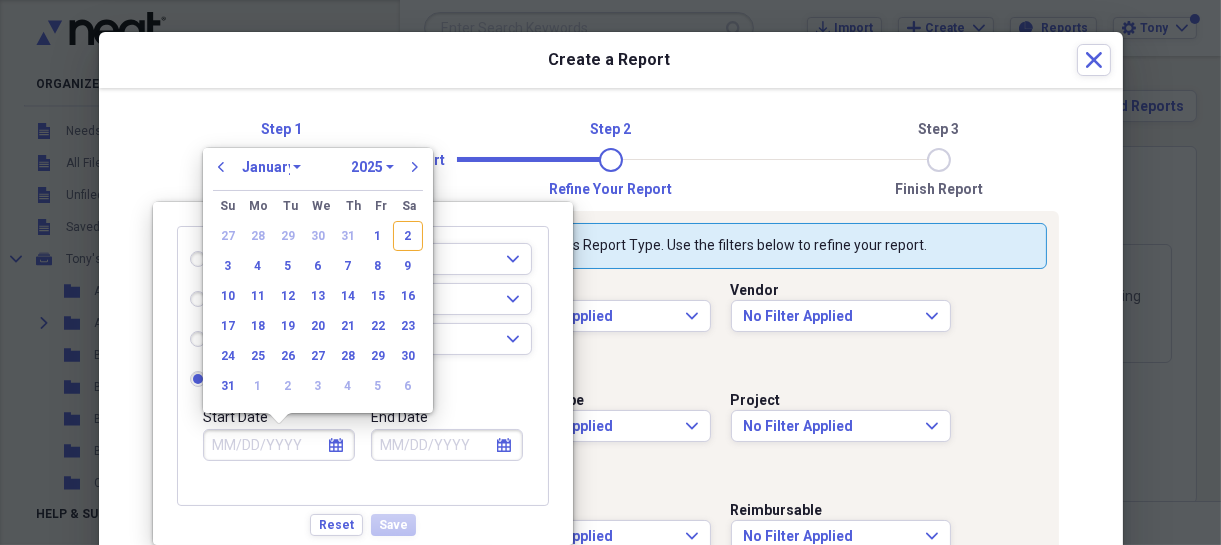 click on "January February March April May June July August September October November December" at bounding box center (271, 167) 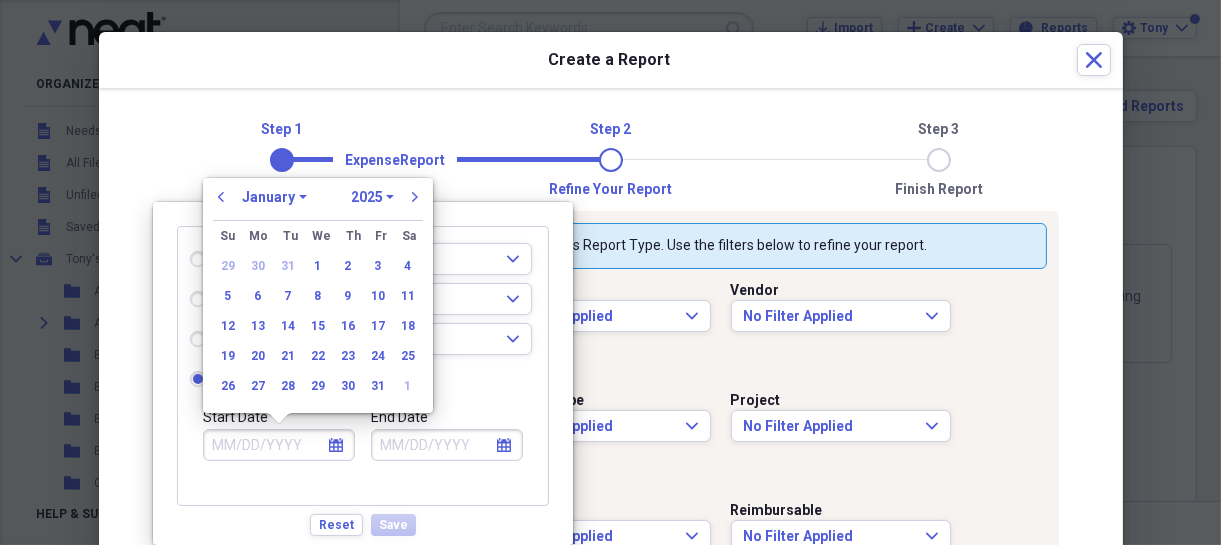 click on "1970 1971 1972 1973 1974 1975 1976 1977 1978 1979 1980 1981 1982 1983 1984 1985 1986 1987 1988 1989 1990 1991 1992 1993 1994 1995 1996 1997 1998 1999 2000 2001 2002 2003 2004 2005 2006 2007 2008 2009 2010 2011 2012 2013 2014 2015 2016 2017 2018 2019 2020 2021 2022 2023 2024 2025 2026 2027 2028 2029 2030 2031 2032 2033 2034 2035" at bounding box center (372, 197) 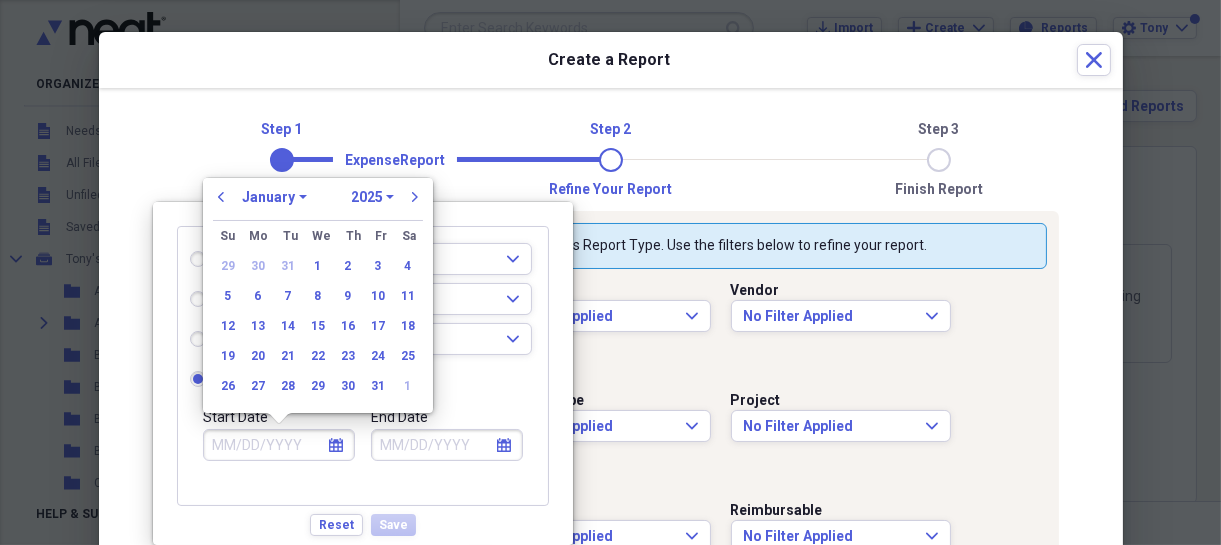 select on "2024" 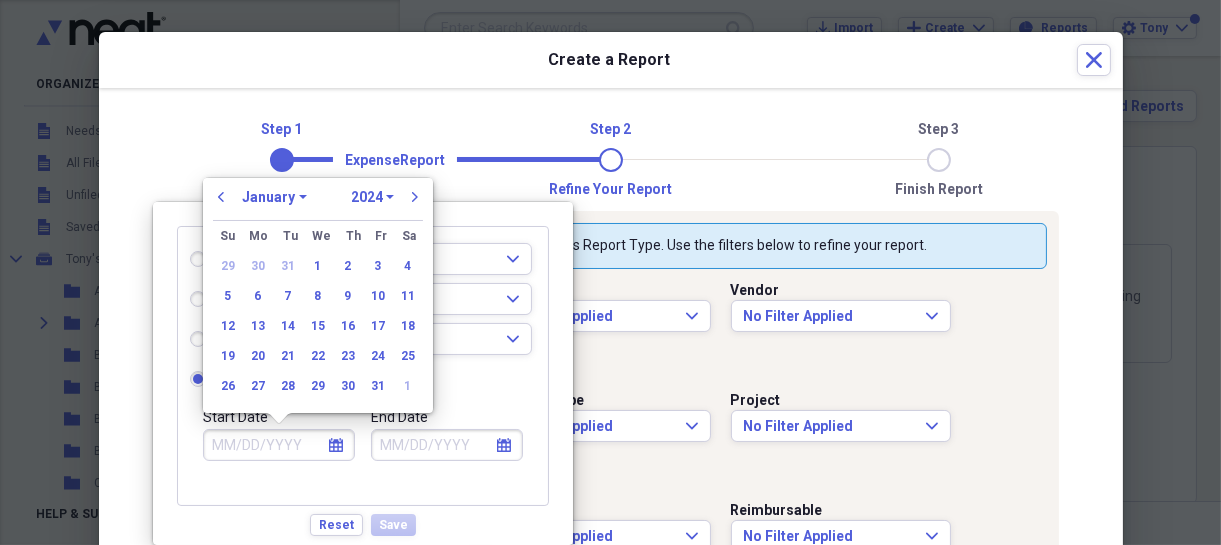click on "1970 1971 1972 1973 1974 1975 1976 1977 1978 1979 1980 1981 1982 1983 1984 1985 1986 1987 1988 1989 1990 1991 1992 1993 1994 1995 1996 1997 1998 1999 2000 2001 2002 2003 2004 2005 2006 2007 2008 2009 2010 2011 2012 2013 2014 2015 2016 2017 2018 2019 2020 2021 2022 2023 2024 2025 2026 2027 2028 2029 2030 2031 2032 2033 2034 2035" at bounding box center [372, 197] 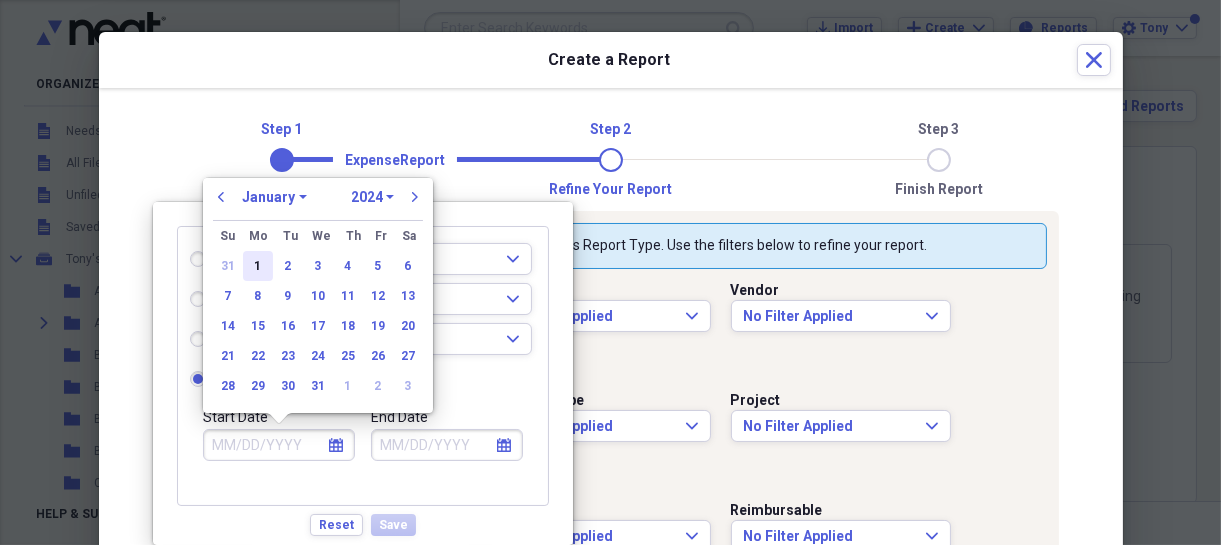 click on "1" at bounding box center [258, 266] 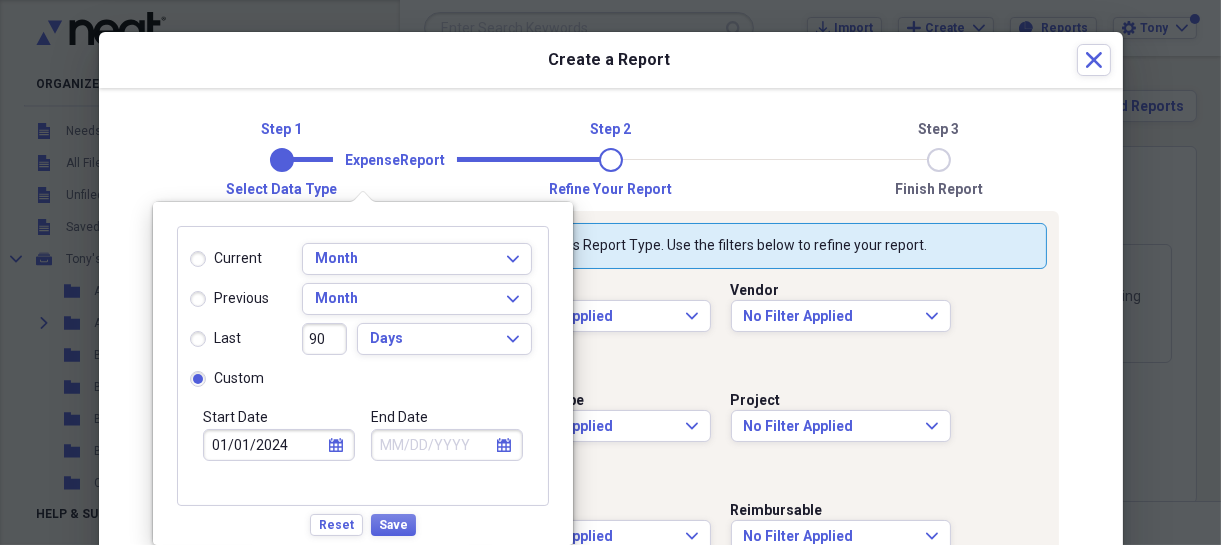 click on "calendar Calendar" at bounding box center (504, 445) 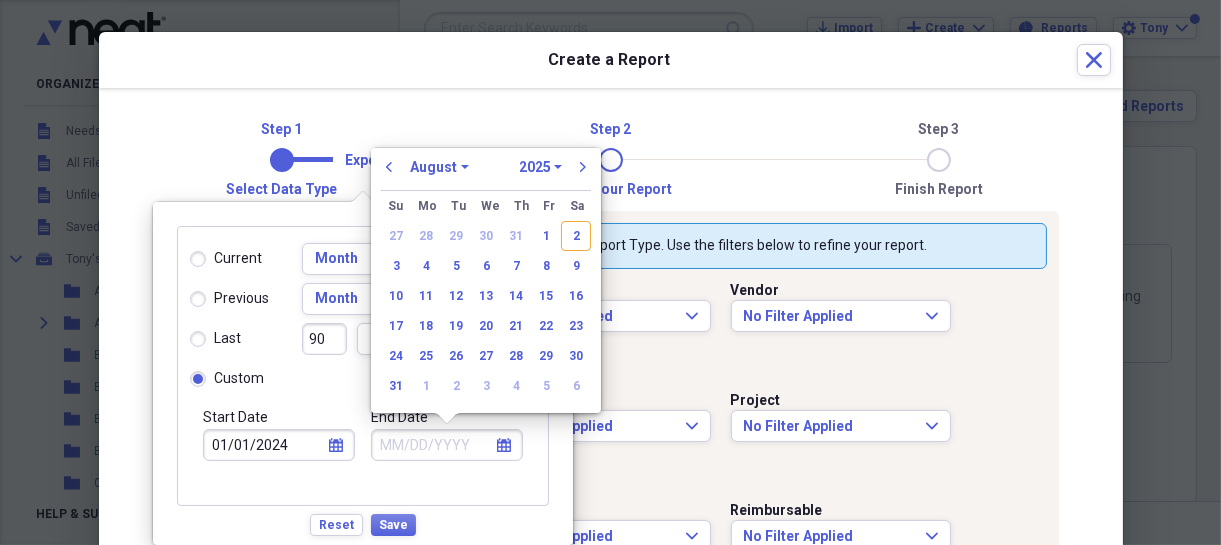 click on "January February March April May June July August September October November December" at bounding box center (439, 167) 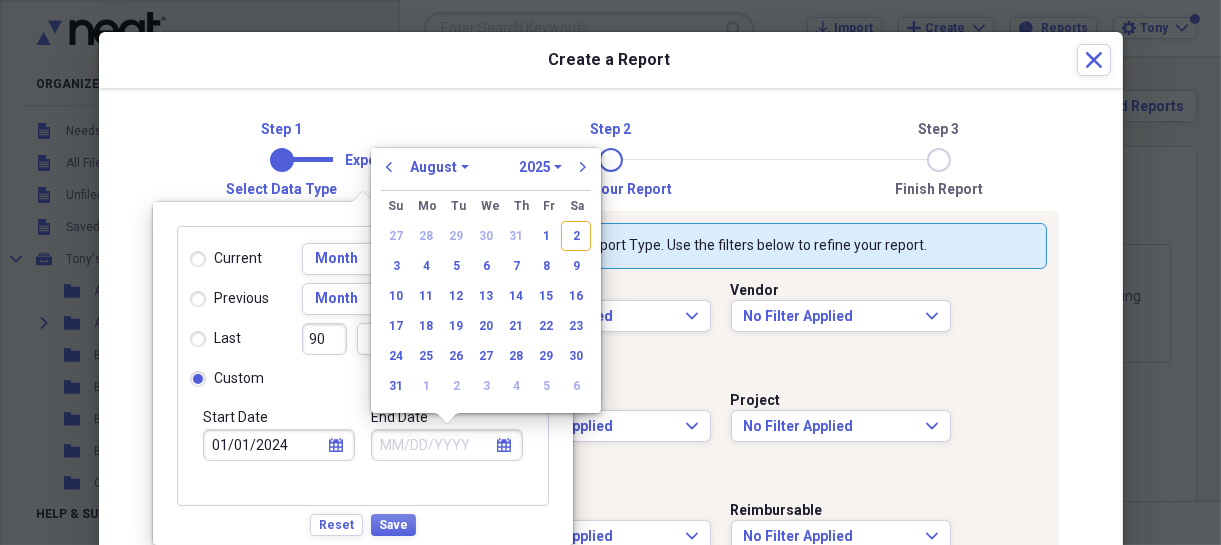 select on "11" 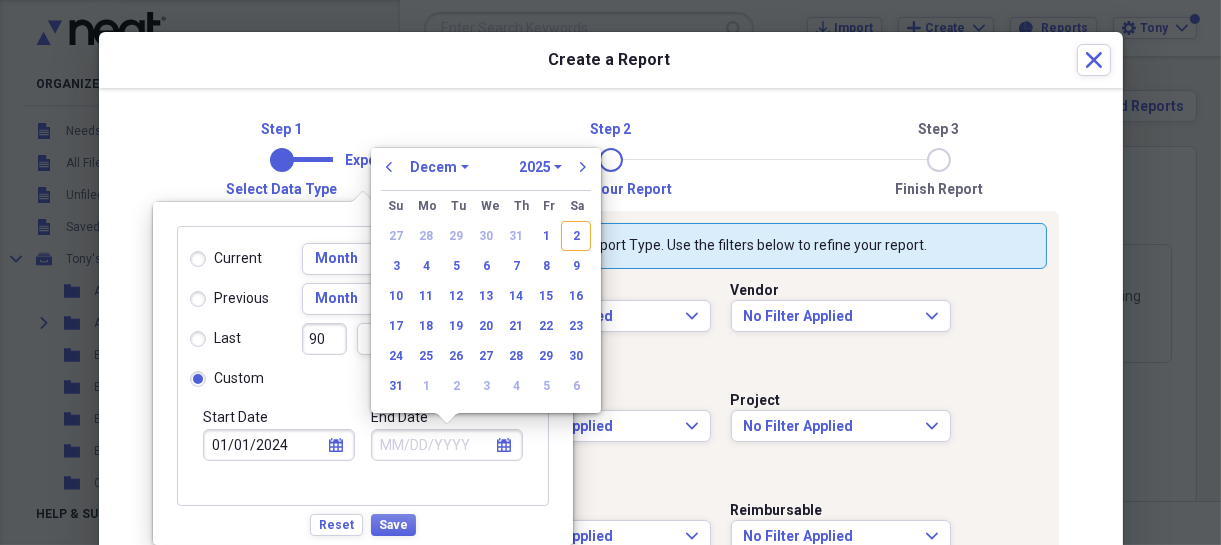 click on "January February March April May June July August September October November December" at bounding box center [439, 167] 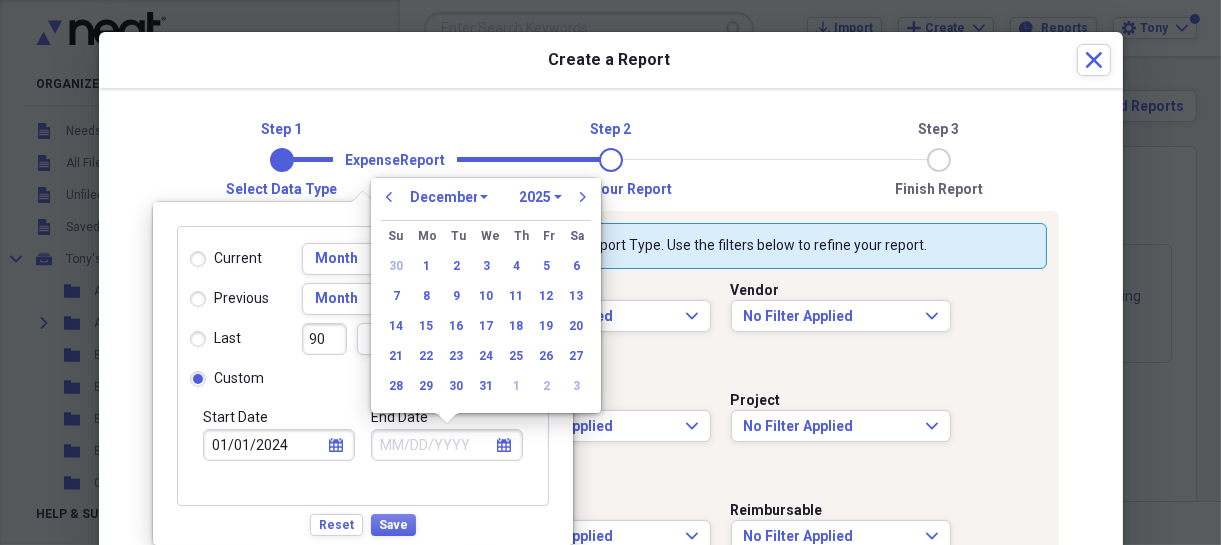 click on "1970 1971 1972 1973 1974 1975 1976 1977 1978 1979 1980 1981 1982 1983 1984 1985 1986 1987 1988 1989 1990 1991 1992 1993 1994 1995 1996 1997 1998 1999 2000 2001 2002 2003 2004 2005 2006 2007 2008 2009 2010 2011 2012 2013 2014 2015 2016 2017 2018 2019 2020 2021 2022 2023 2024 2025 2026 2027 2028 2029 2030 2031 2032 2033 2034 2035" at bounding box center [540, 197] 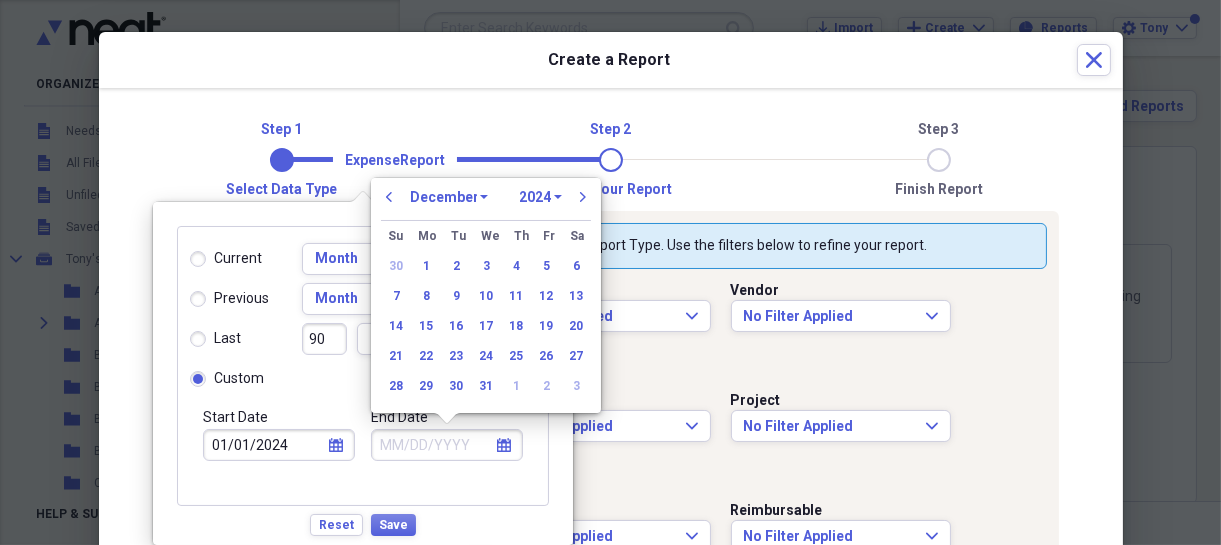 click on "1970 1971 1972 1973 1974 1975 1976 1977 1978 1979 1980 1981 1982 1983 1984 1985 1986 1987 1988 1989 1990 1991 1992 1993 1994 1995 1996 1997 1998 1999 2000 2001 2002 2003 2004 2005 2006 2007 2008 2009 2010 2011 2012 2013 2014 2015 2016 2017 2018 2019 2020 2021 2022 2023 2024 2025 2026 2027 2028 2029 2030 2031 2032 2033 2034 2035" at bounding box center [540, 197] 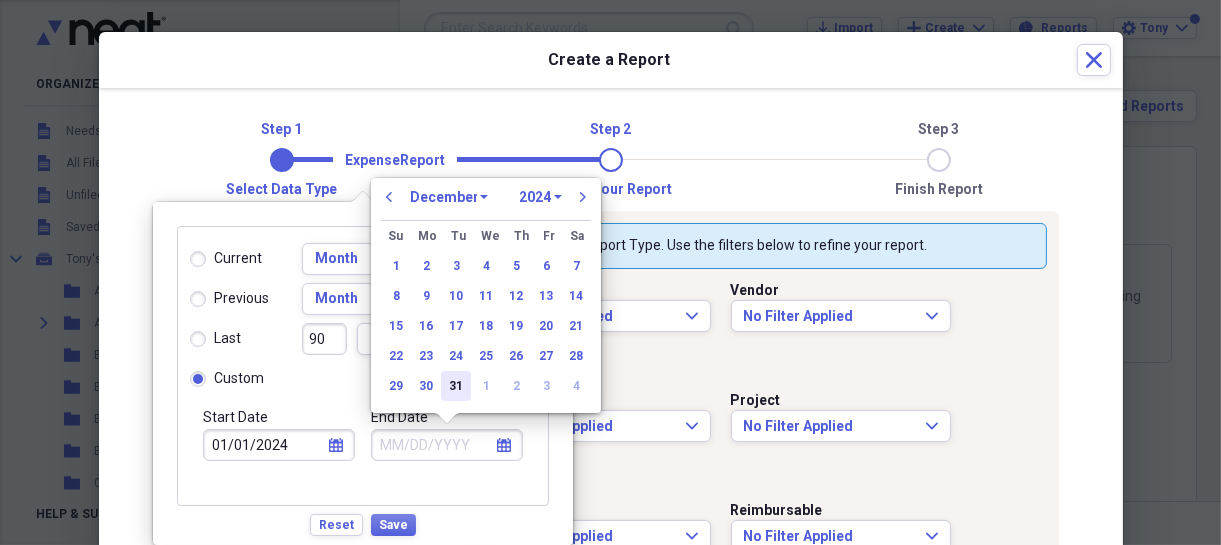 click on "31" at bounding box center (456, 386) 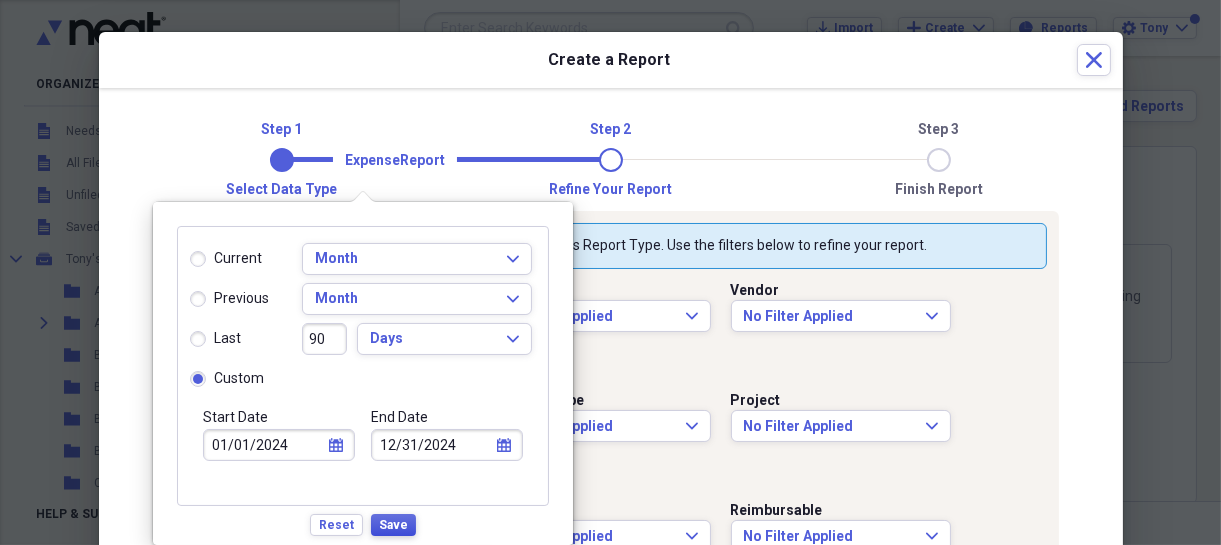 click on "Save" at bounding box center (393, 525) 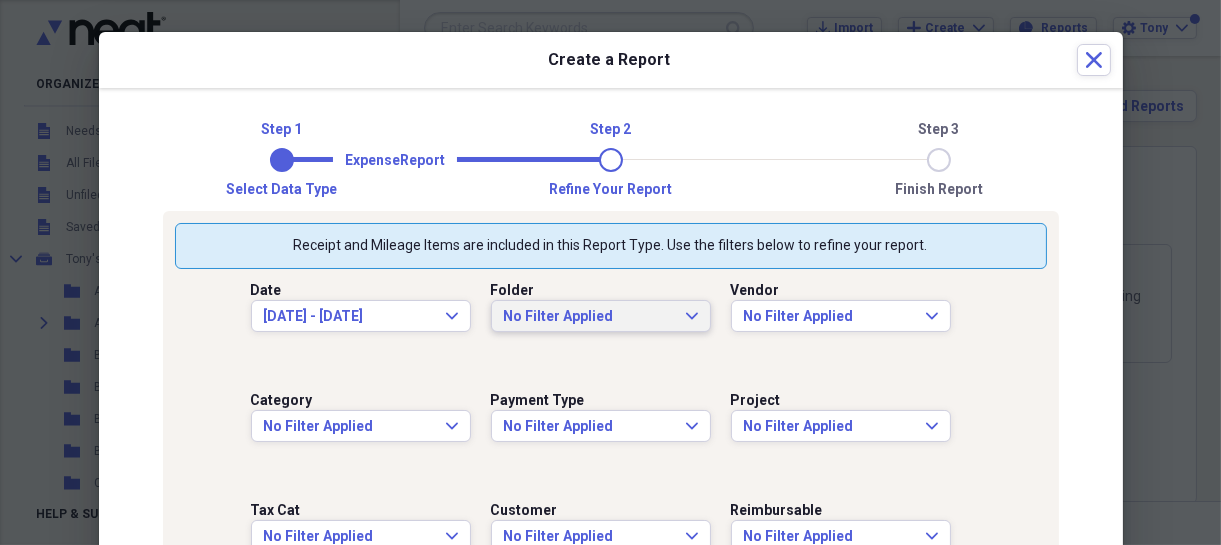 click on "Expand" 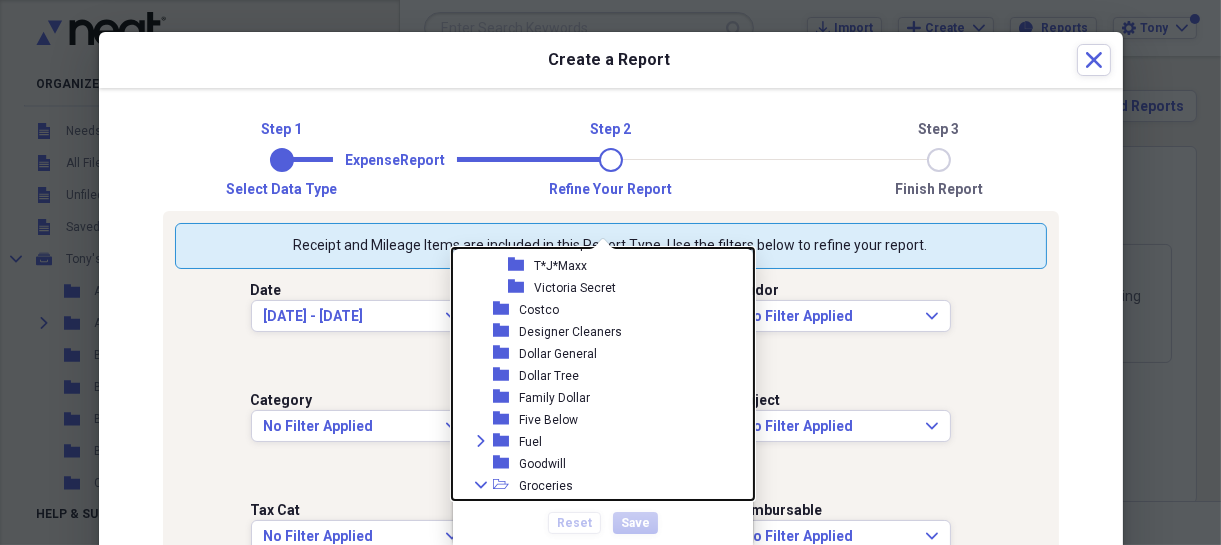 scroll, scrollTop: 480, scrollLeft: 0, axis: vertical 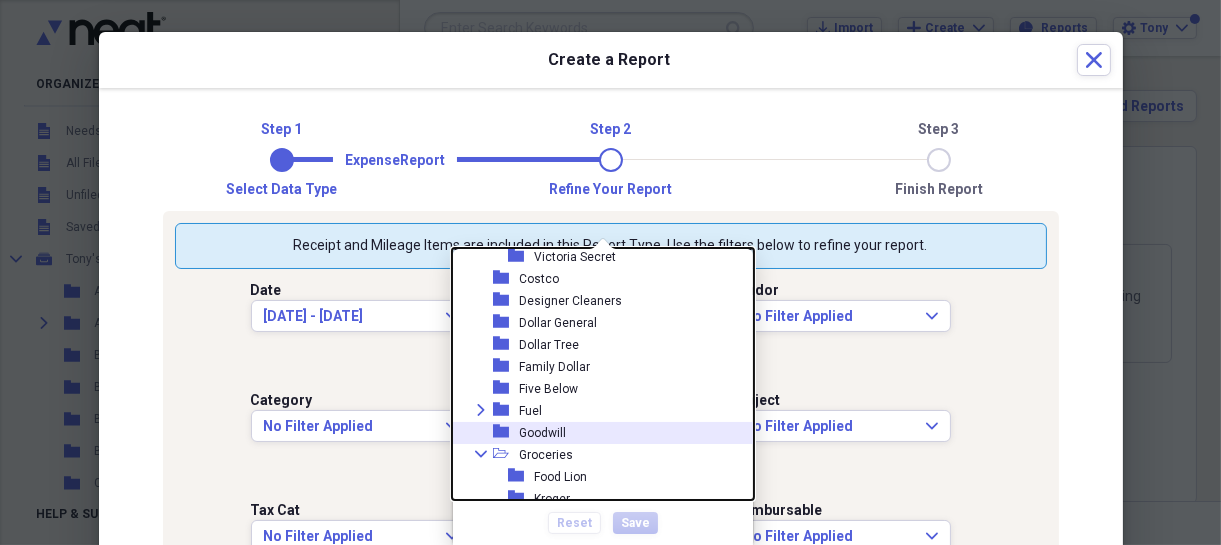 click on "Goodwill" at bounding box center (542, 433) 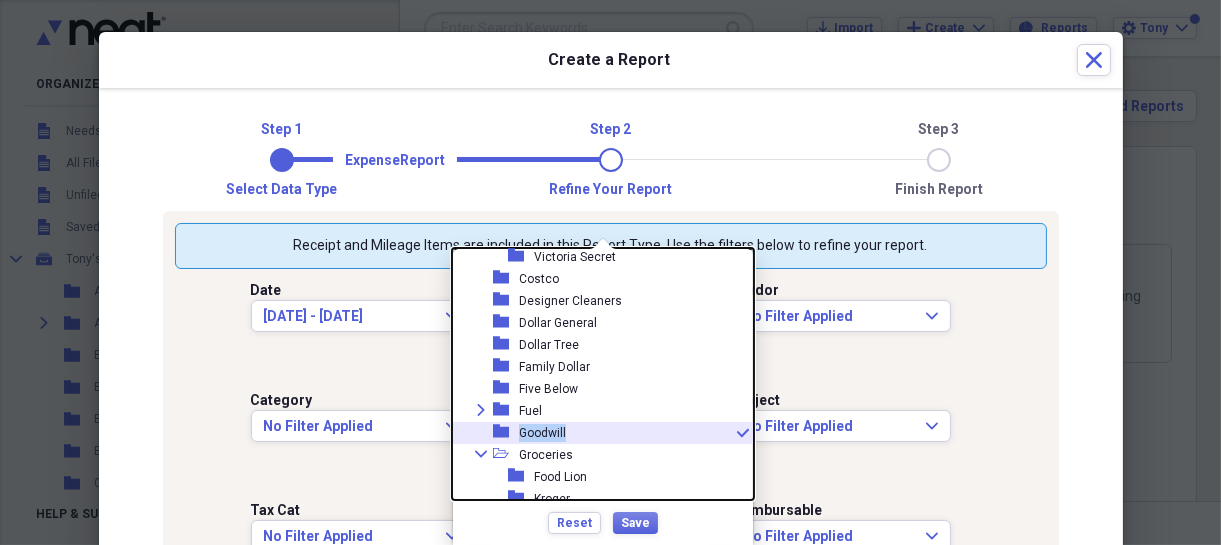 click on "Goodwill" at bounding box center (542, 433) 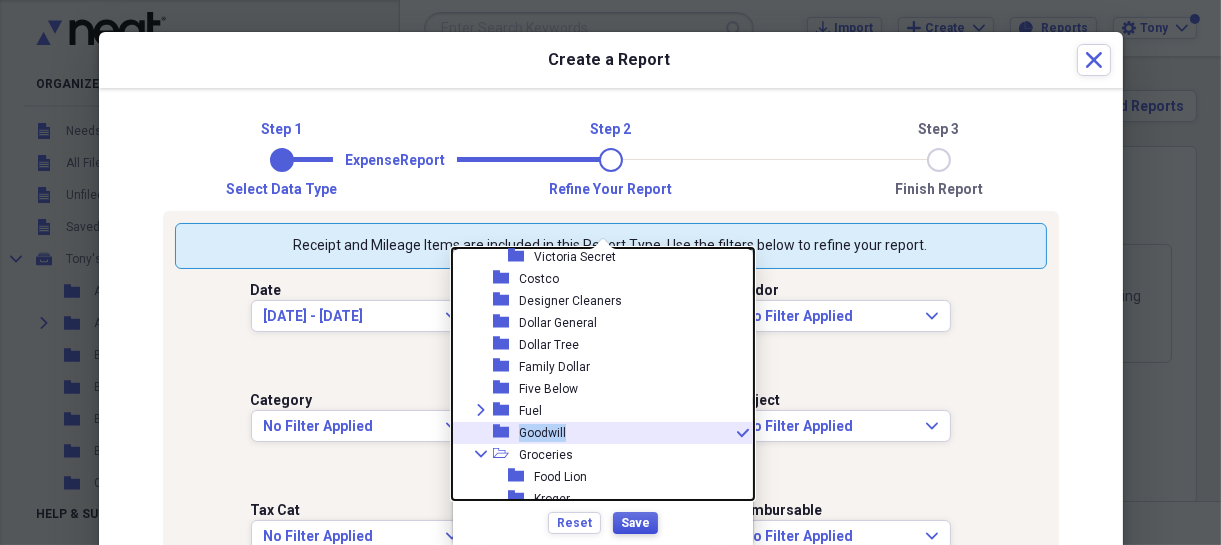 drag, startPoint x: 547, startPoint y: 431, endPoint x: 626, endPoint y: 528, distance: 125.09996 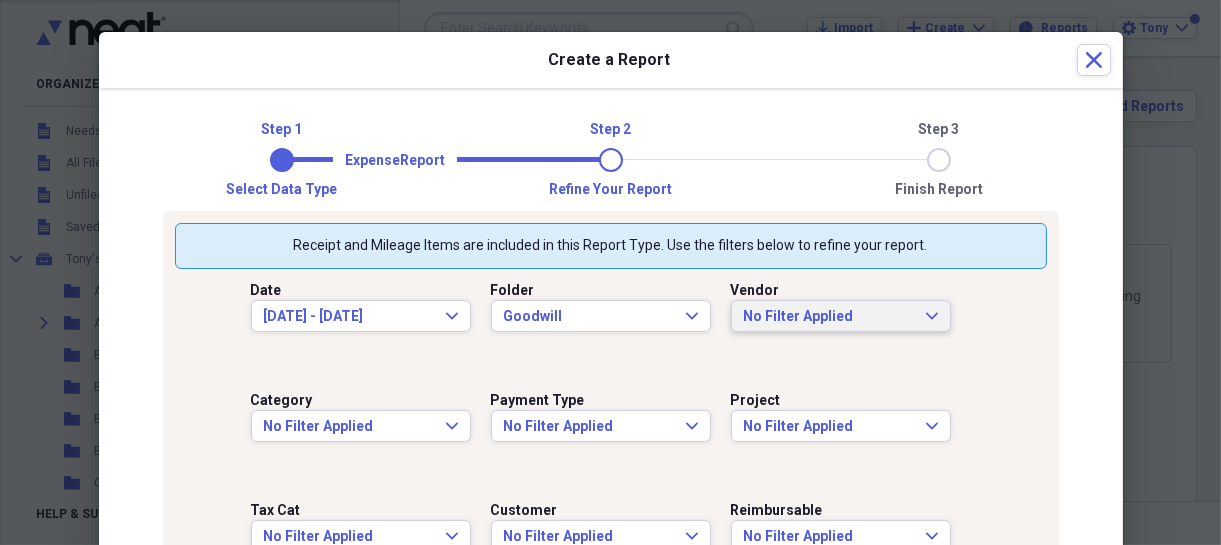 click on "Expand" 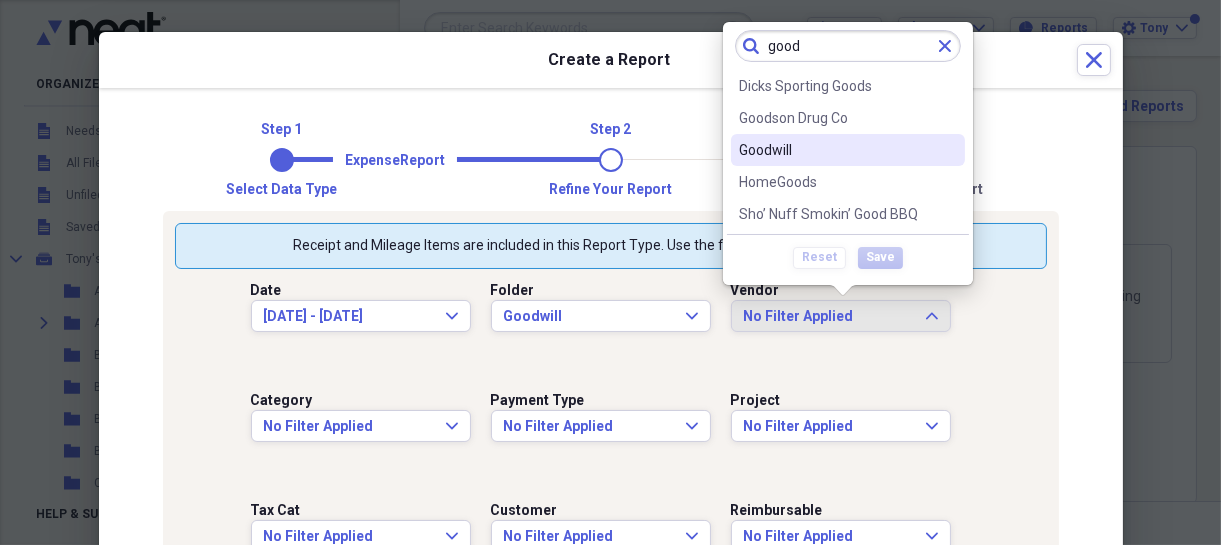 type on "good" 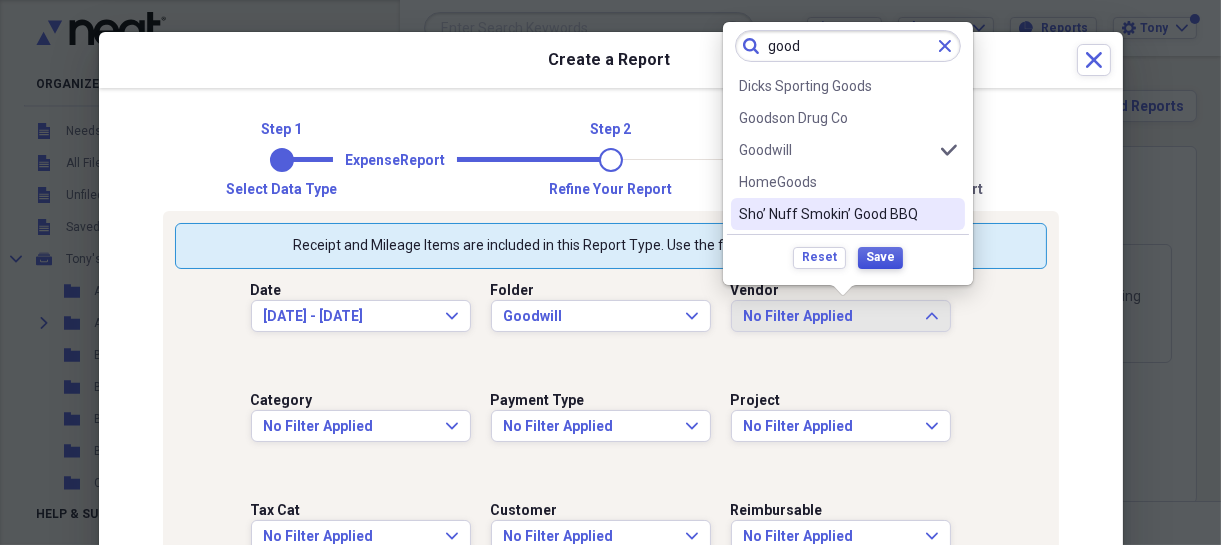 click on "Save" at bounding box center [880, 257] 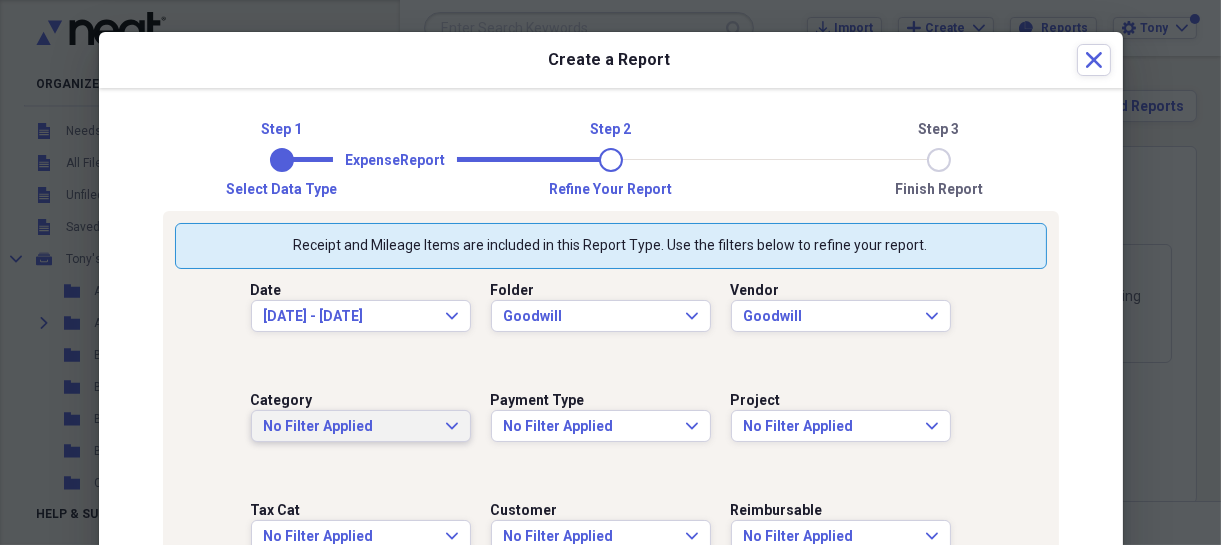 click on "Expand" 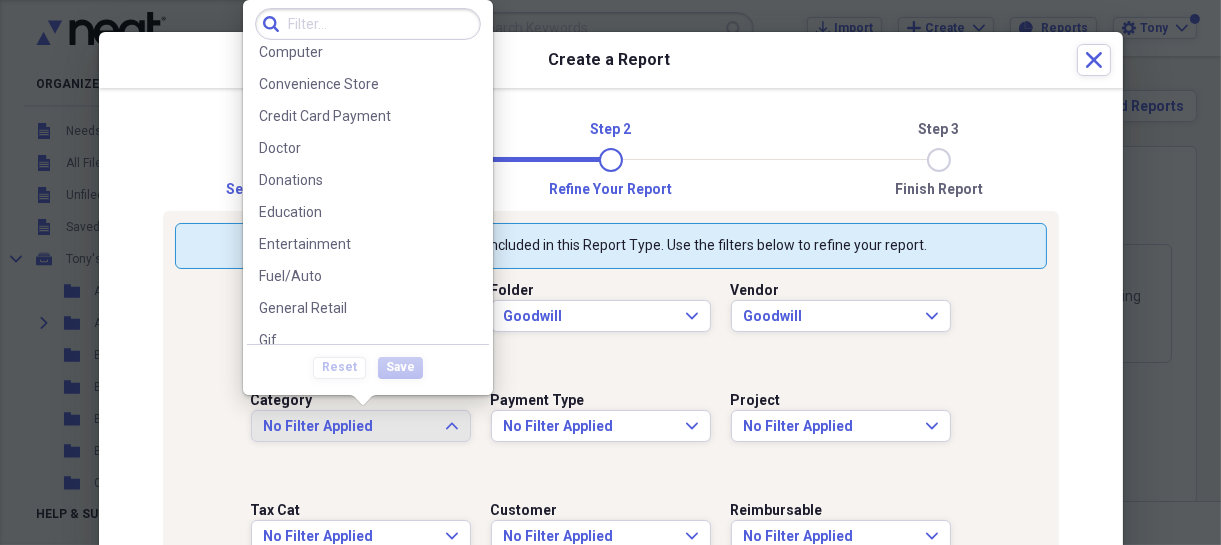 scroll, scrollTop: 401, scrollLeft: 0, axis: vertical 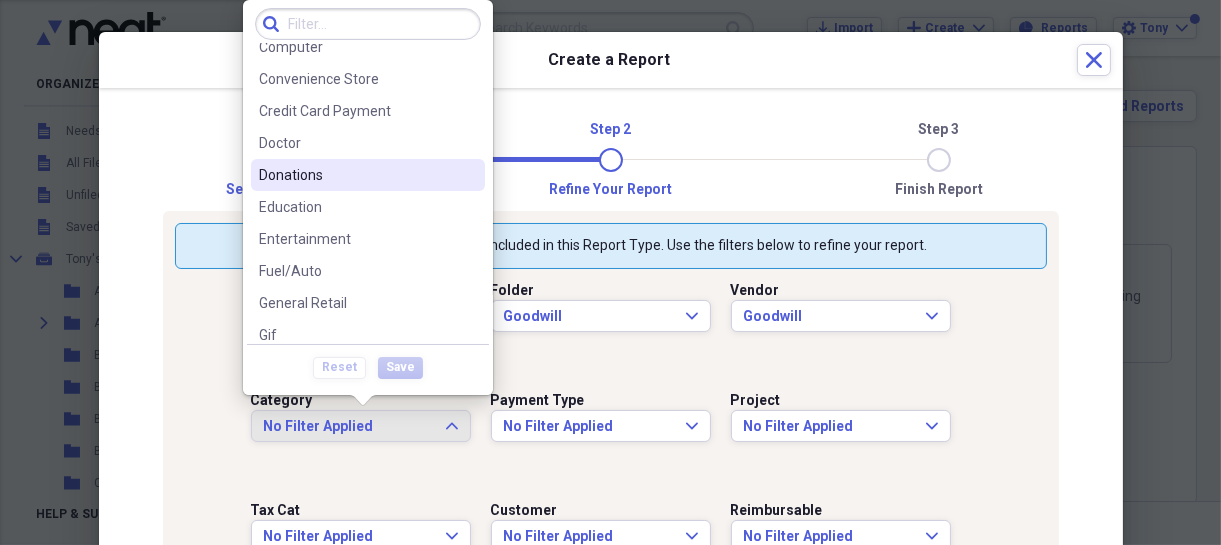 click on "Donations" at bounding box center (356, 175) 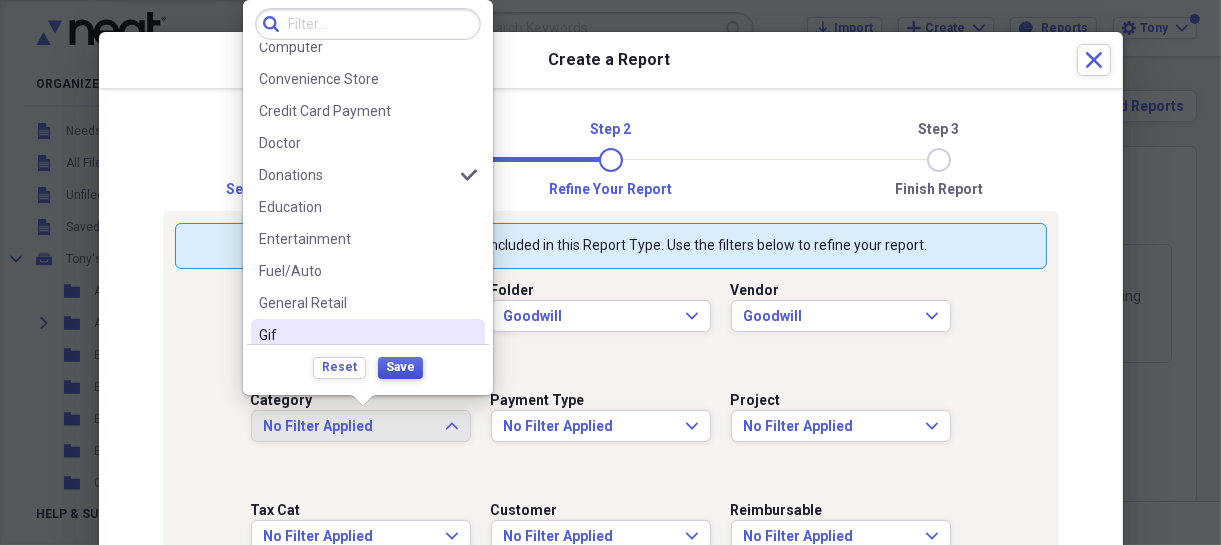 click on "Save" at bounding box center (400, 367) 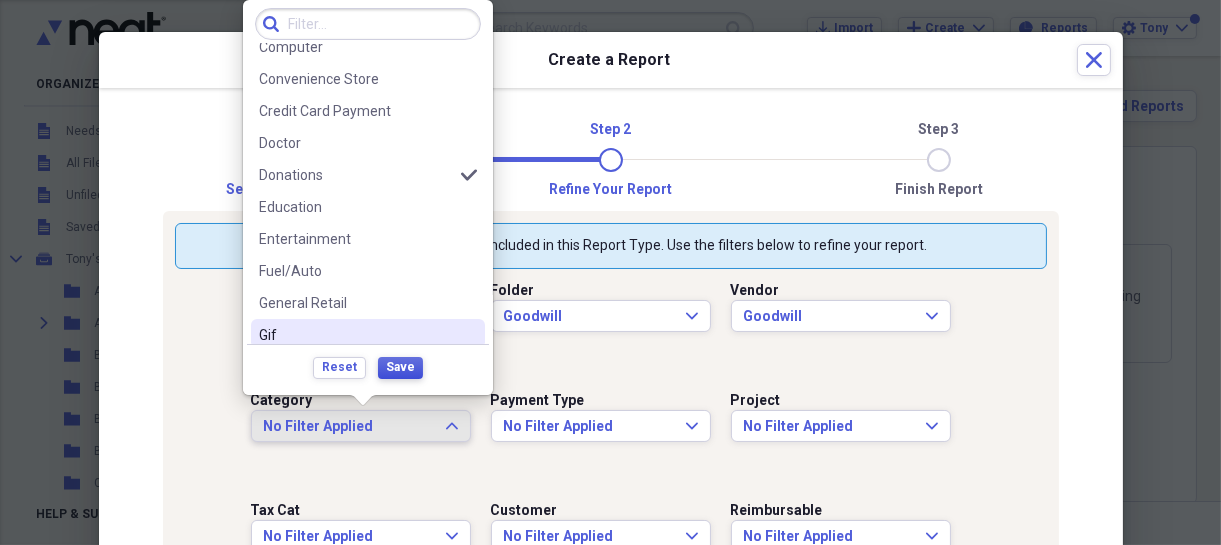 scroll, scrollTop: 0, scrollLeft: 0, axis: both 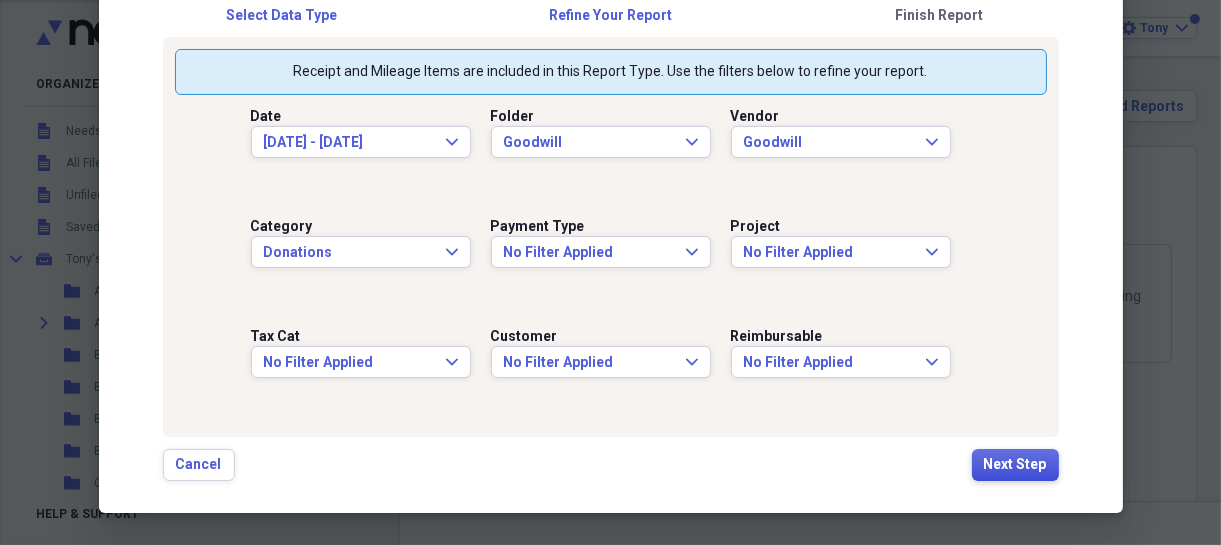 click on "Next Step" at bounding box center (1015, 465) 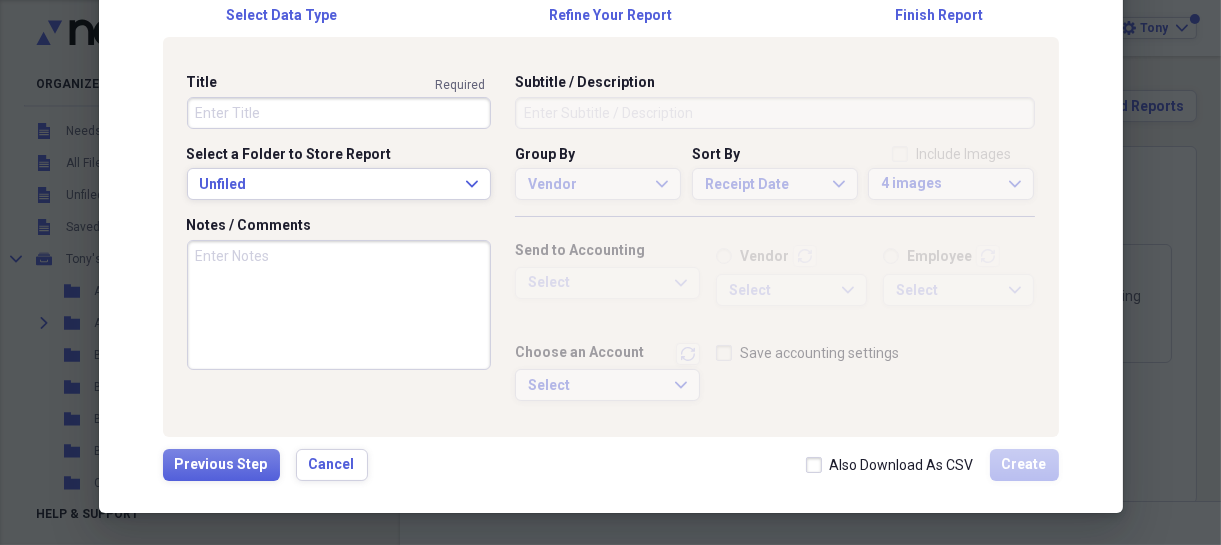 click on "Title" at bounding box center [339, 113] 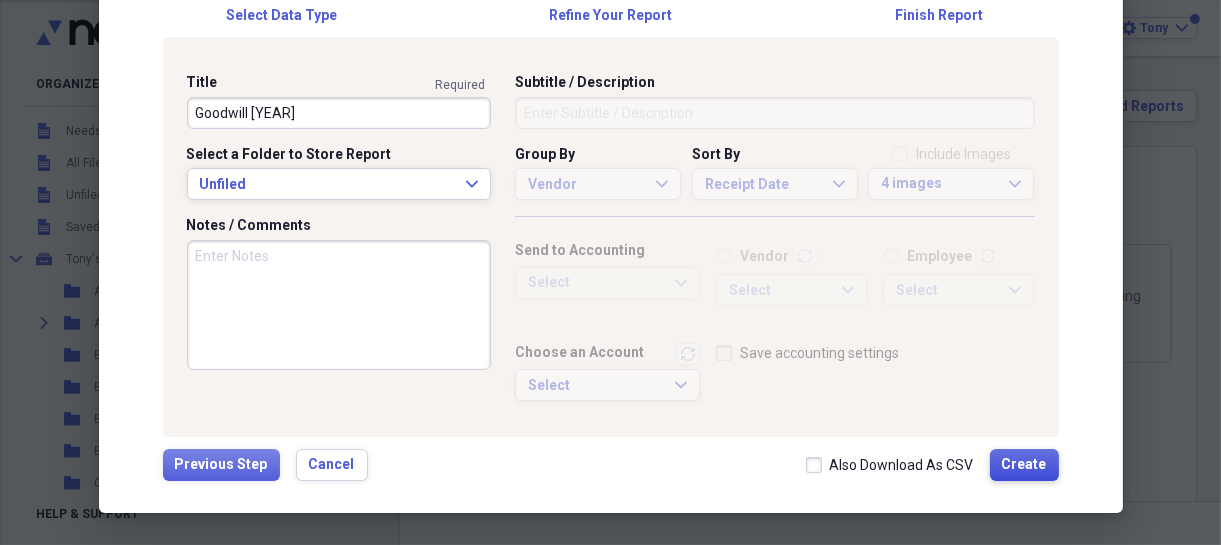type on "Goodwill [YEAR]" 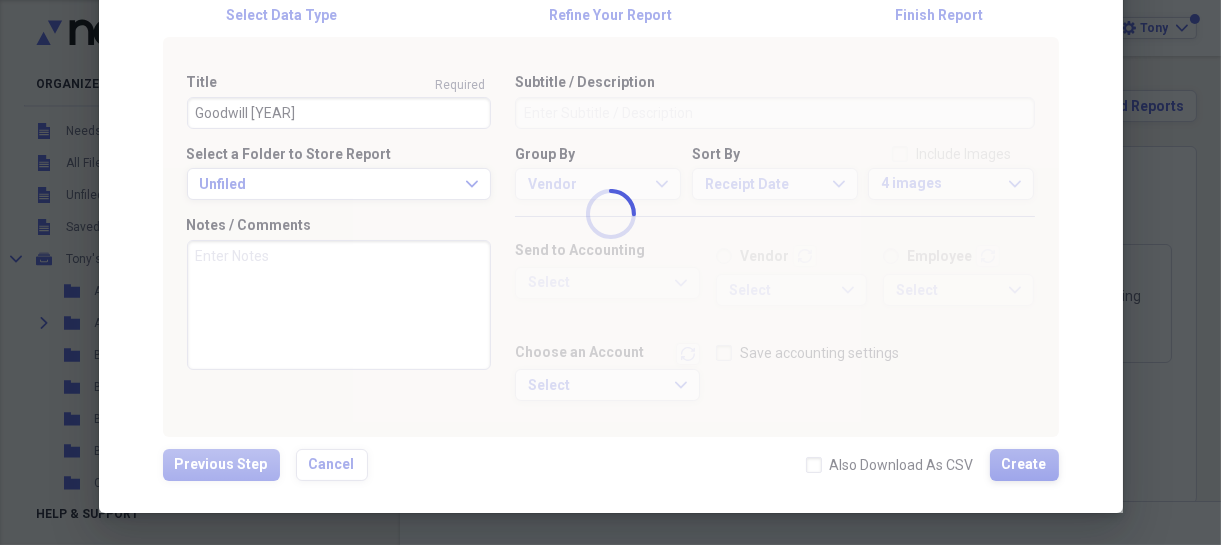type 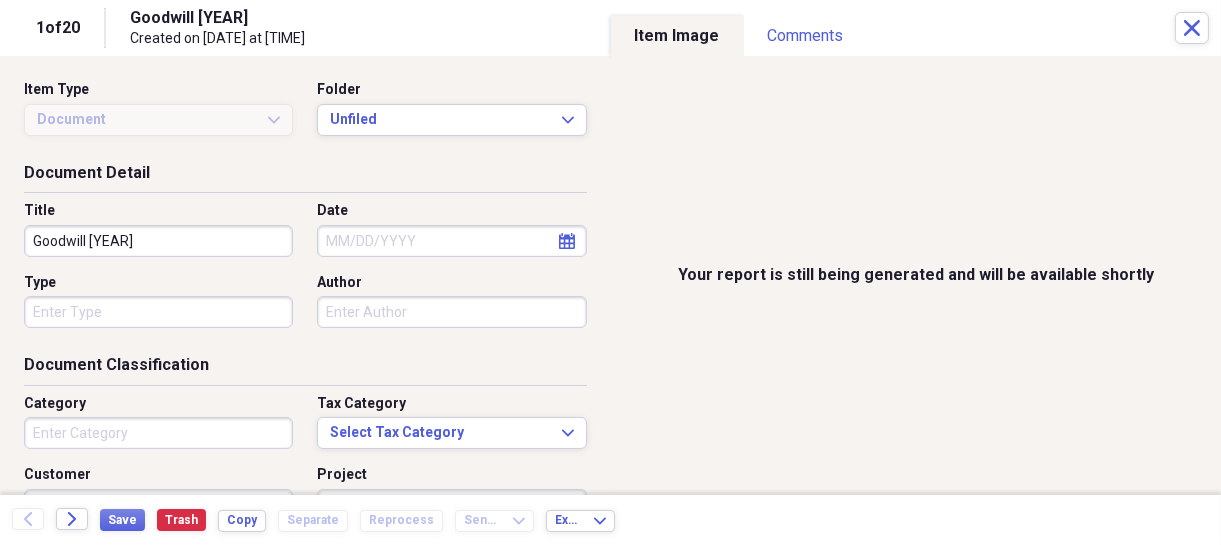 type on "Entertainment" 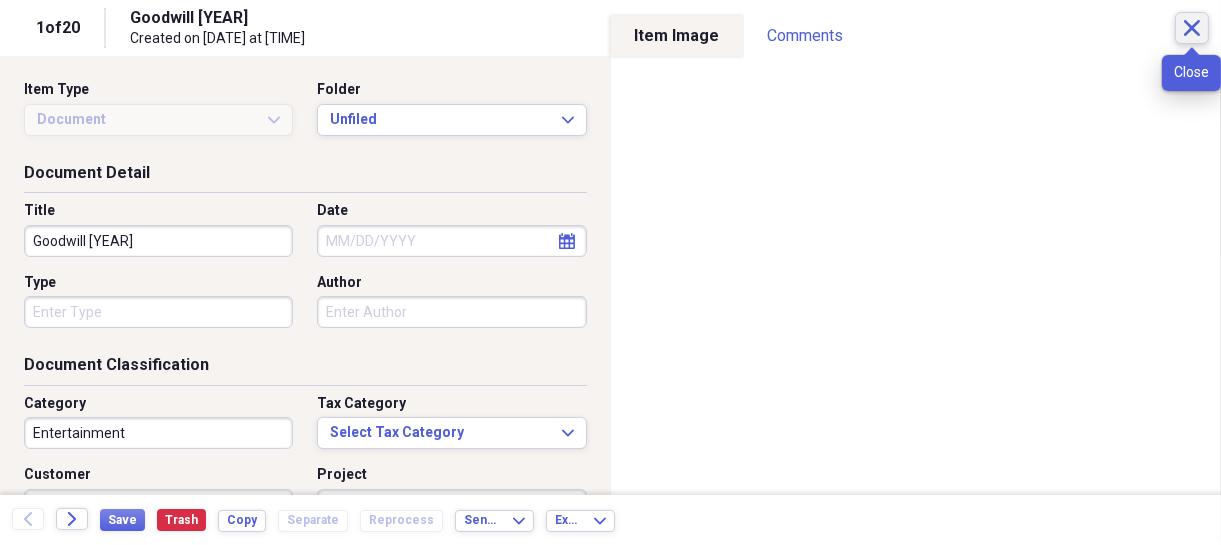 click on "Close" at bounding box center [1192, 28] 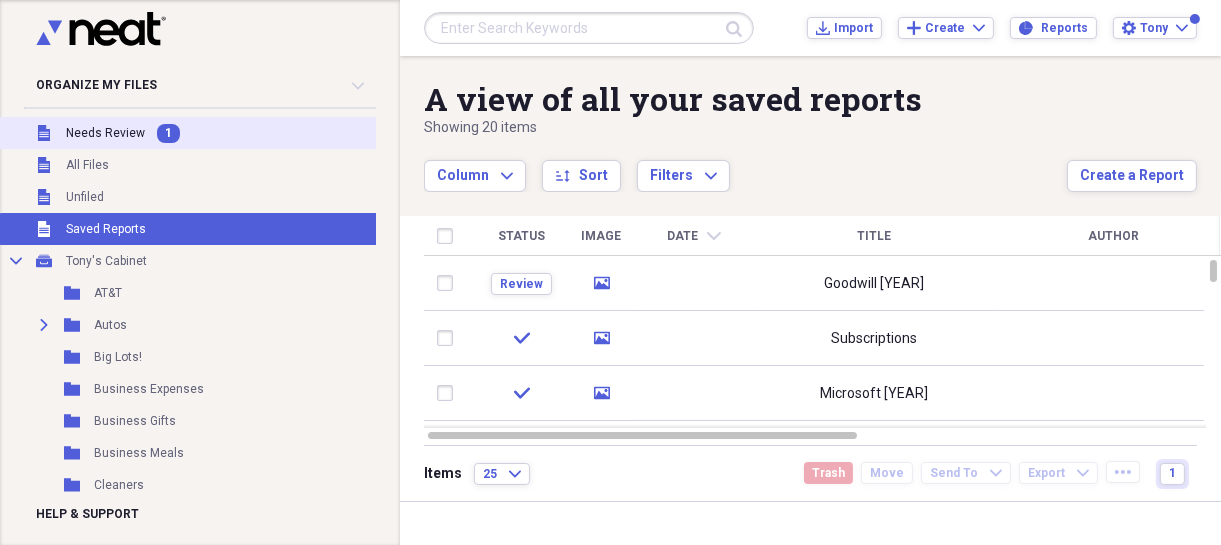 click on "Needs Review" at bounding box center [105, 133] 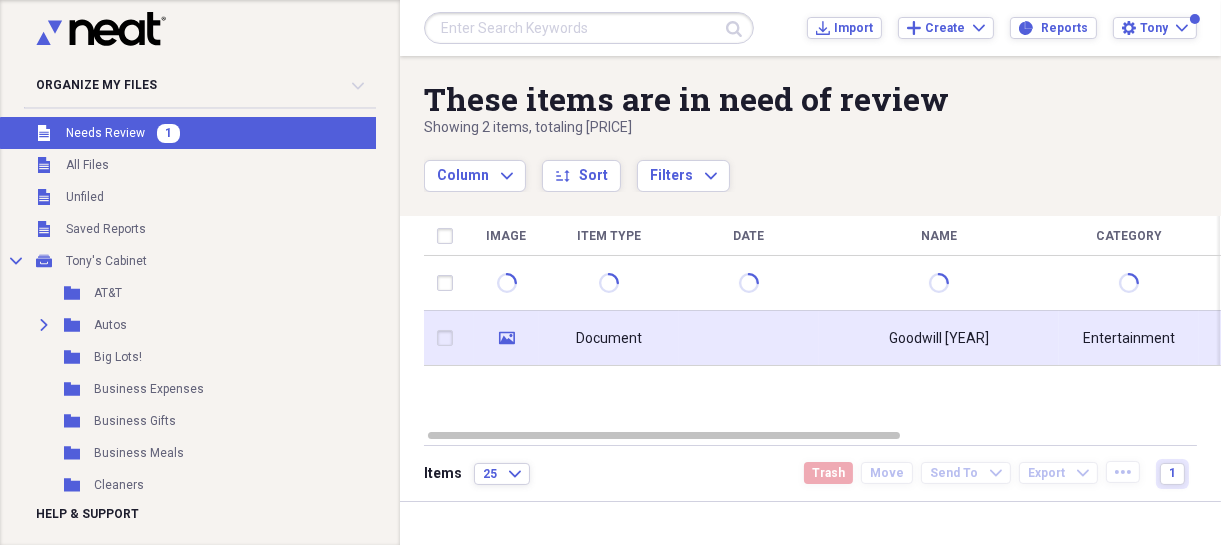 click on "Document" at bounding box center (609, 339) 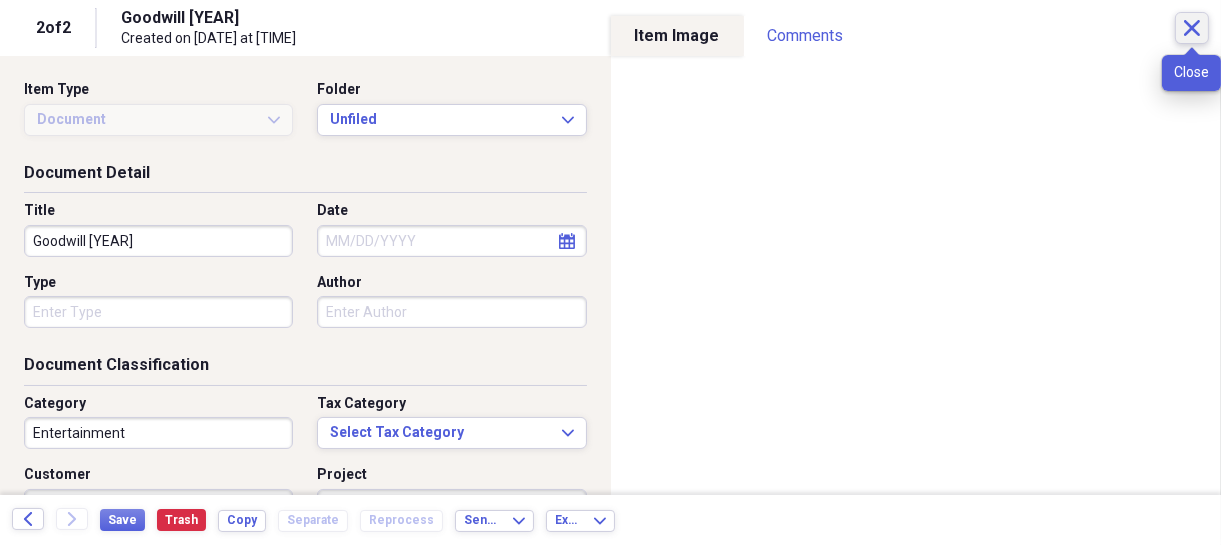 click 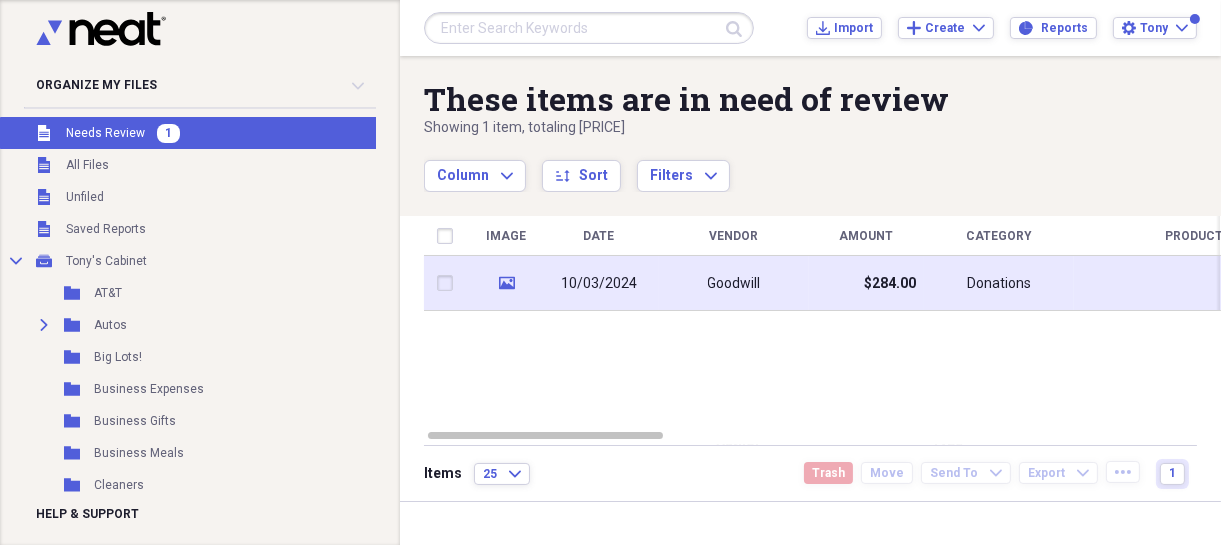 click on "10/03/2024" at bounding box center (599, 283) 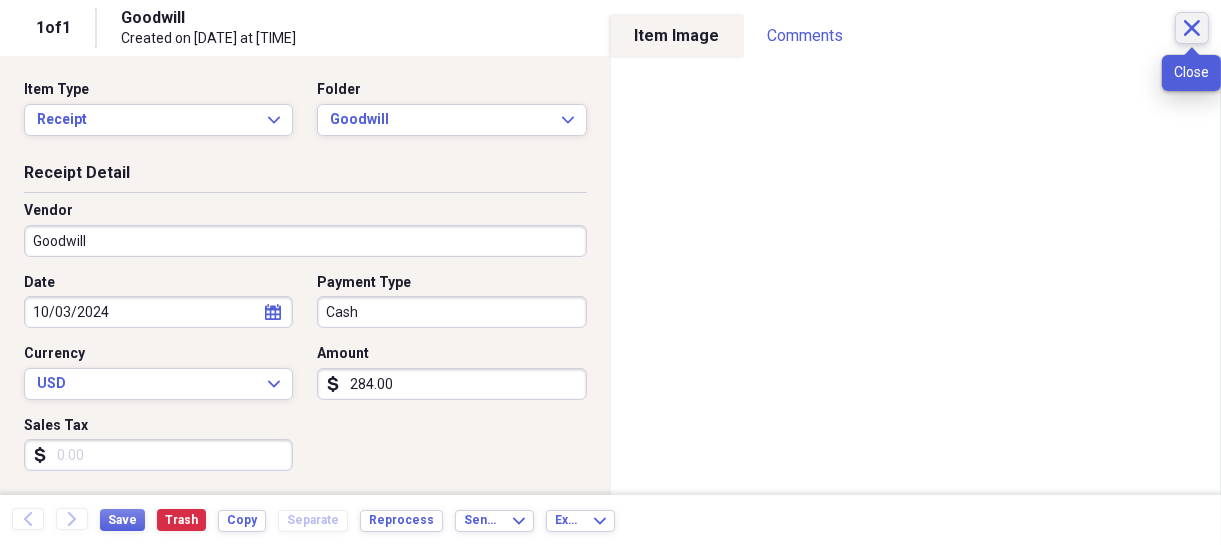 click 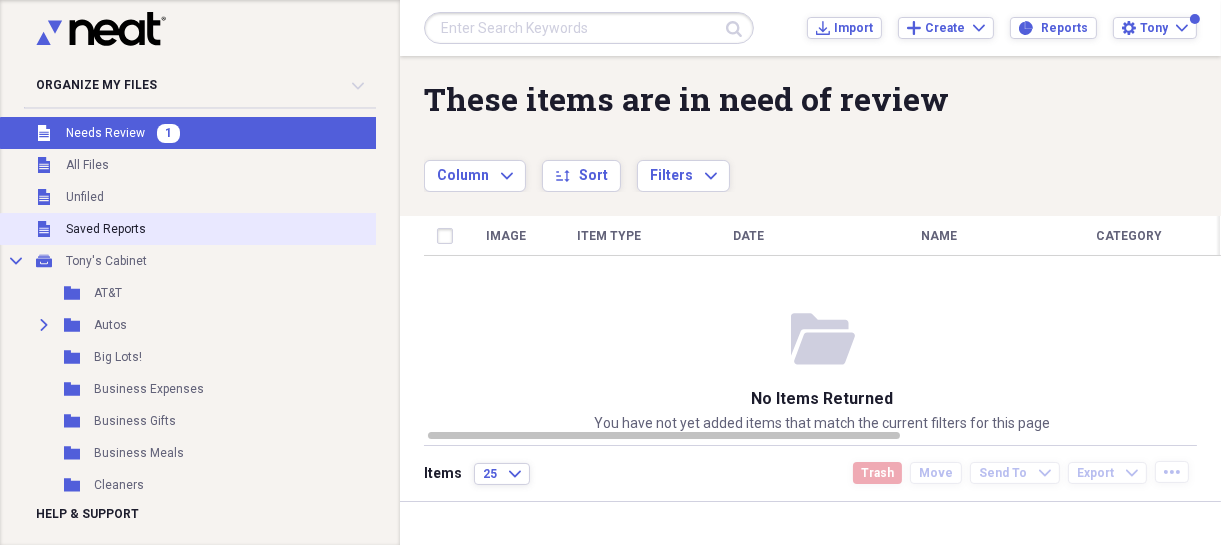 click on "Saved Reports" at bounding box center [106, 229] 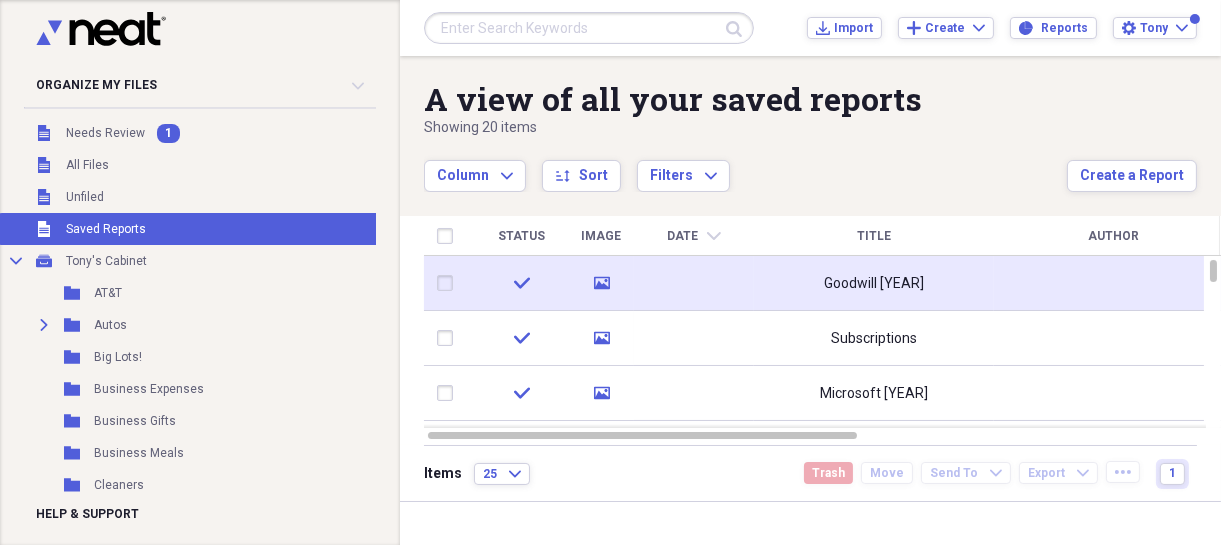 click on "Goodwill [YEAR]" at bounding box center (874, 284) 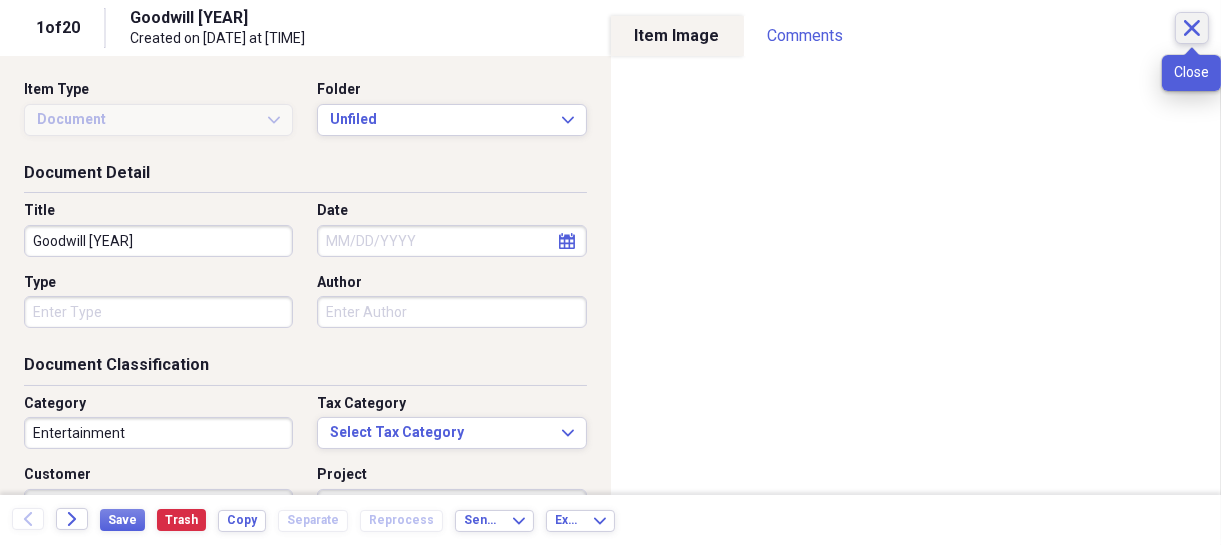click 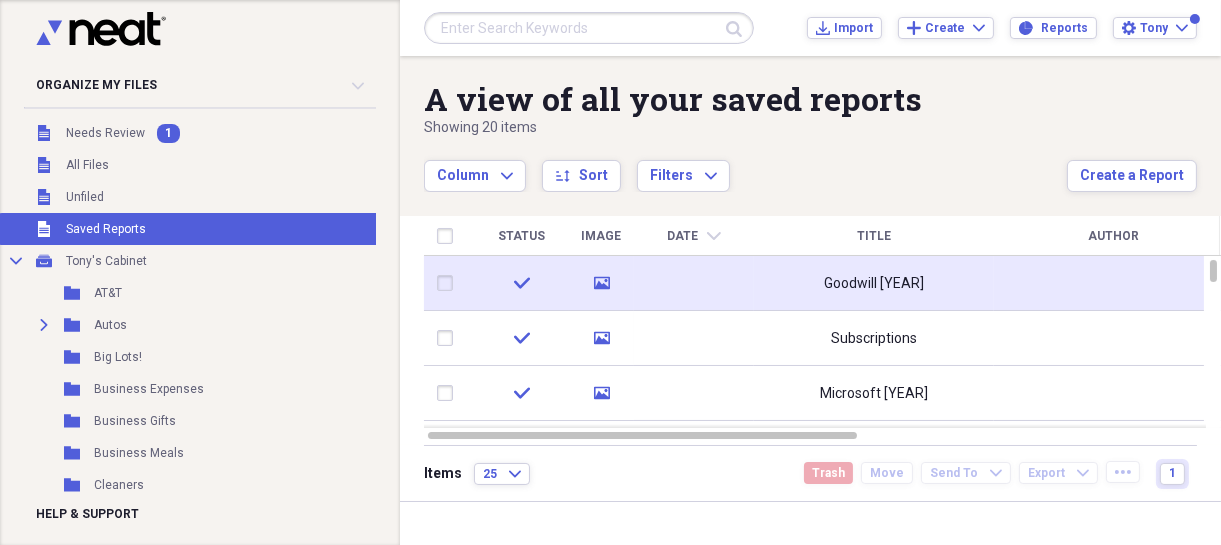 click at bounding box center (449, 283) 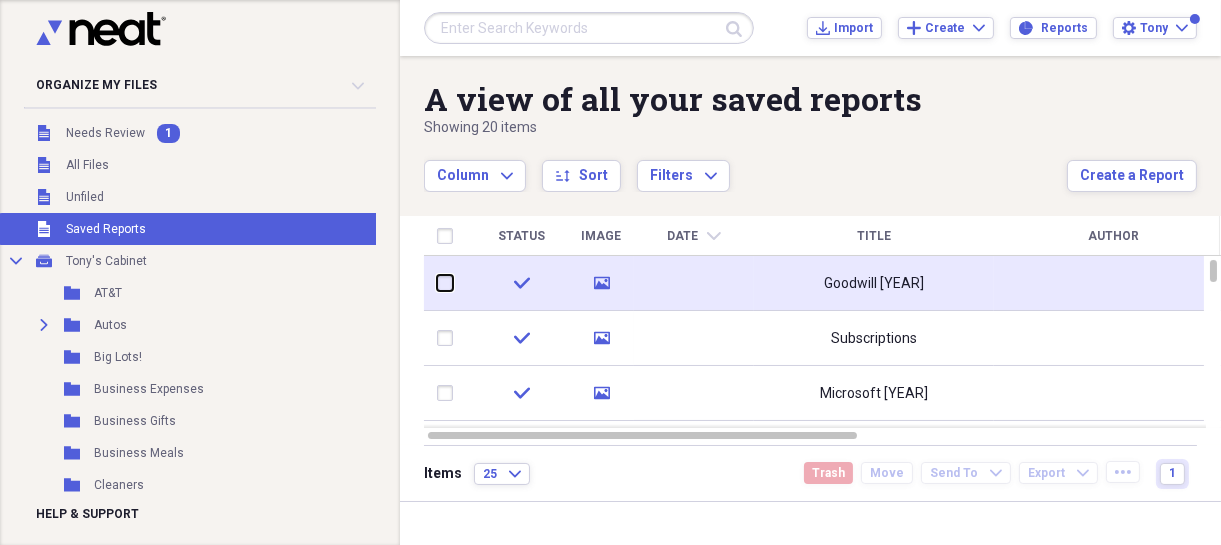 click at bounding box center [437, 283] 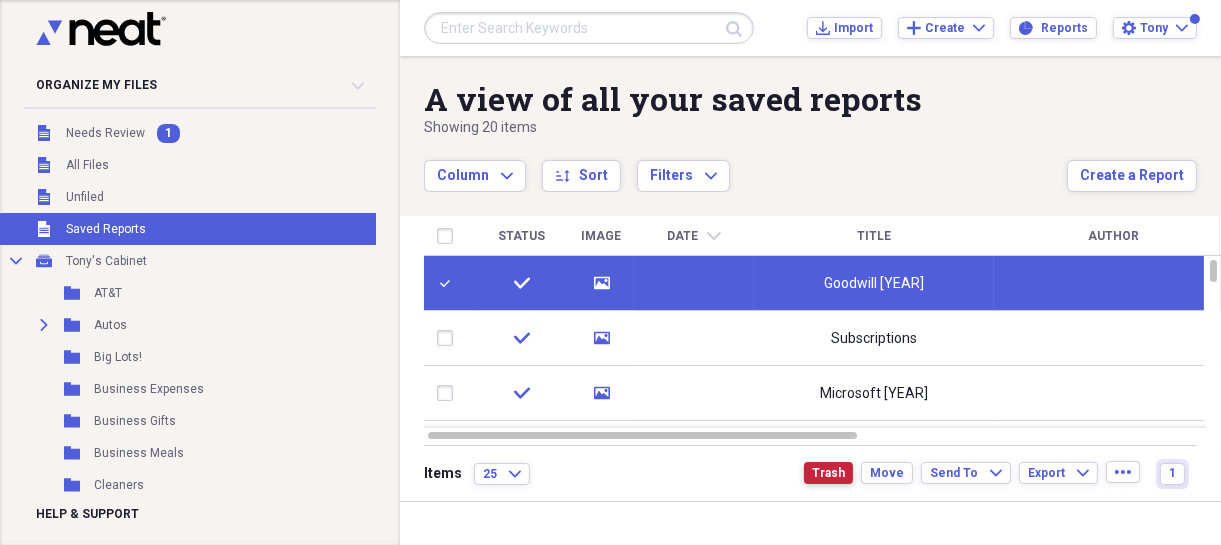 click on "Trash" at bounding box center (828, 473) 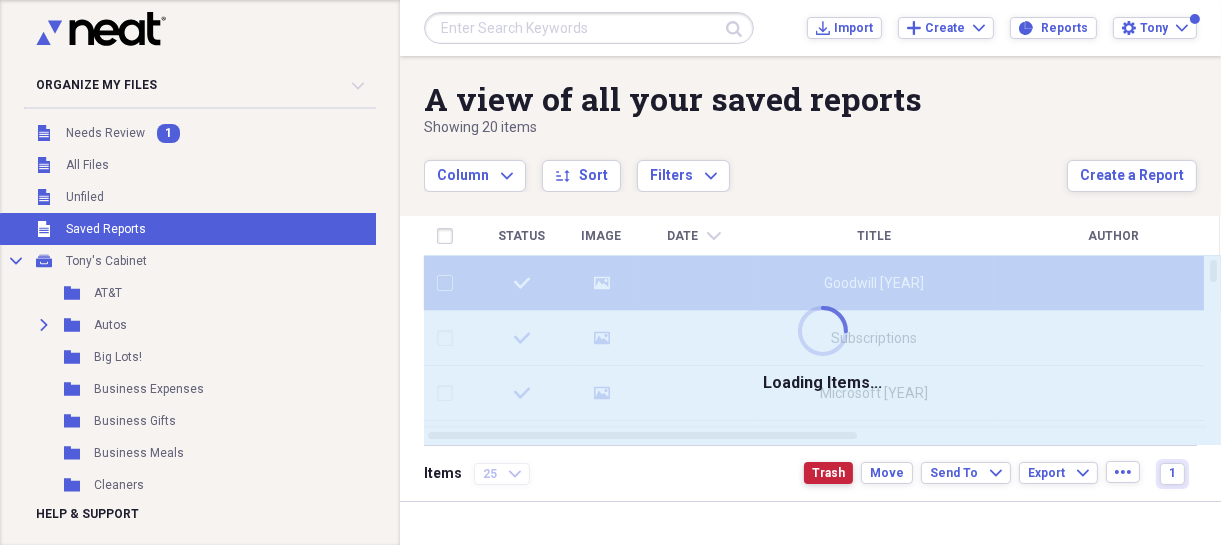 checkbox on "false" 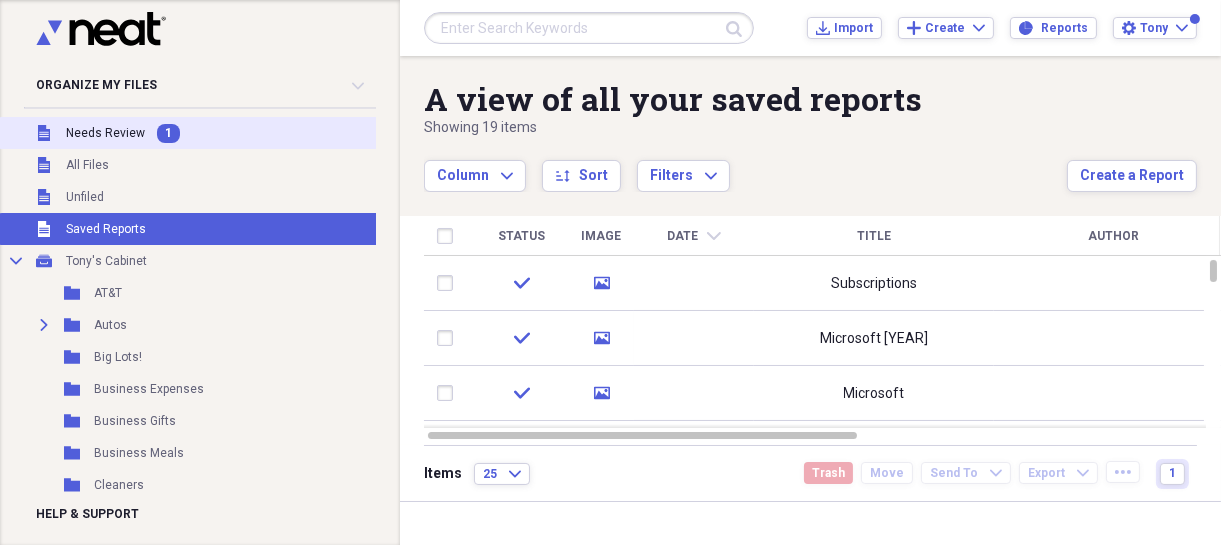 click on "Needs Review" at bounding box center [105, 133] 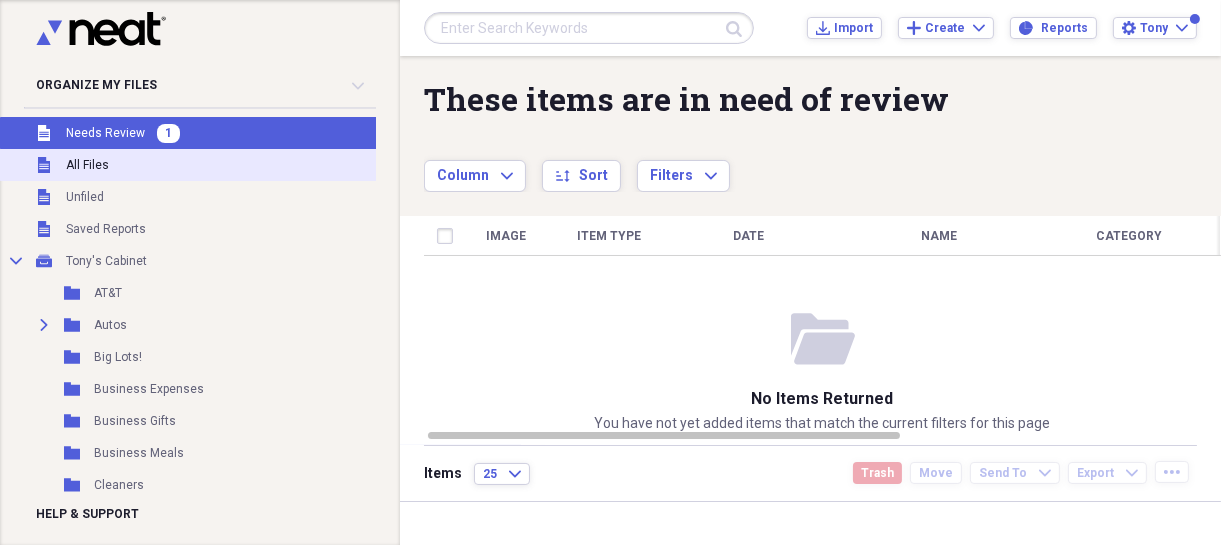click on "All Files" at bounding box center [87, 165] 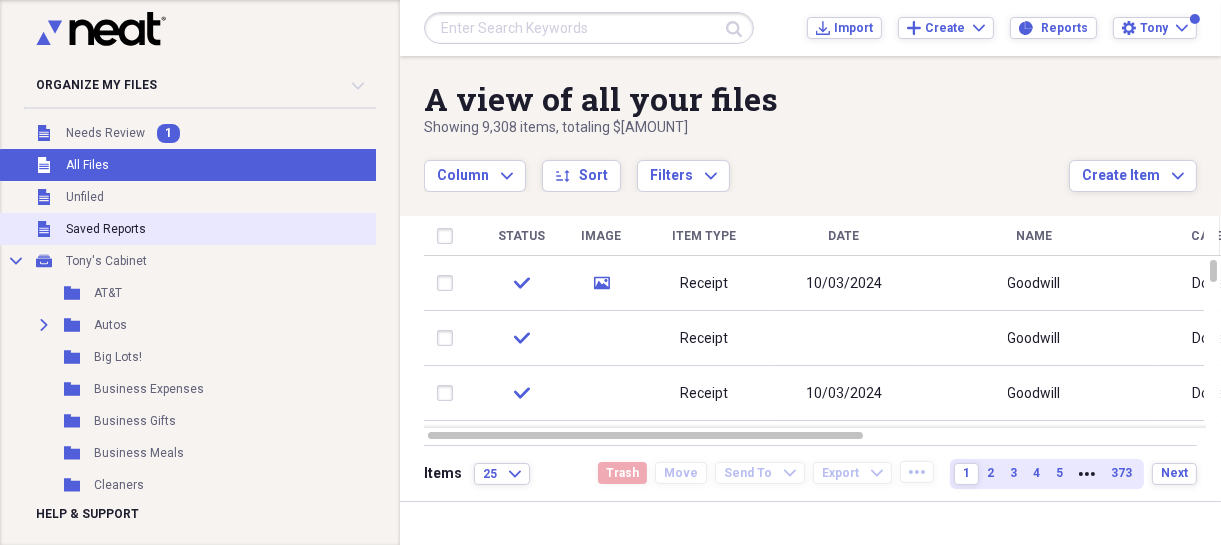 click on "Saved Reports" at bounding box center (106, 229) 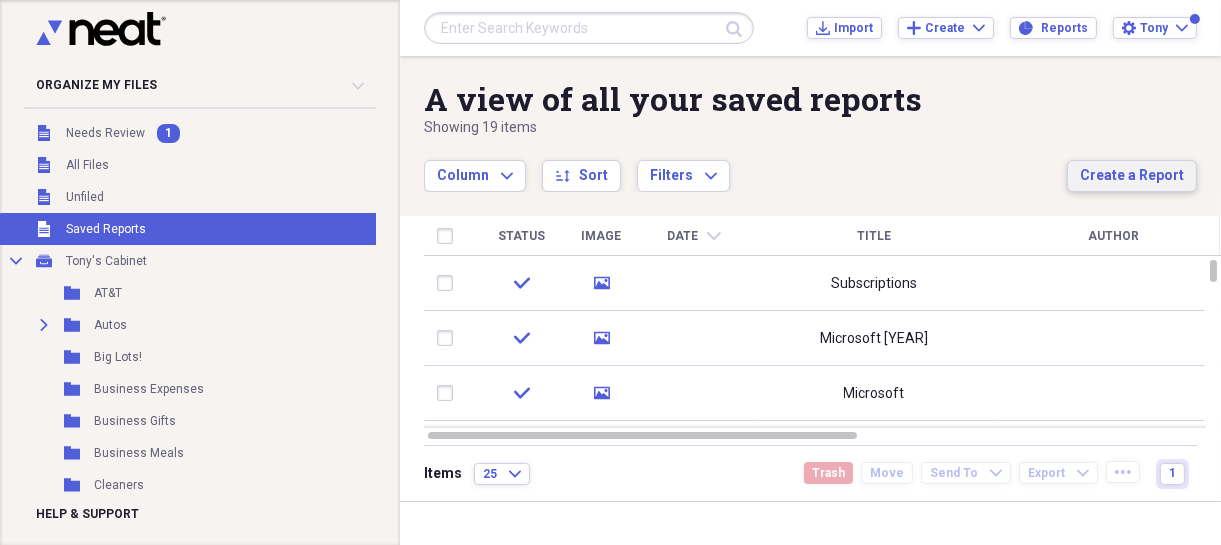 click on "Create a Report" at bounding box center [1132, 176] 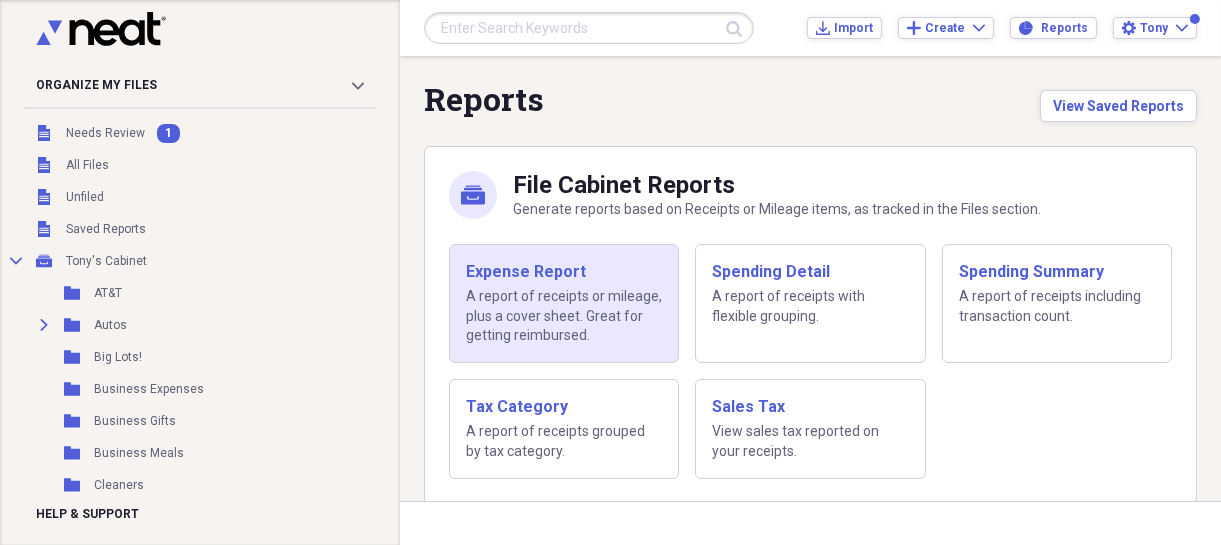 click on "Expense Report" at bounding box center [564, 272] 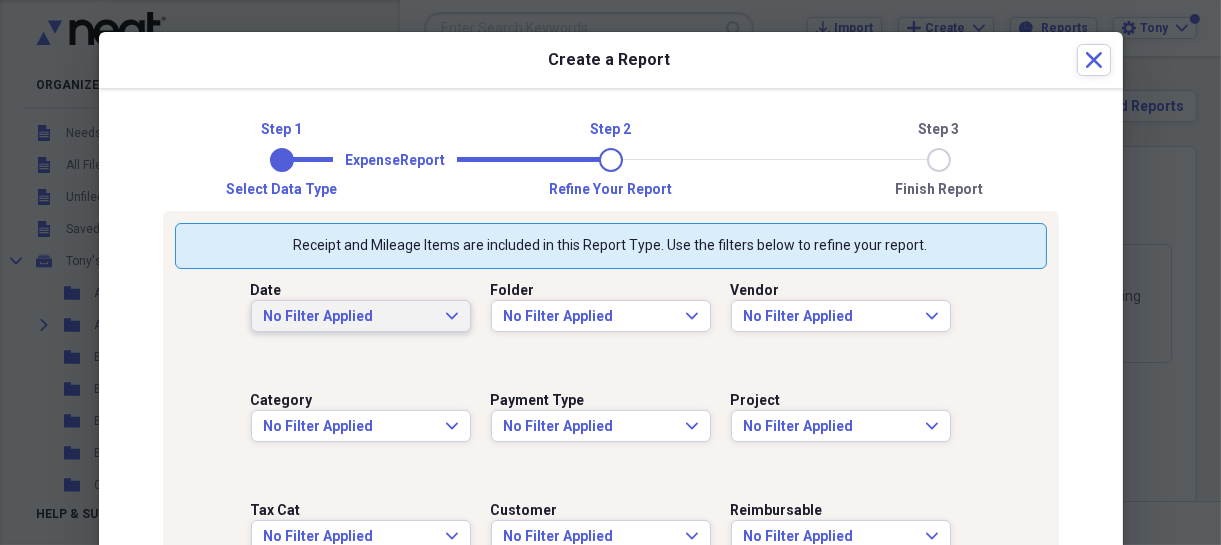 click on "Expand" 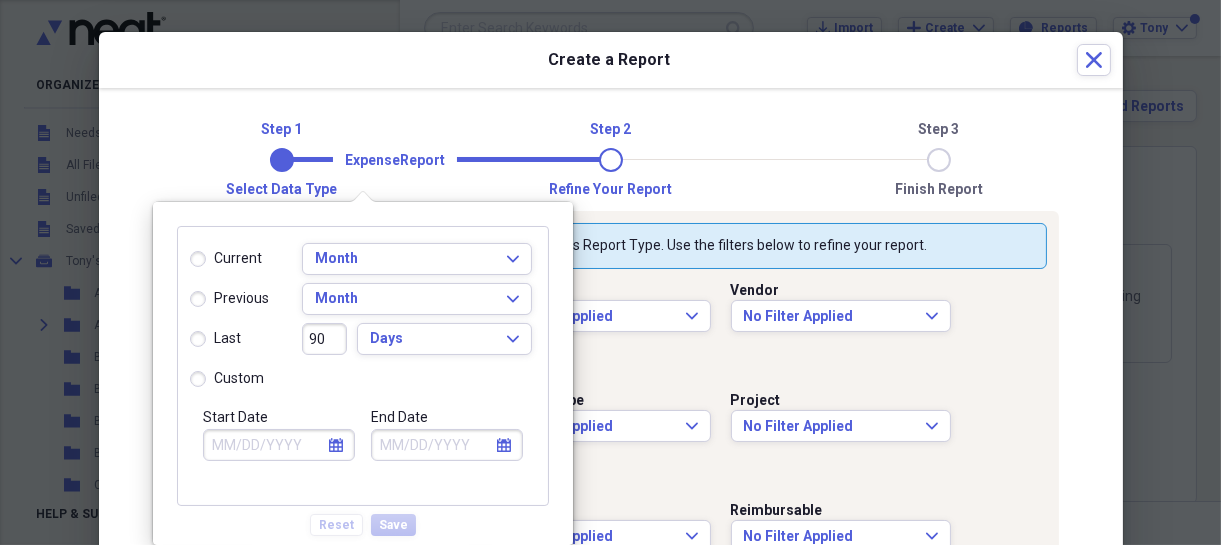 click on "custom" at bounding box center (227, 379) 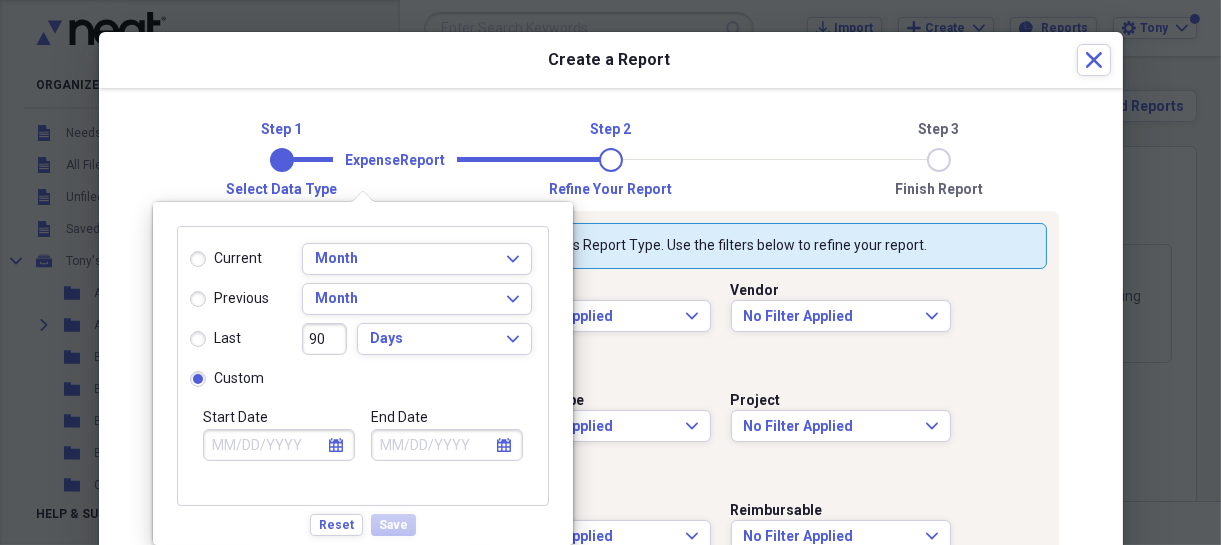 click on "calendar" 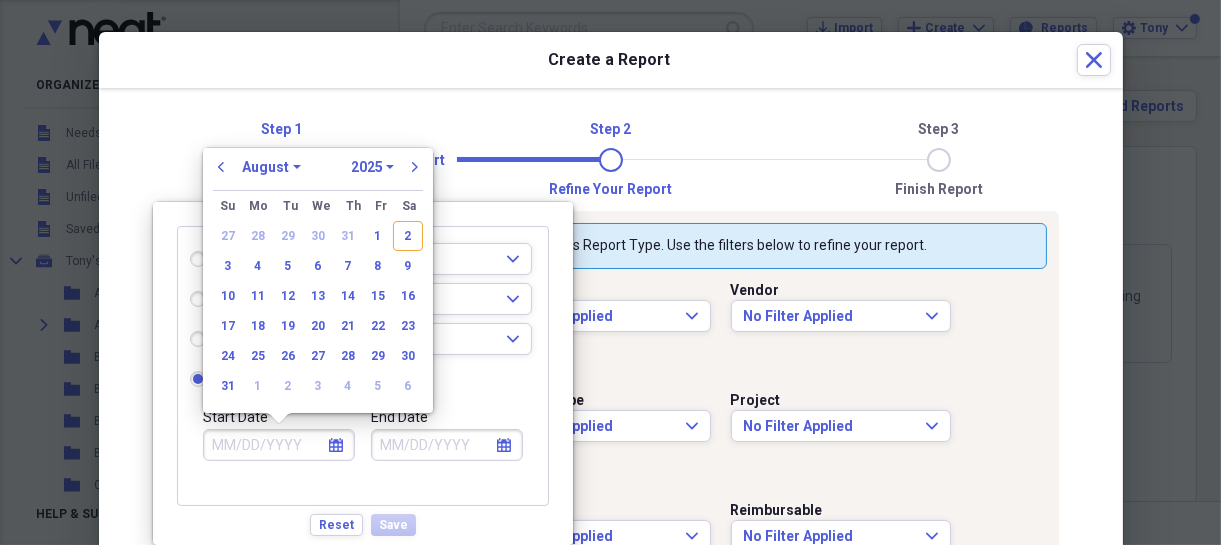 click on "January February March April May June July August September October November December" at bounding box center (271, 167) 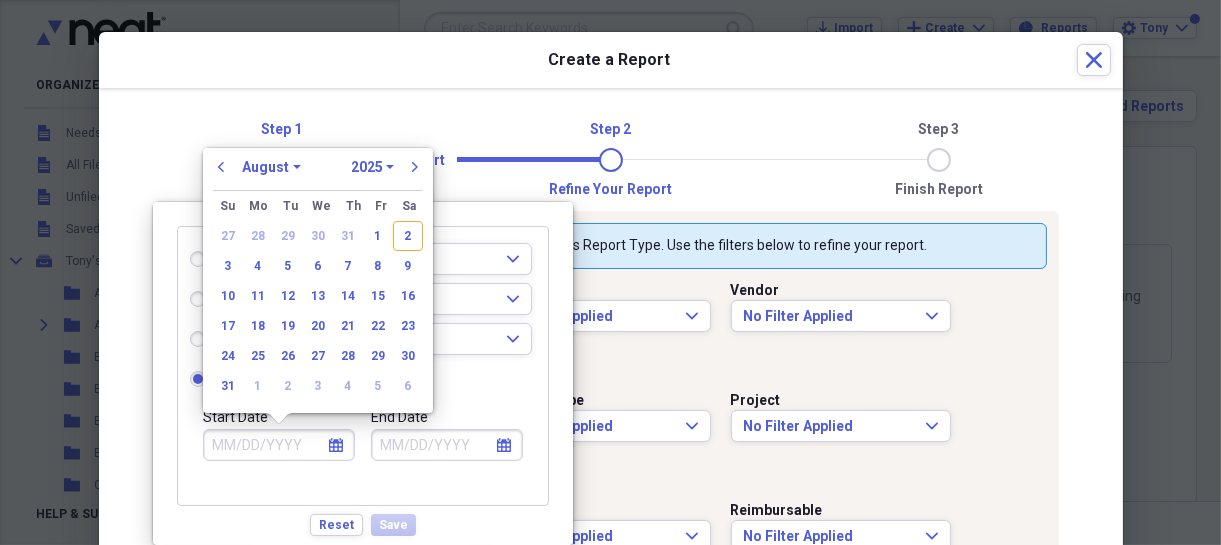 select on "0" 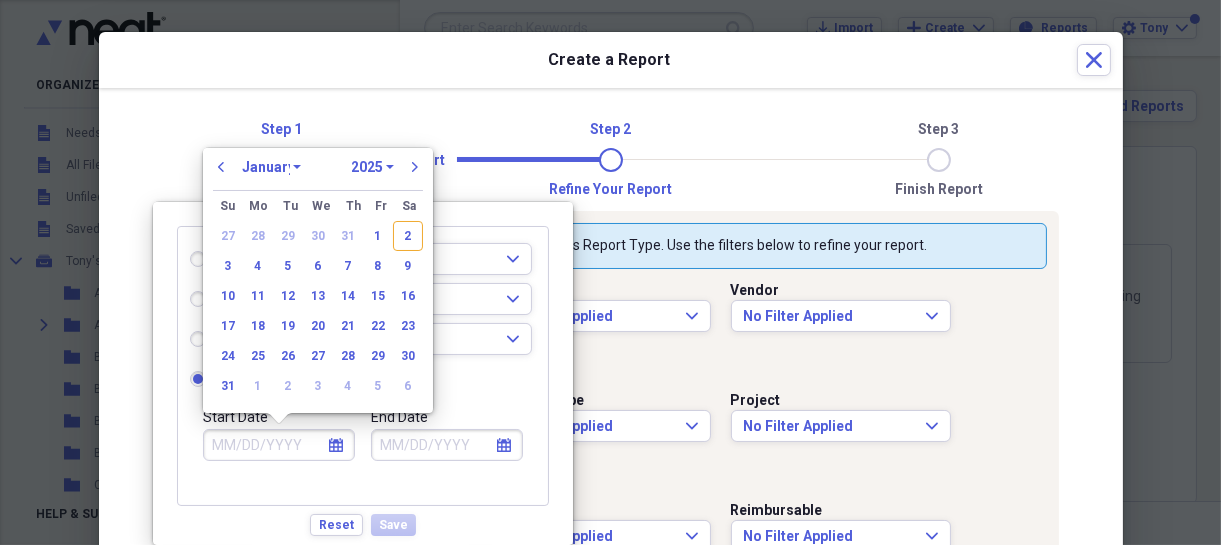 click on "January February March April May June July August September October November December" at bounding box center [271, 167] 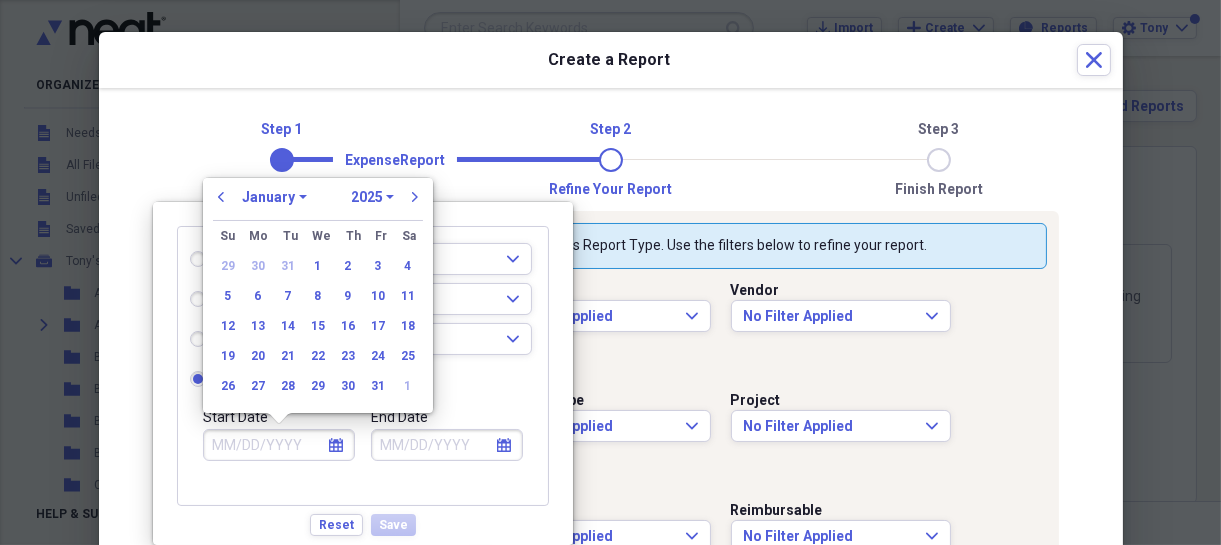 click on "1970 1971 1972 1973 1974 1975 1976 1977 1978 1979 1980 1981 1982 1983 1984 1985 1986 1987 1988 1989 1990 1991 1992 1993 1994 1995 1996 1997 1998 1999 2000 2001 2002 2003 2004 2005 2006 2007 2008 2009 2010 2011 2012 2013 2014 2015 2016 2017 2018 2019 2020 2021 2022 2023 2024 2025 2026 2027 2028 2029 2030 2031 2032 2033 2034 2035" at bounding box center [372, 197] 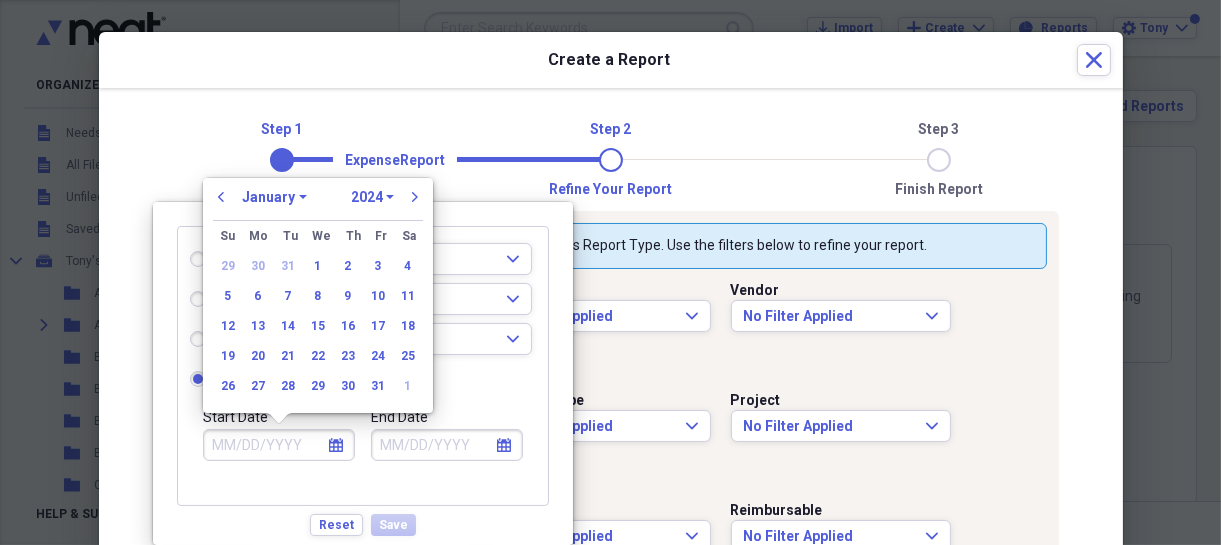 click on "1970 1971 1972 1973 1974 1975 1976 1977 1978 1979 1980 1981 1982 1983 1984 1985 1986 1987 1988 1989 1990 1991 1992 1993 1994 1995 1996 1997 1998 1999 2000 2001 2002 2003 2004 2005 2006 2007 2008 2009 2010 2011 2012 2013 2014 2015 2016 2017 2018 2019 2020 2021 2022 2023 2024 2025 2026 2027 2028 2029 2030 2031 2032 2033 2034 2035" at bounding box center [372, 197] 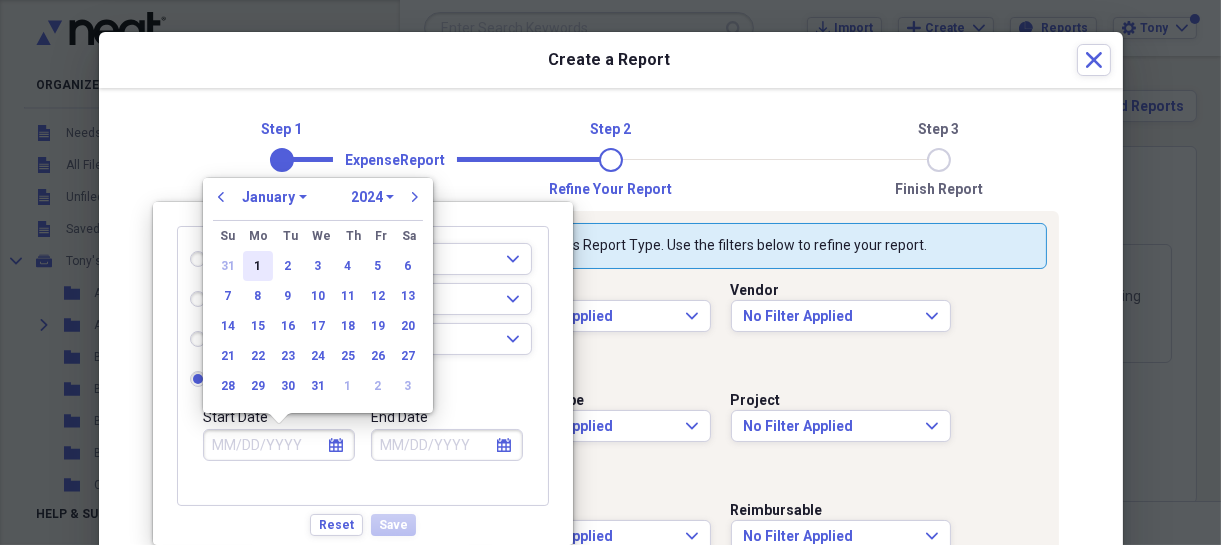 click on "1" at bounding box center [258, 266] 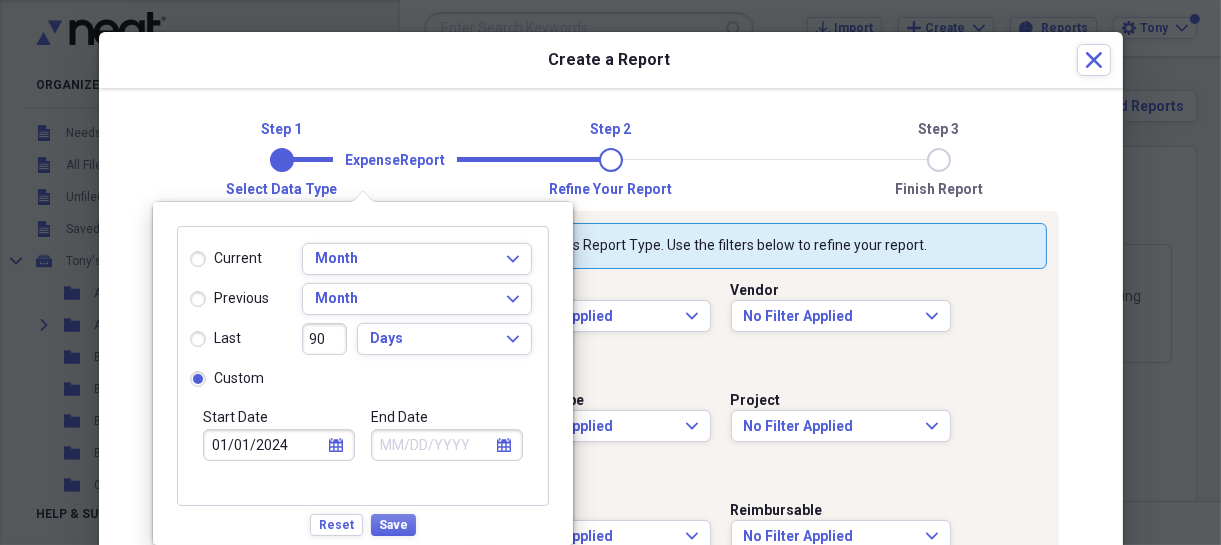 click 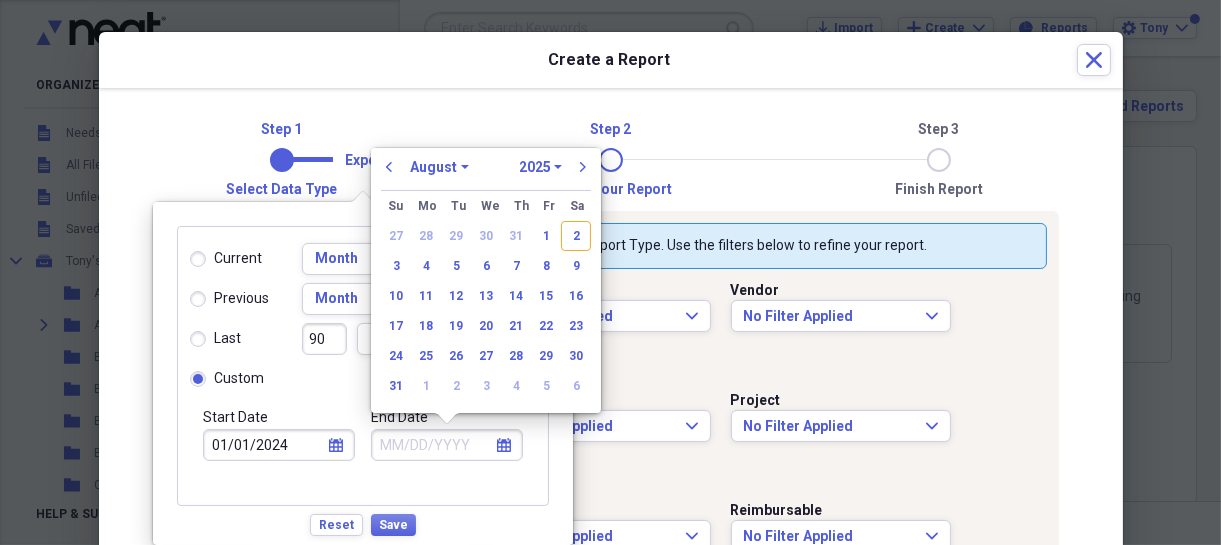 click on "January February March April May June July August September October November December" at bounding box center (439, 167) 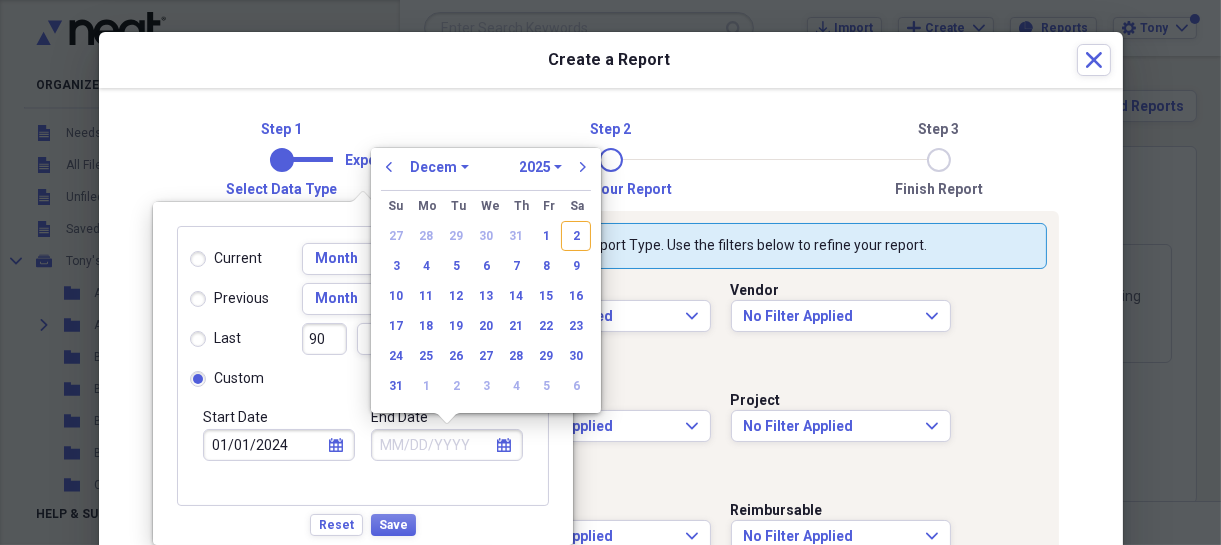 click on "January February March April May June July August September October November December" at bounding box center [439, 167] 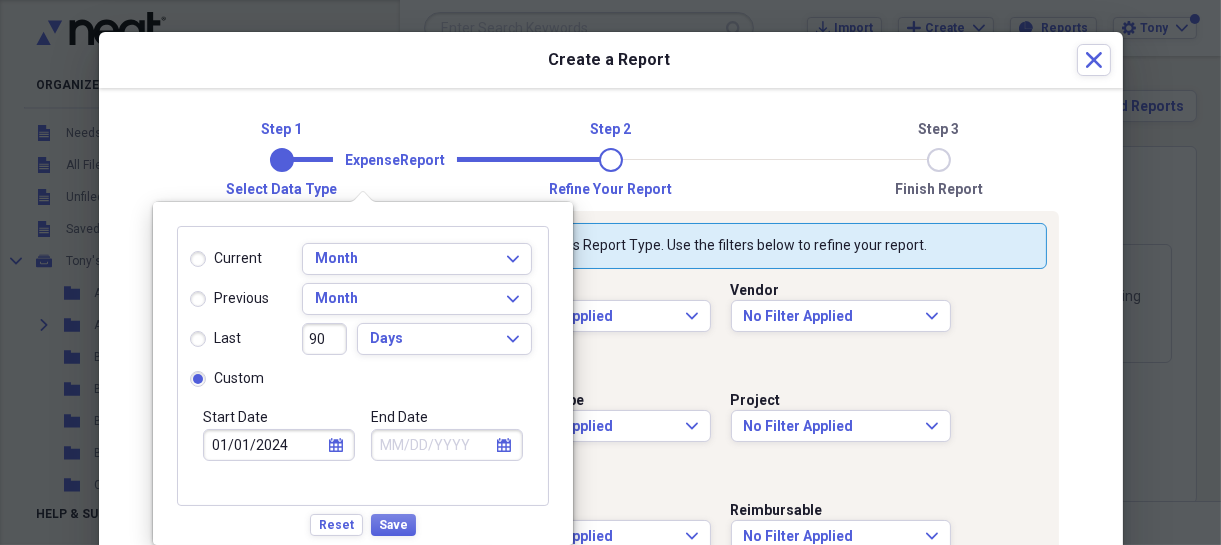 click on "End Date calendar Calendar previous January February March April May June July August September October November December 1970 1971 1972 1973 1974 1975 1976 1977 1978 1979 1980 1981 1982 1983 1984 1985 1986 1987 1988 1989 1990 1991 1992 1993 1994 1995 1996 1997 1998 1999 2000 2001 2002 2003 2004 2005 2006 2007 2008 2009 2010 2011 2012 2013 2014 2015 2016 2017 2018 2019 2020 2021 2022 2023 2024 2025 2026 2027 2028 2029 2030 2031 2032 2033 2034 2035 next Su Sunday Mo Monday Tu Tuesday We Wednesday Th Thursday Fr Friday Sa Saturday 30 1 2 3 4 5 6 7 8 9 10 11 12 13 14 15 16 17 18 19 20 21 22 23 24 25 26 27 28 29 30 31 1 2 3" at bounding box center (447, 437) 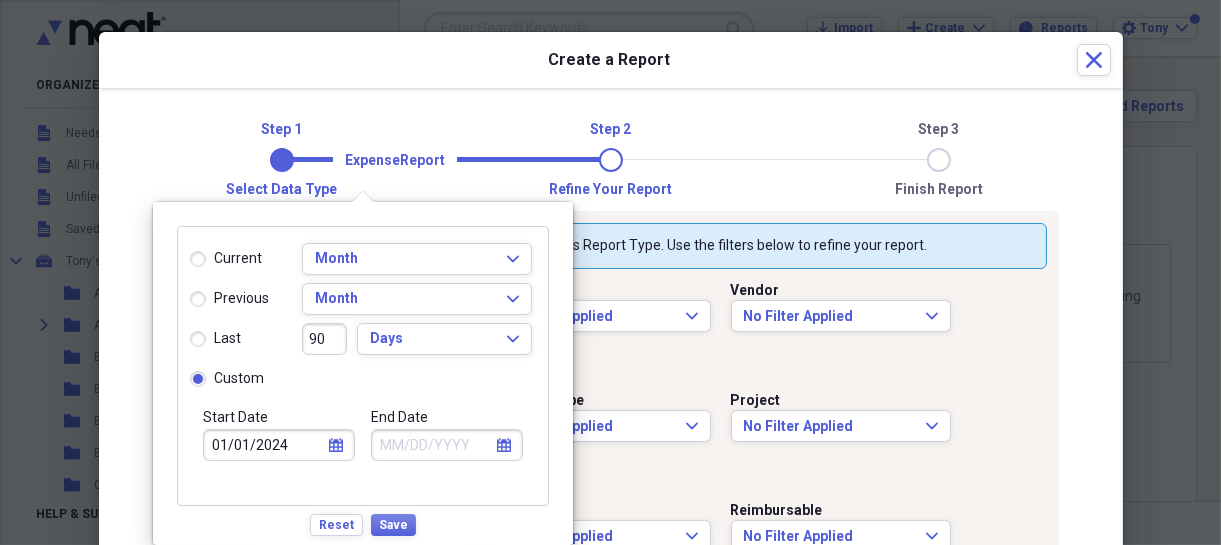 click 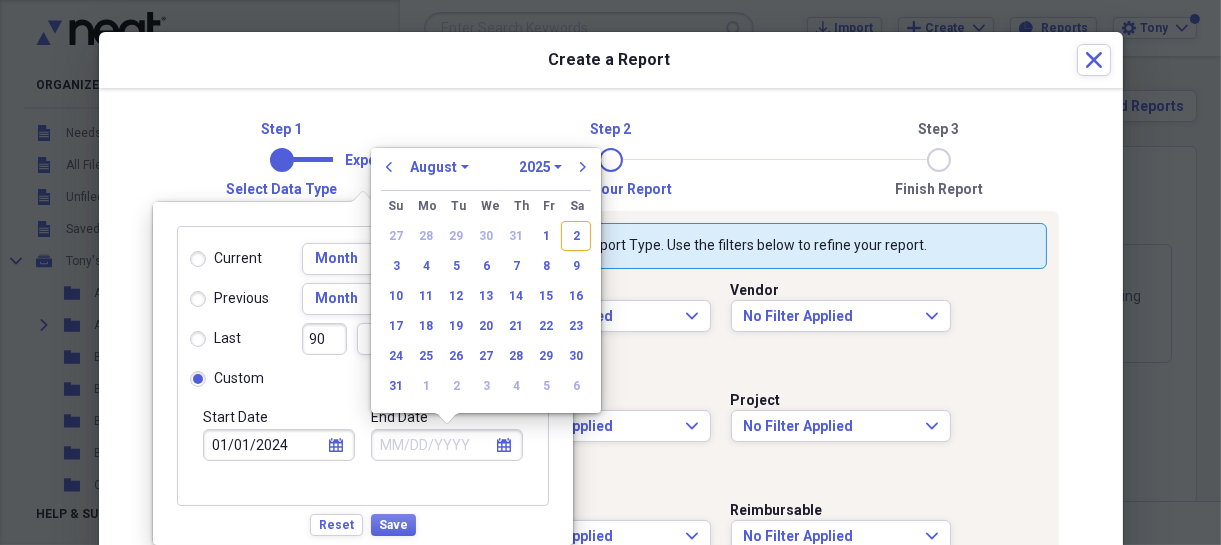 click on "January February March April May June July August September October November December" at bounding box center [439, 167] 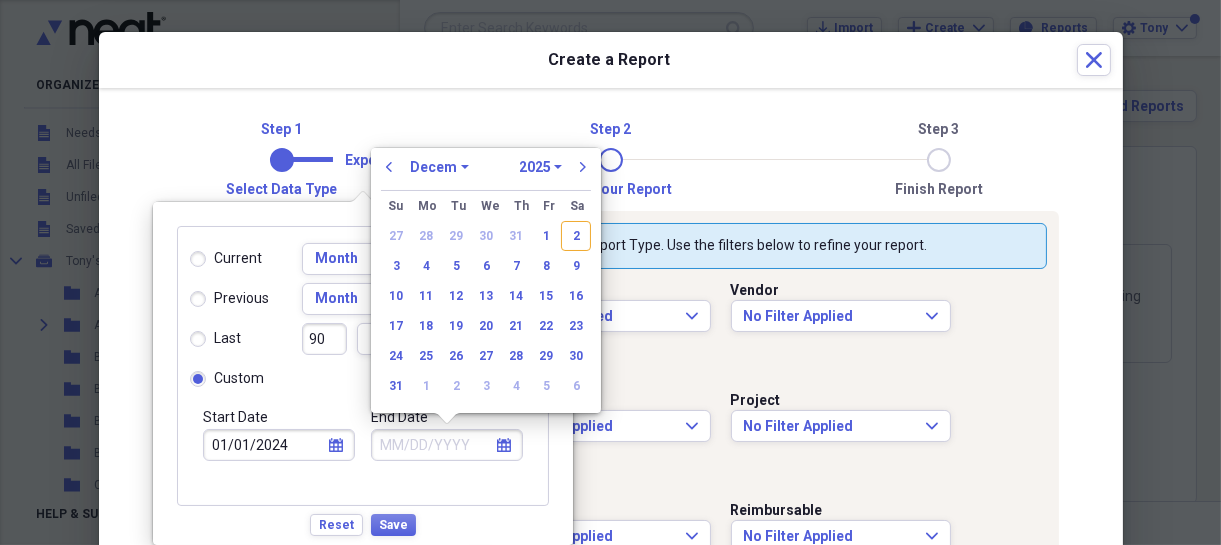 click on "January February March April May June July August September October November December" at bounding box center [439, 167] 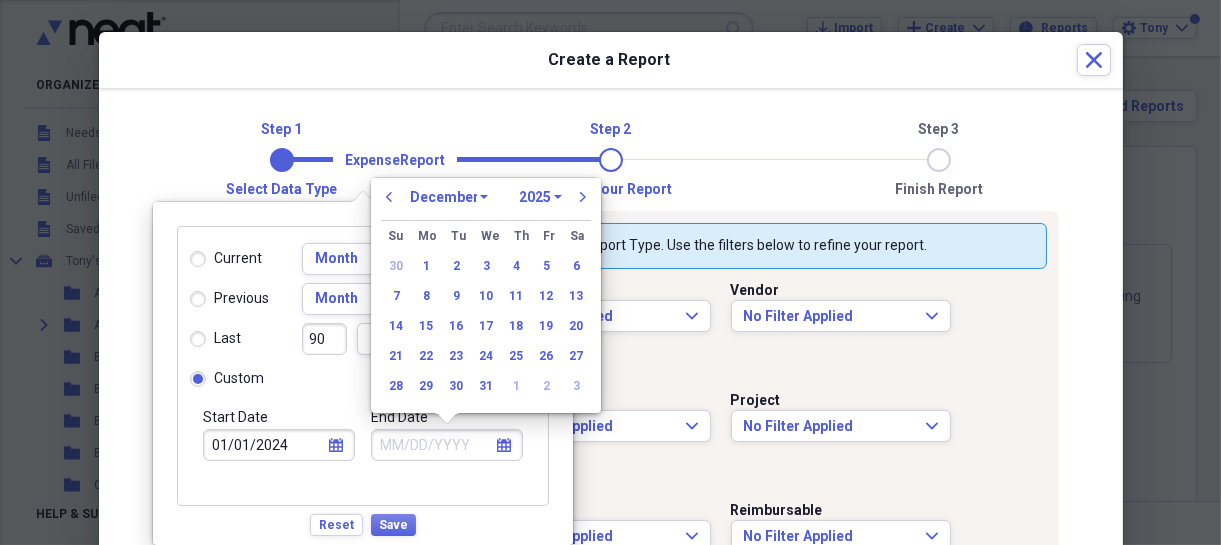 click on "1970 1971 1972 1973 1974 1975 1976 1977 1978 1979 1980 1981 1982 1983 1984 1985 1986 1987 1988 1989 1990 1991 1992 1993 1994 1995 1996 1997 1998 1999 2000 2001 2002 2003 2004 2005 2006 2007 2008 2009 2010 2011 2012 2013 2014 2015 2016 2017 2018 2019 2020 2021 2022 2023 2024 2025 2026 2027 2028 2029 2030 2031 2032 2033 2034 2035" at bounding box center (540, 197) 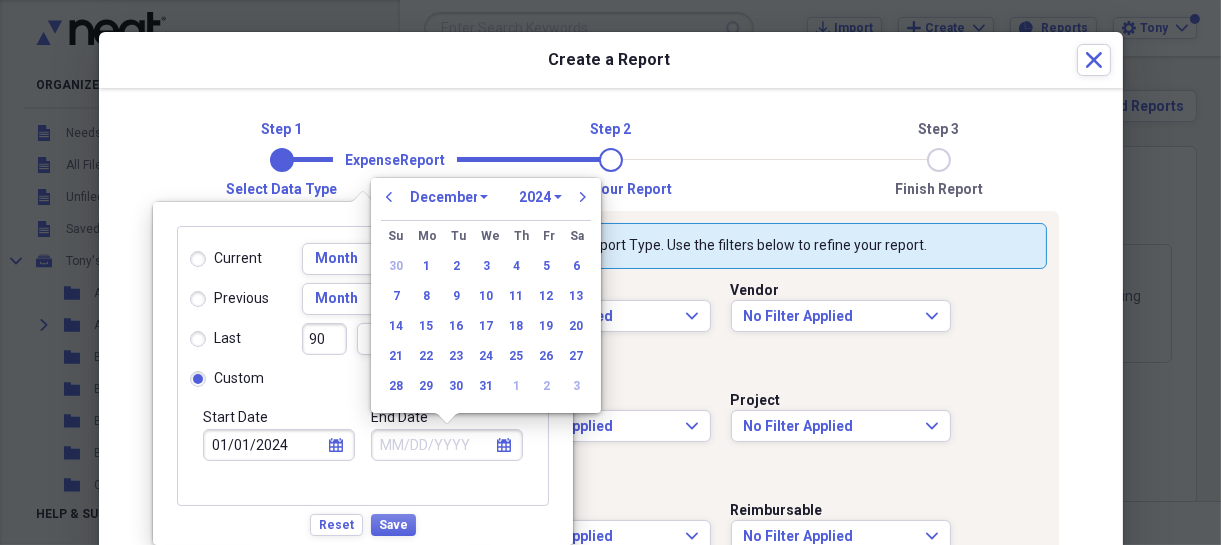 click on "1970 1971 1972 1973 1974 1975 1976 1977 1978 1979 1980 1981 1982 1983 1984 1985 1986 1987 1988 1989 1990 1991 1992 1993 1994 1995 1996 1997 1998 1999 2000 2001 2002 2003 2004 2005 2006 2007 2008 2009 2010 2011 2012 2013 2014 2015 2016 2017 2018 2019 2020 2021 2022 2023 2024 2025 2026 2027 2028 2029 2030 2031 2032 2033 2034 2035" at bounding box center (540, 197) 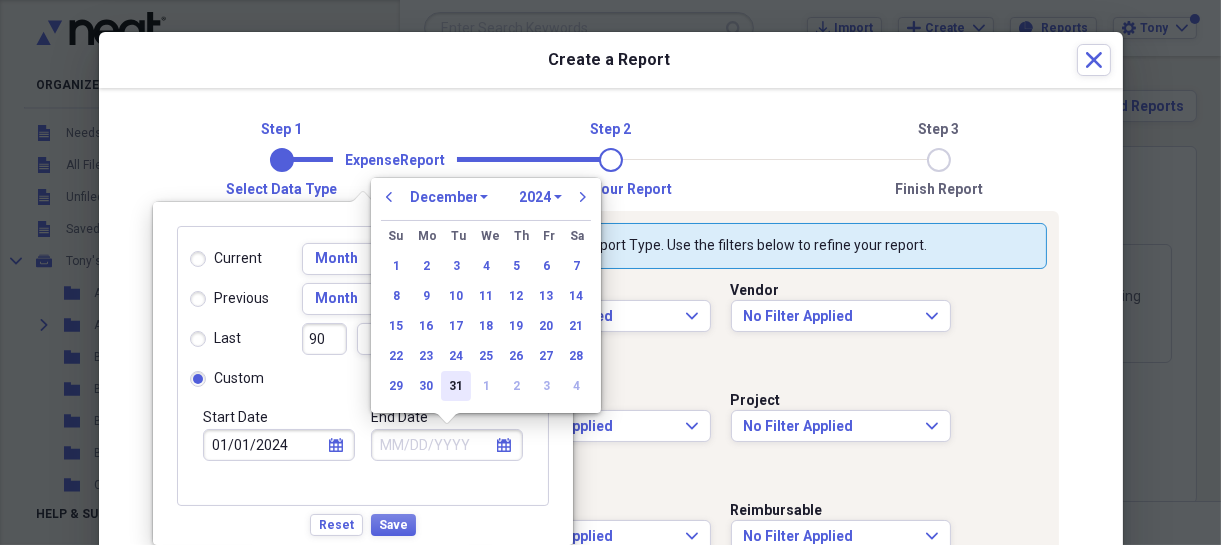 click on "31" at bounding box center [456, 386] 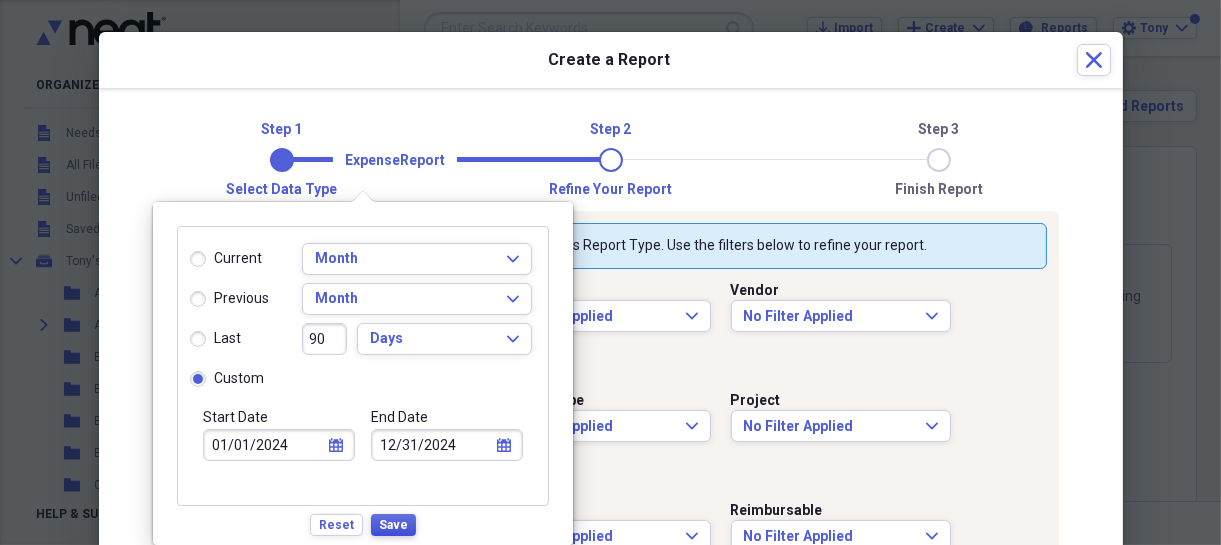 click on "Save" at bounding box center [393, 525] 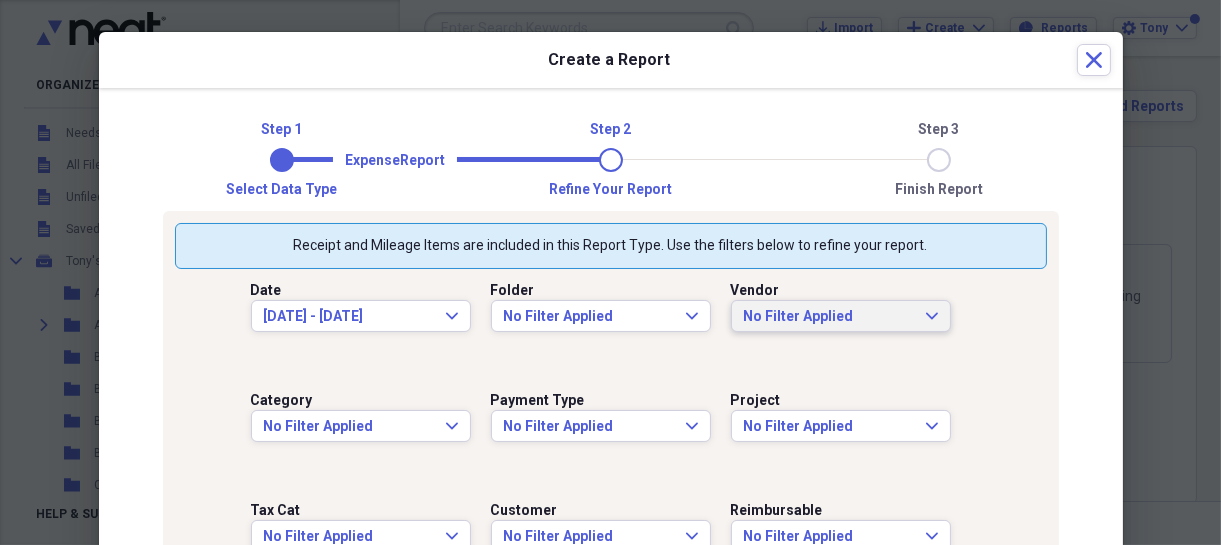 click on "Expand" 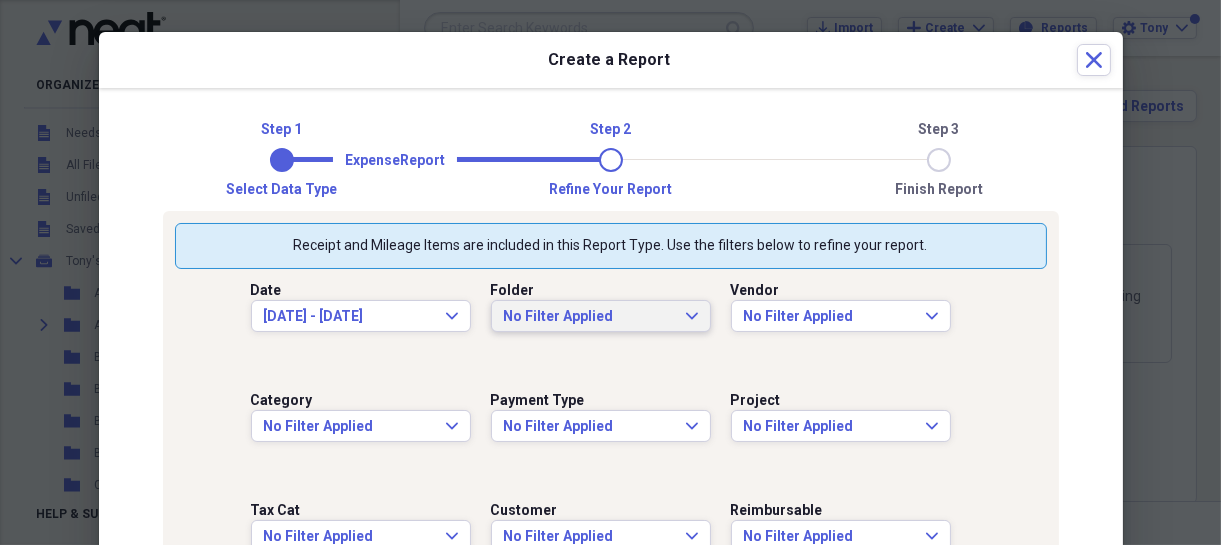 click on "No Filter Applied" at bounding box center [589, 317] 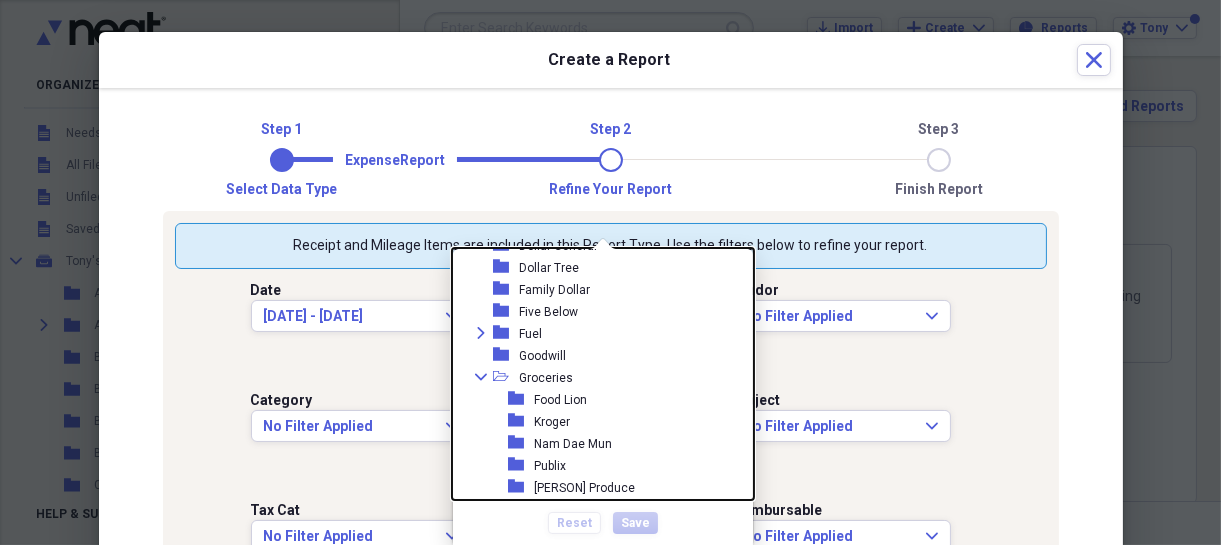 scroll, scrollTop: 560, scrollLeft: 0, axis: vertical 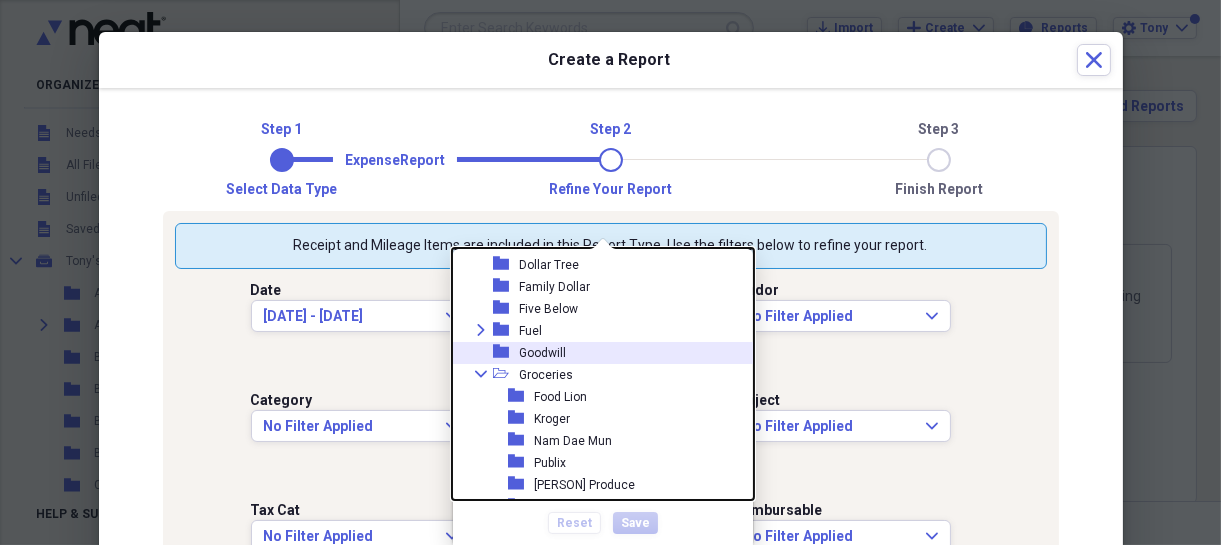 click on "Goodwill" at bounding box center (542, 353) 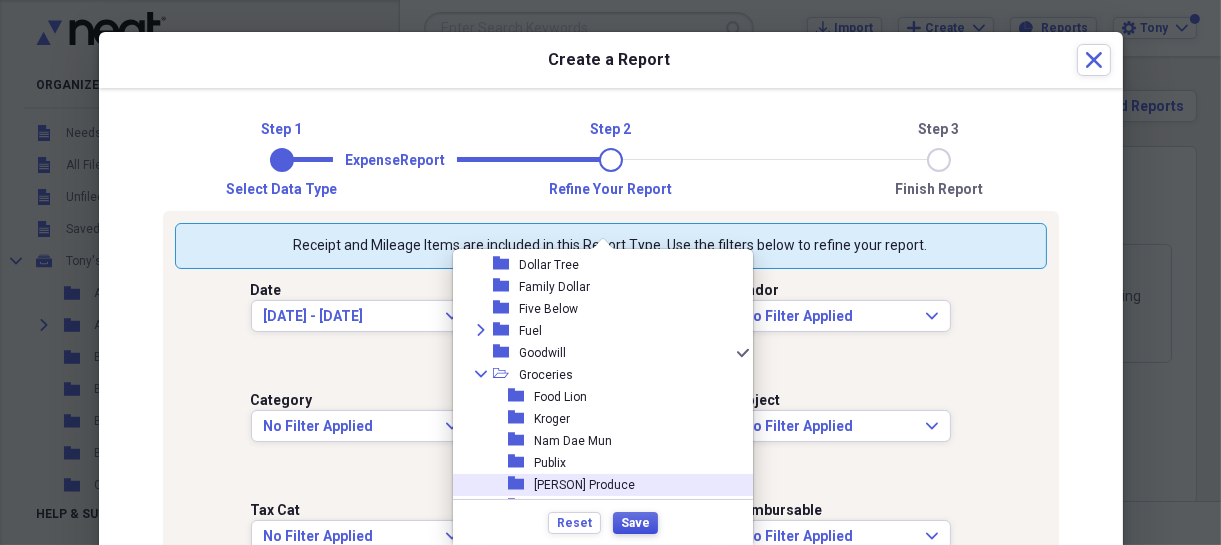 click on "Save" at bounding box center (635, 523) 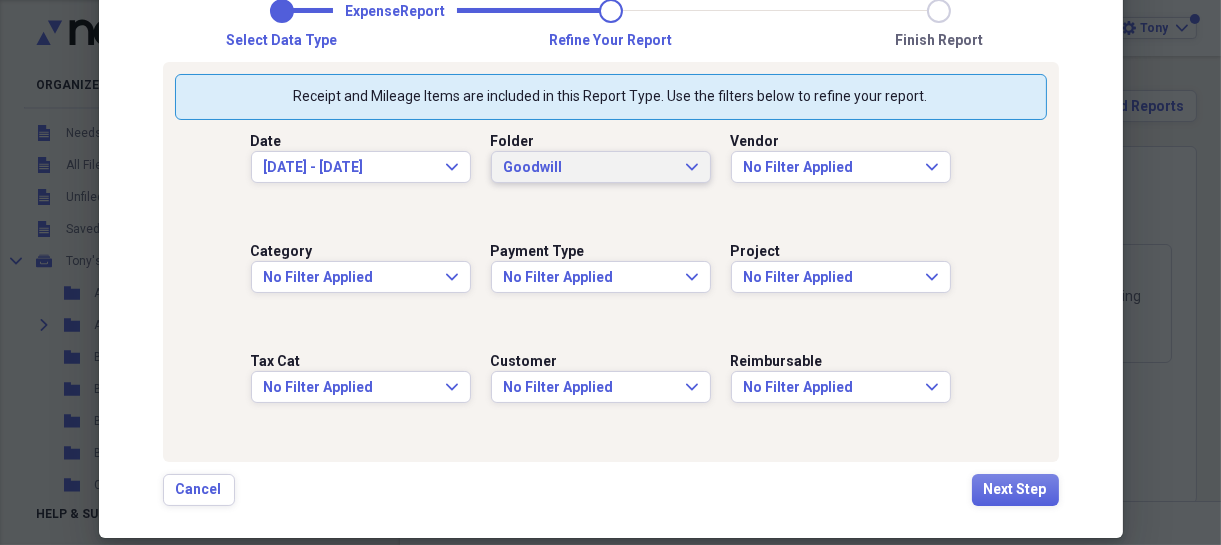 scroll, scrollTop: 147, scrollLeft: 0, axis: vertical 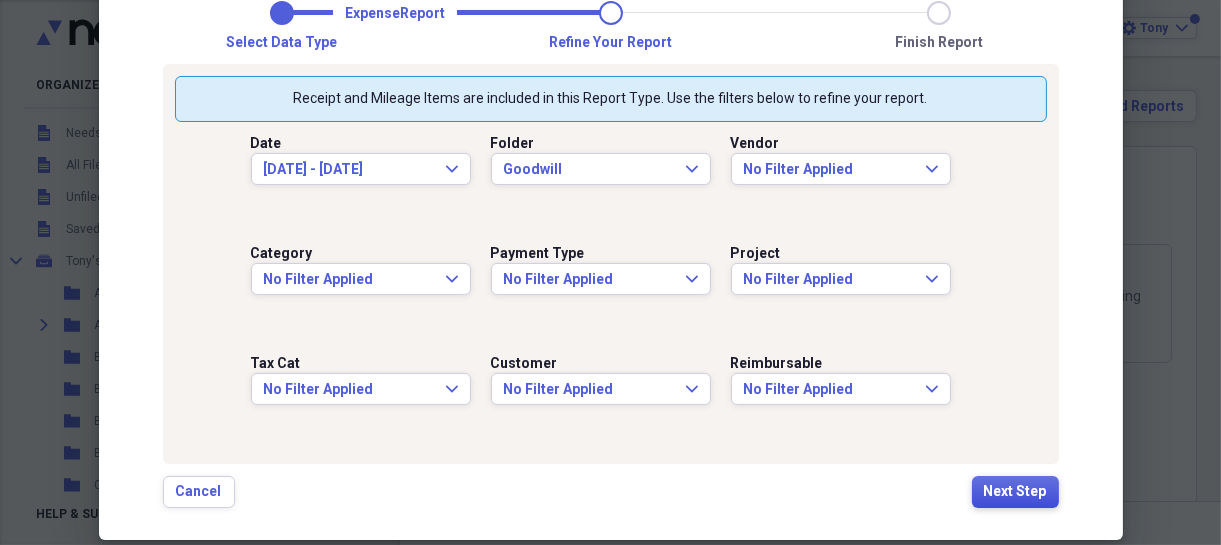 click on "Next Step" at bounding box center (1015, 492) 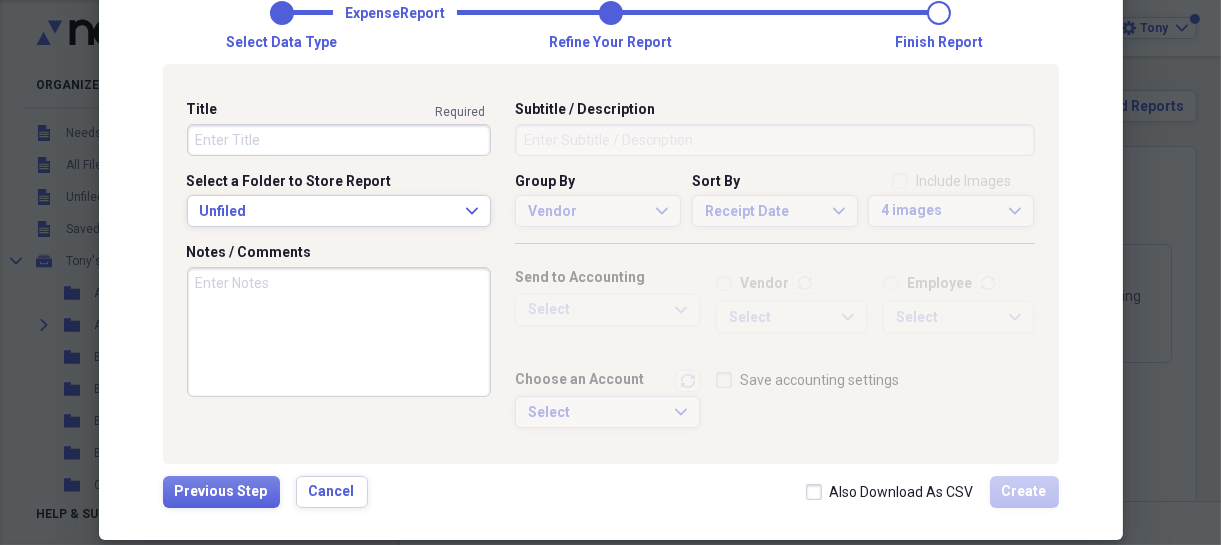 click on "Title" at bounding box center [339, 140] 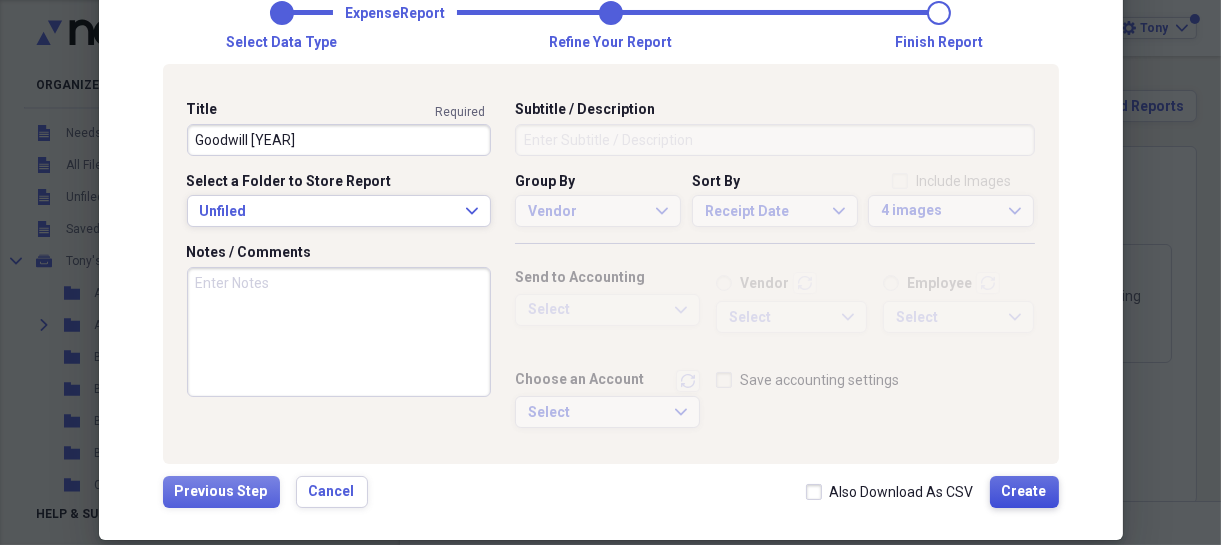 type on "Goodwill [YEAR]" 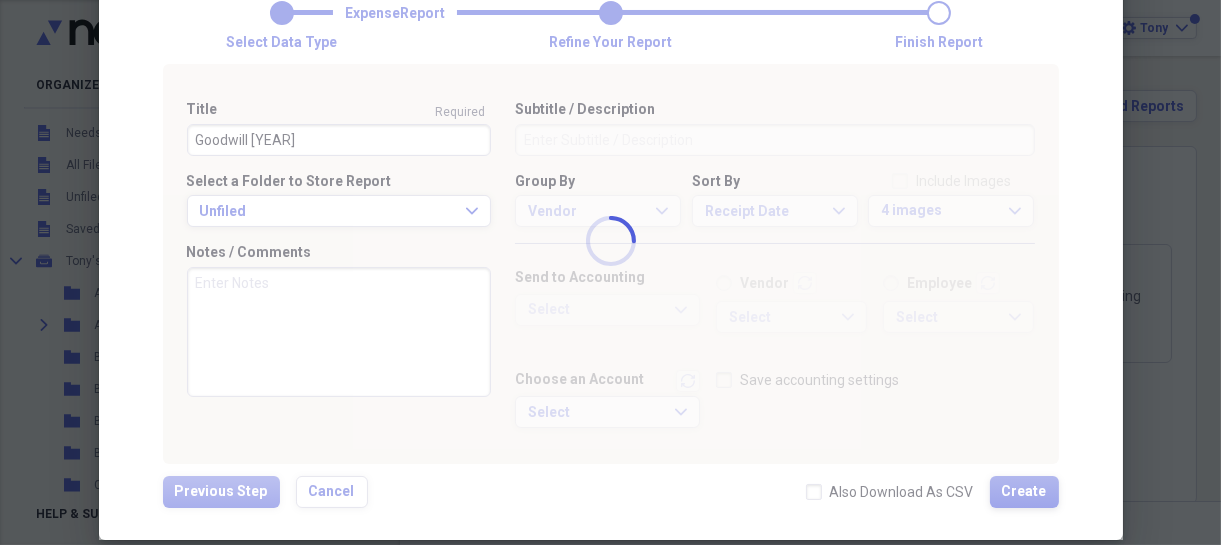 type 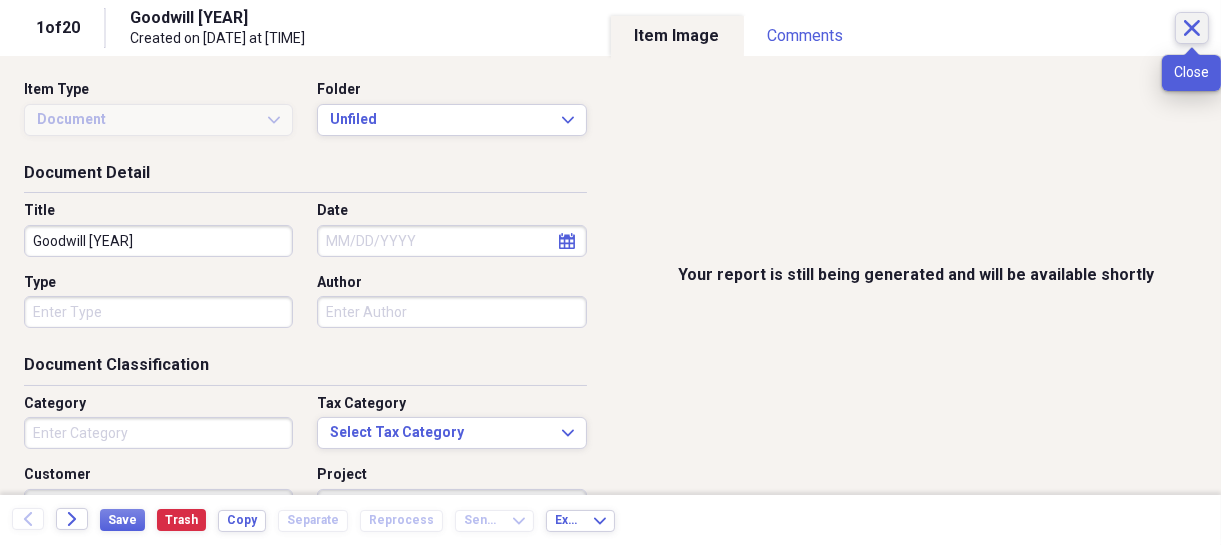 click on "Close" 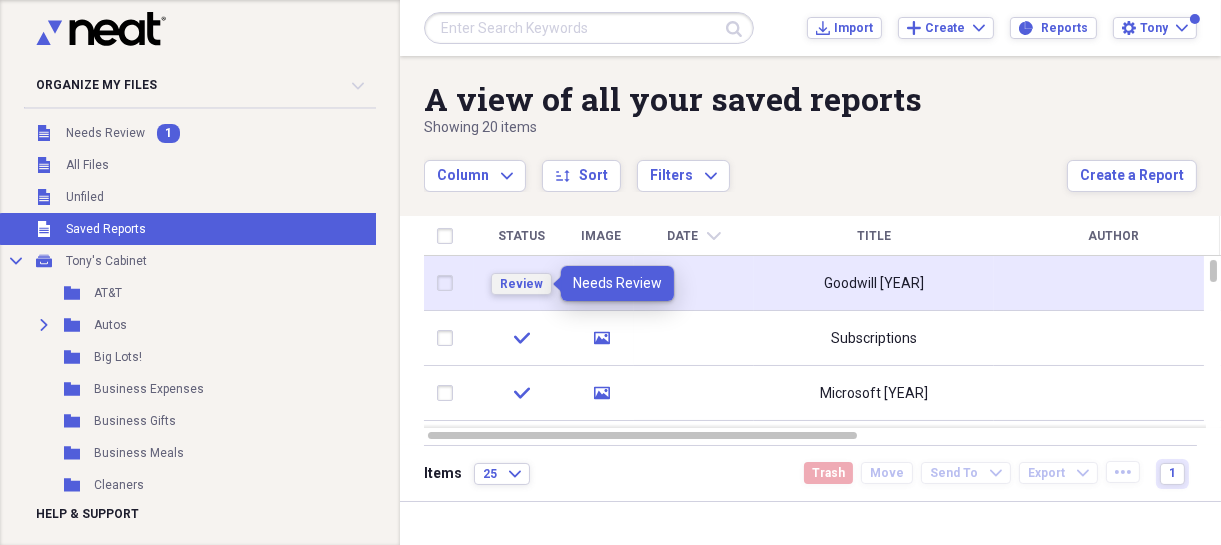 click on "Review" at bounding box center [521, 284] 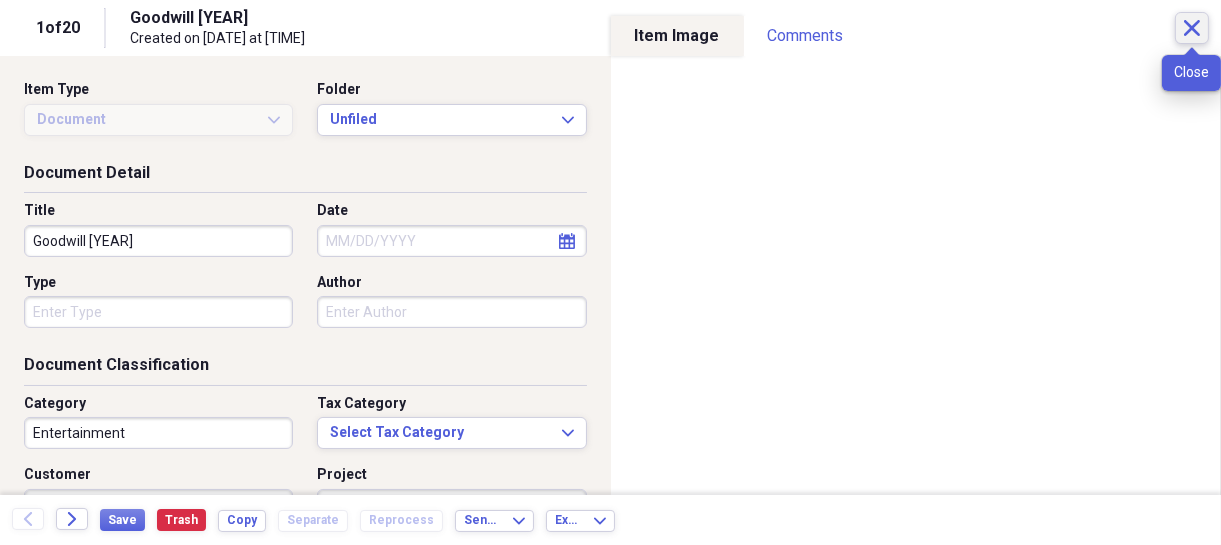 click on "Close" at bounding box center (1192, 28) 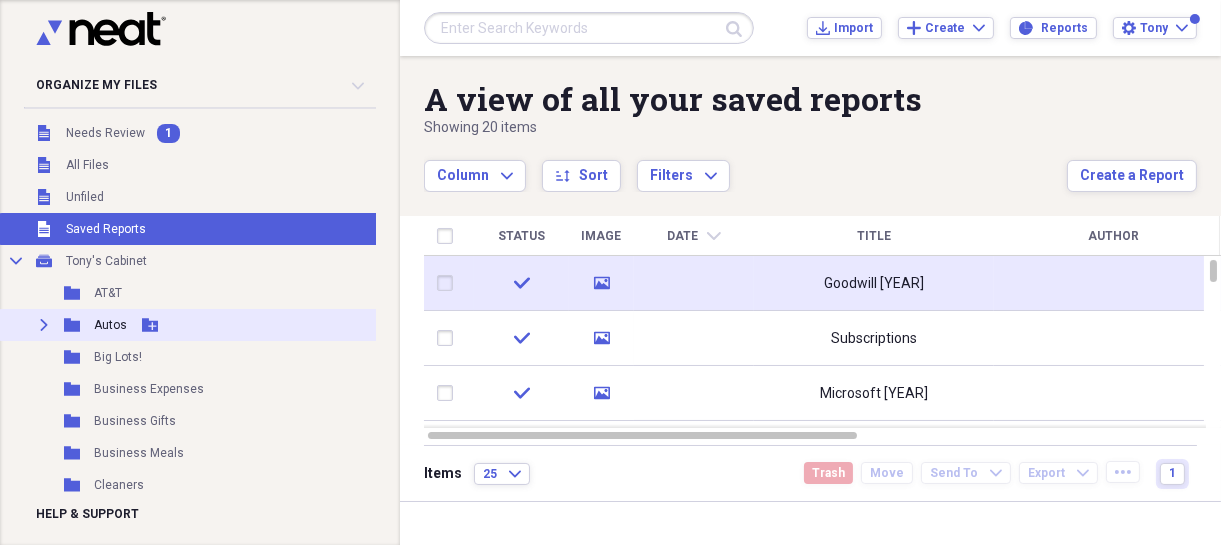 click on "Expand" 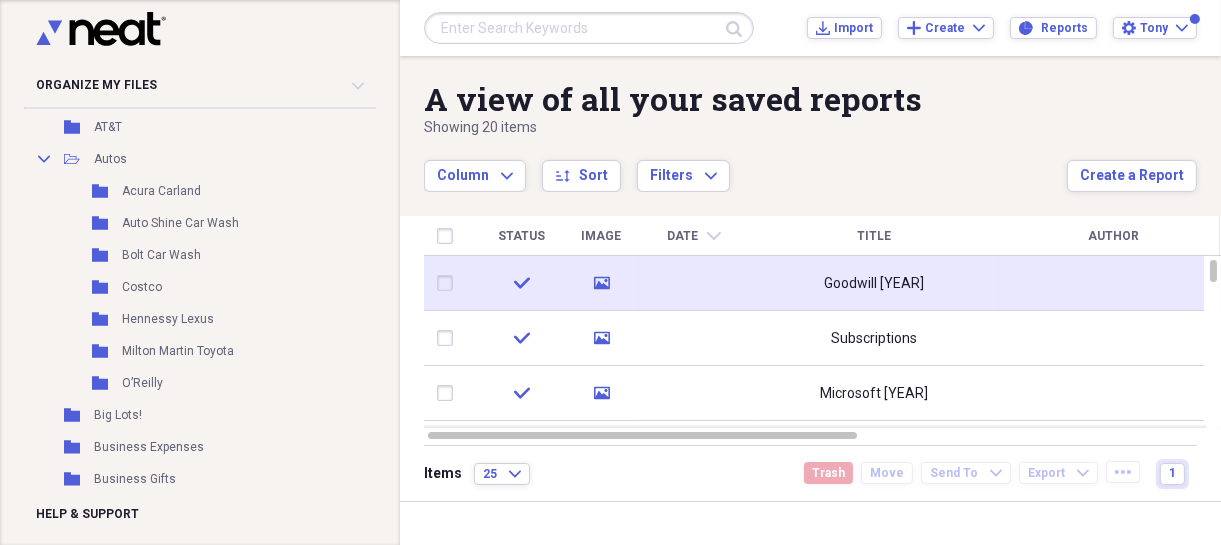 scroll, scrollTop: 200, scrollLeft: 0, axis: vertical 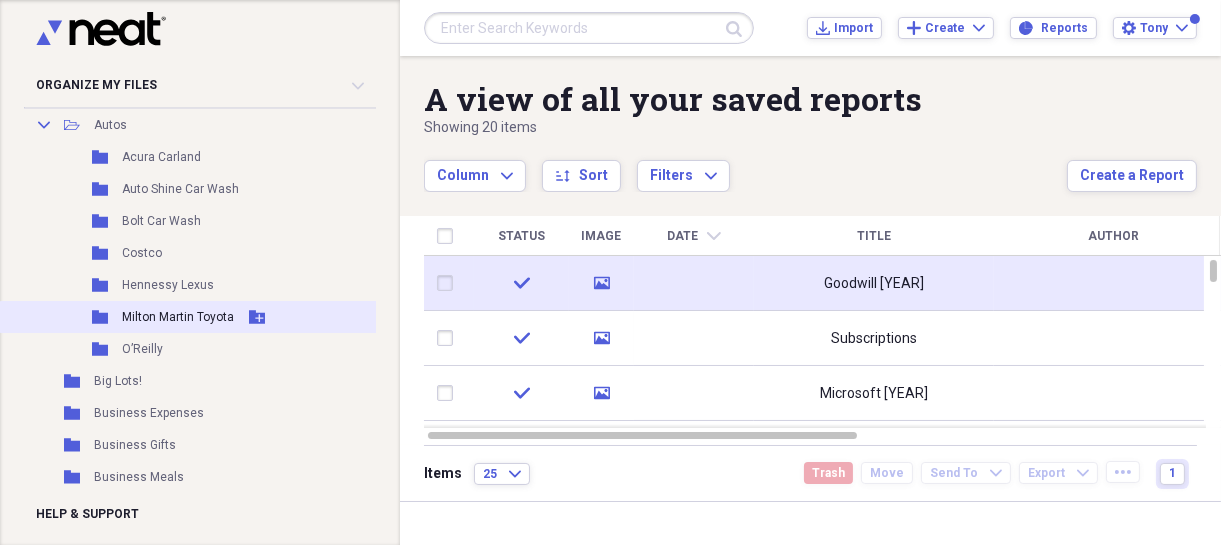 click on "Milton Martin Toyota" at bounding box center [178, 317] 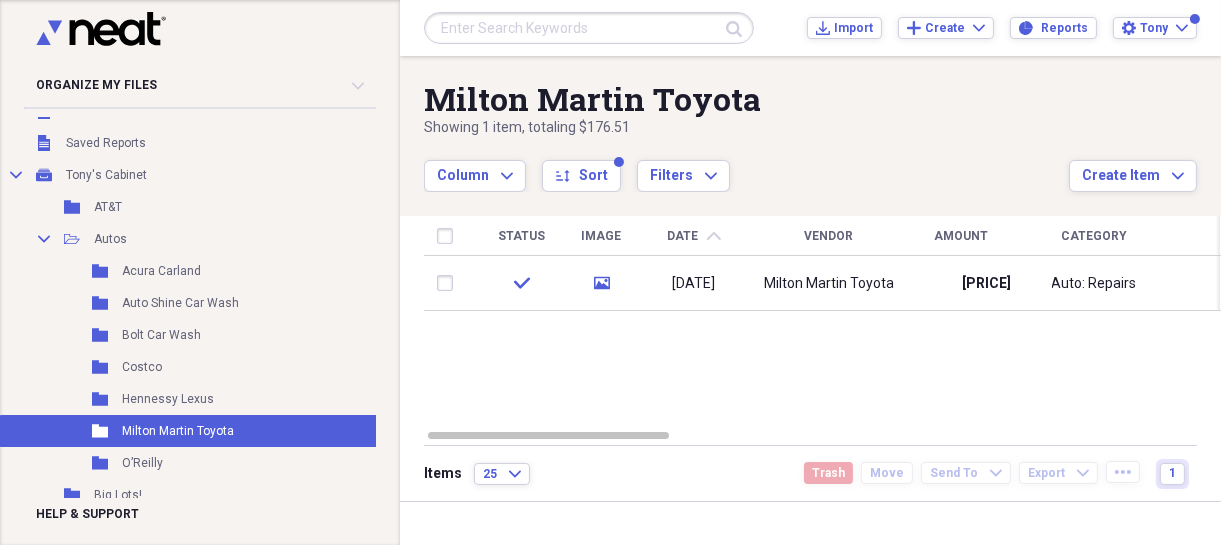 scroll, scrollTop: 80, scrollLeft: 0, axis: vertical 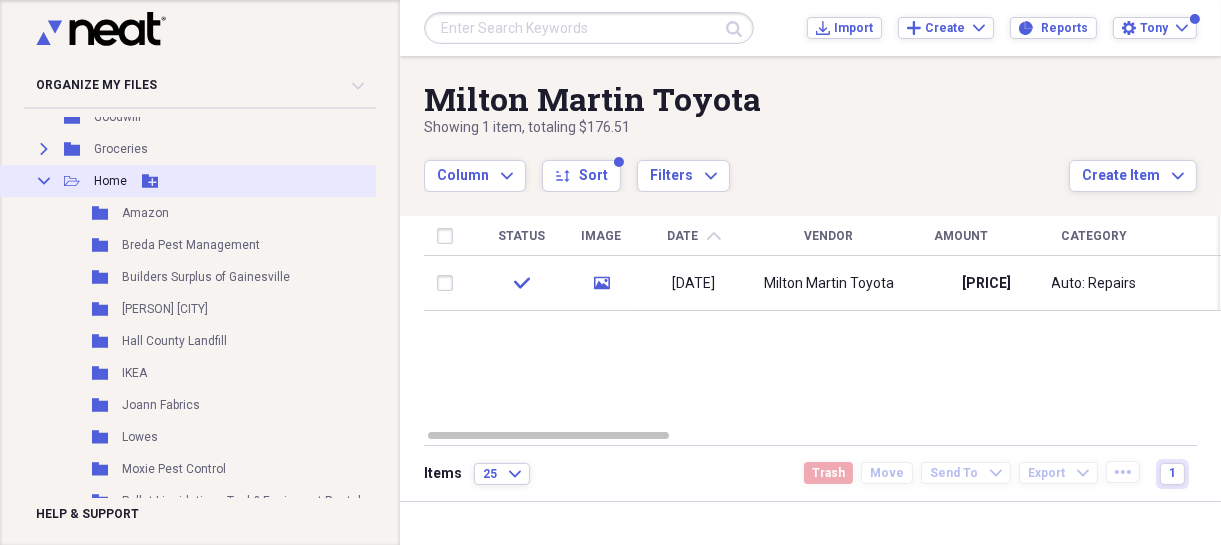 click on "Collapse" 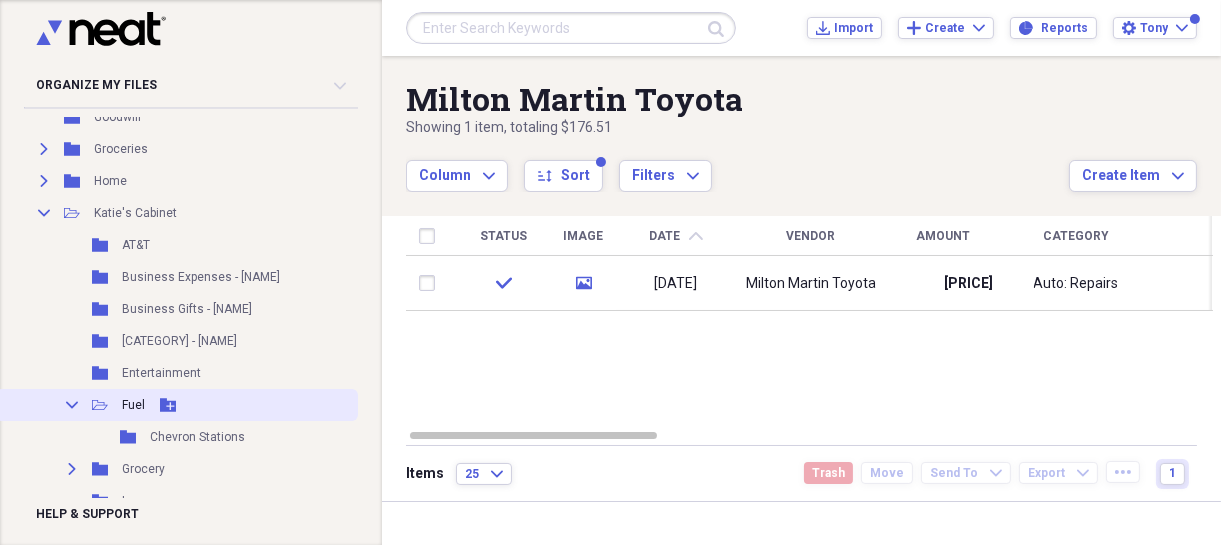 click on "Collapse" 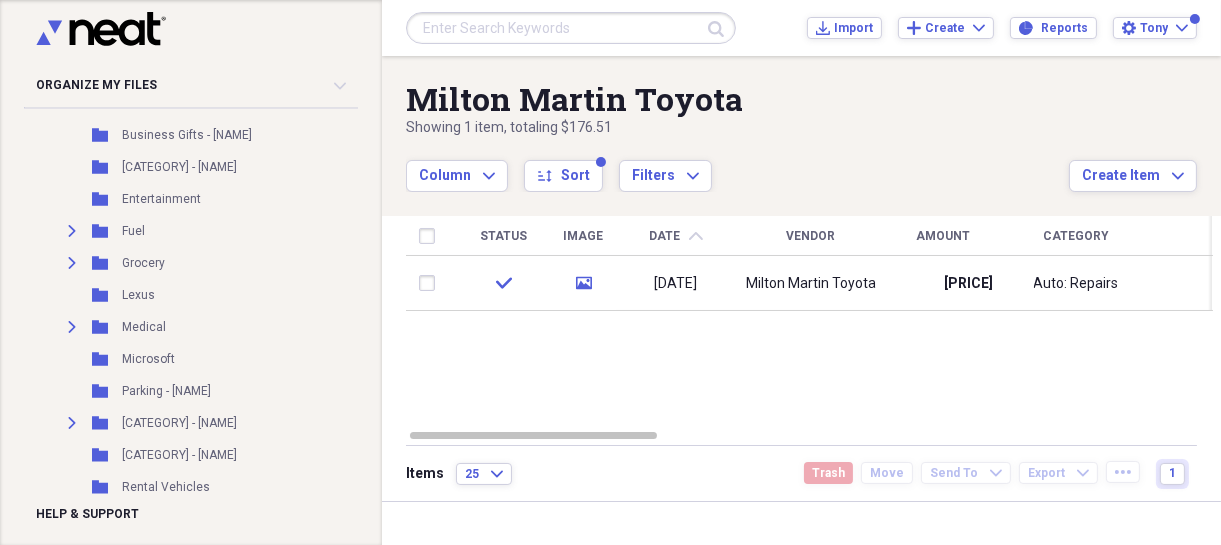 scroll, scrollTop: 1080, scrollLeft: 0, axis: vertical 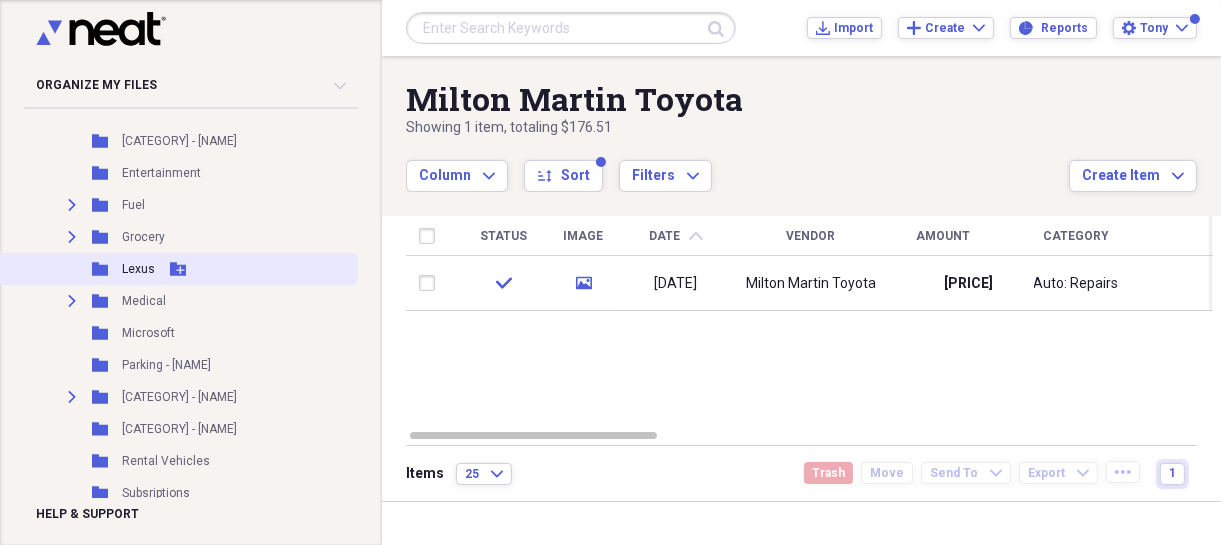 click on "Lexus" at bounding box center [138, 269] 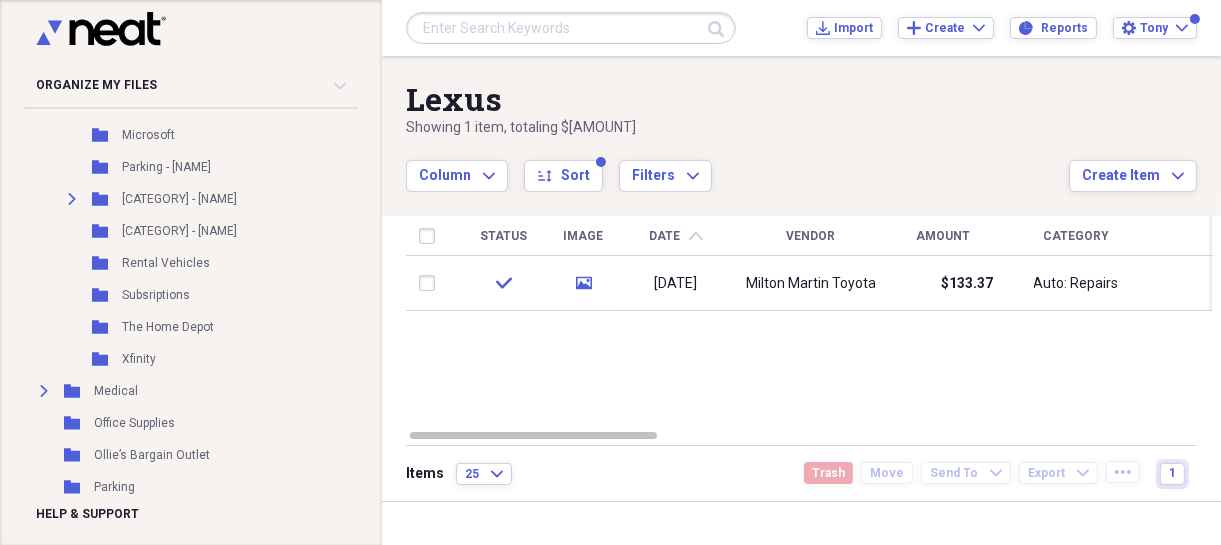 scroll, scrollTop: 1280, scrollLeft: 0, axis: vertical 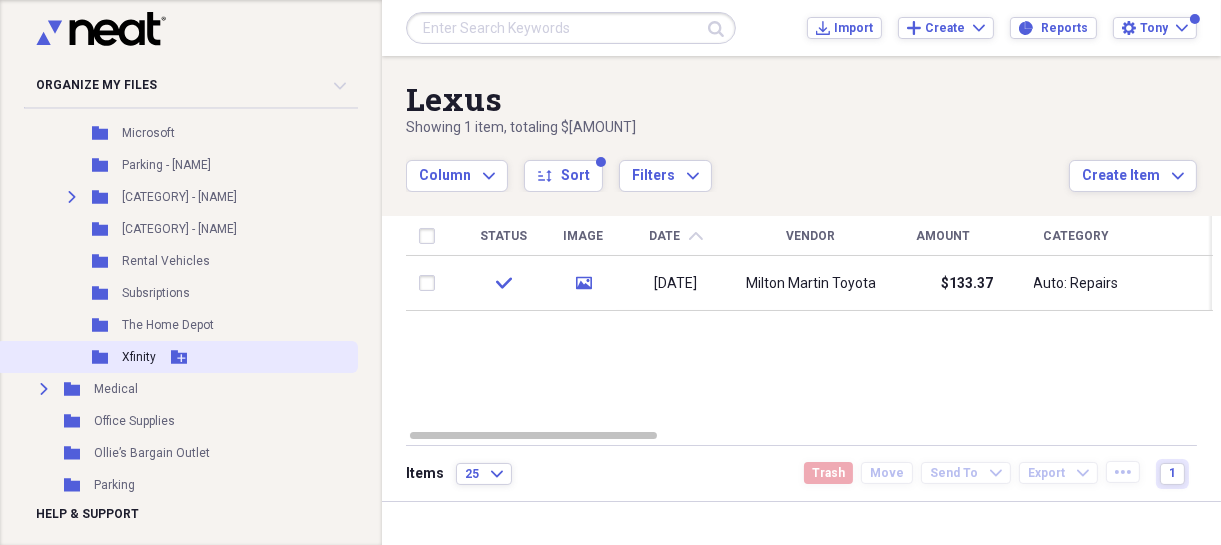 click on "Xfinity" at bounding box center [139, 357] 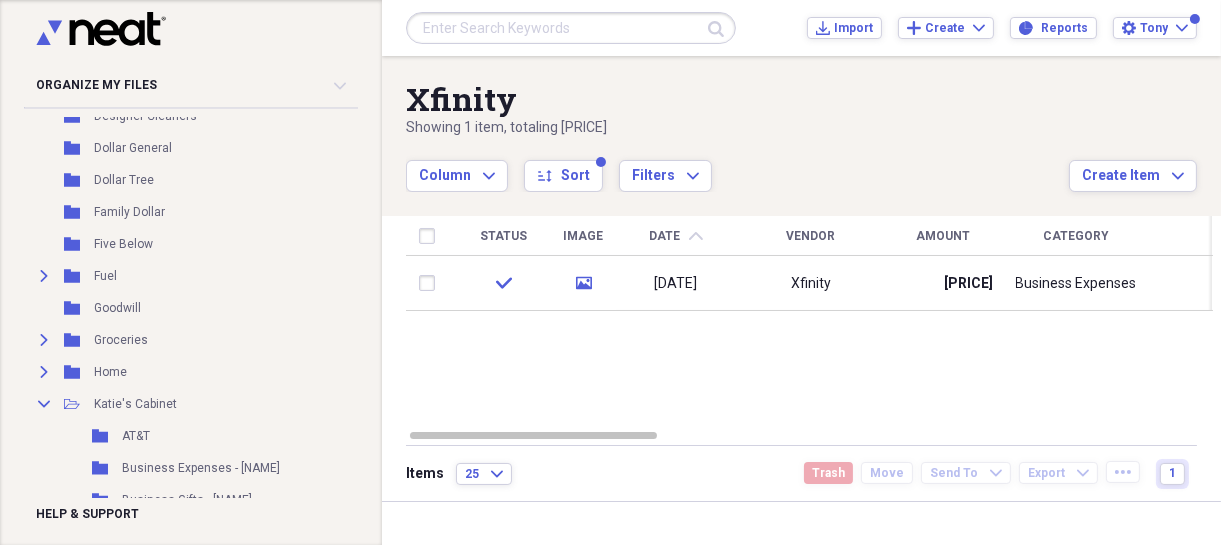 scroll, scrollTop: 766, scrollLeft: 0, axis: vertical 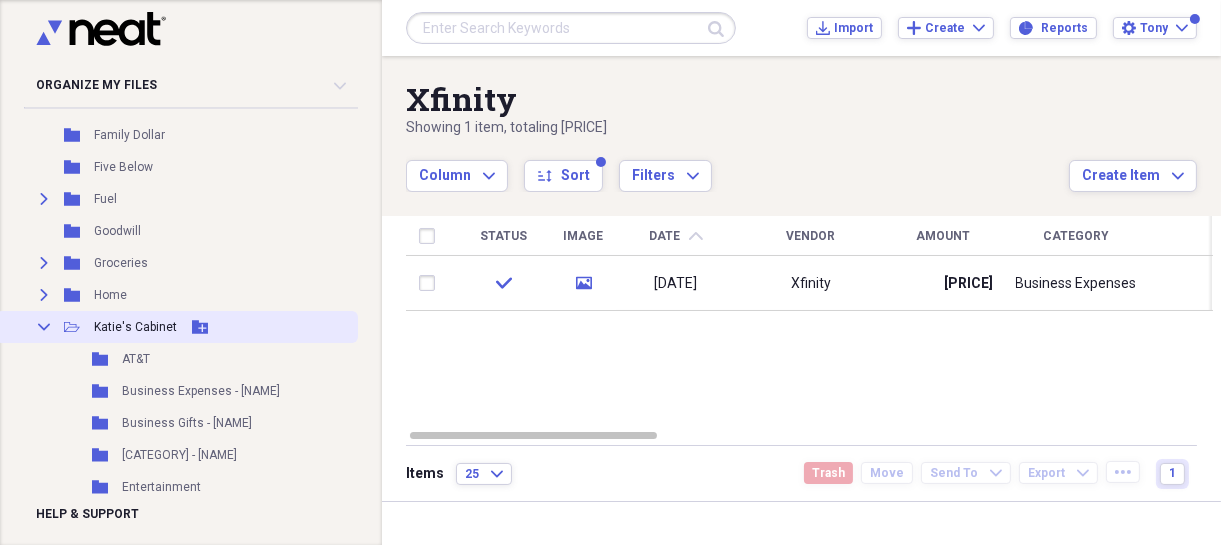 click on "Collapse" at bounding box center (44, 327) 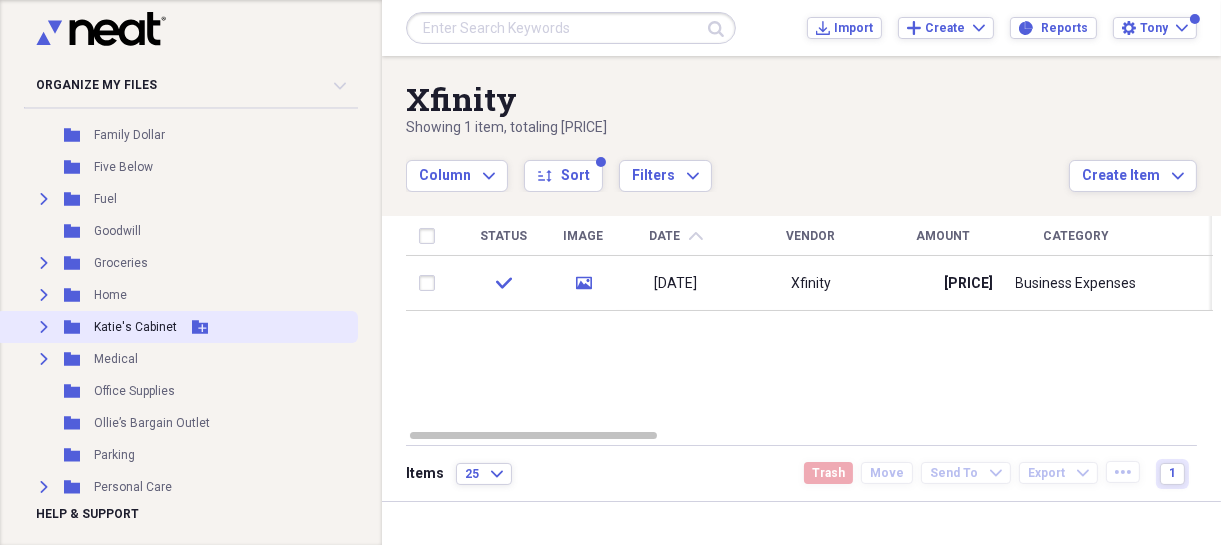 click on "Expand" at bounding box center [44, 327] 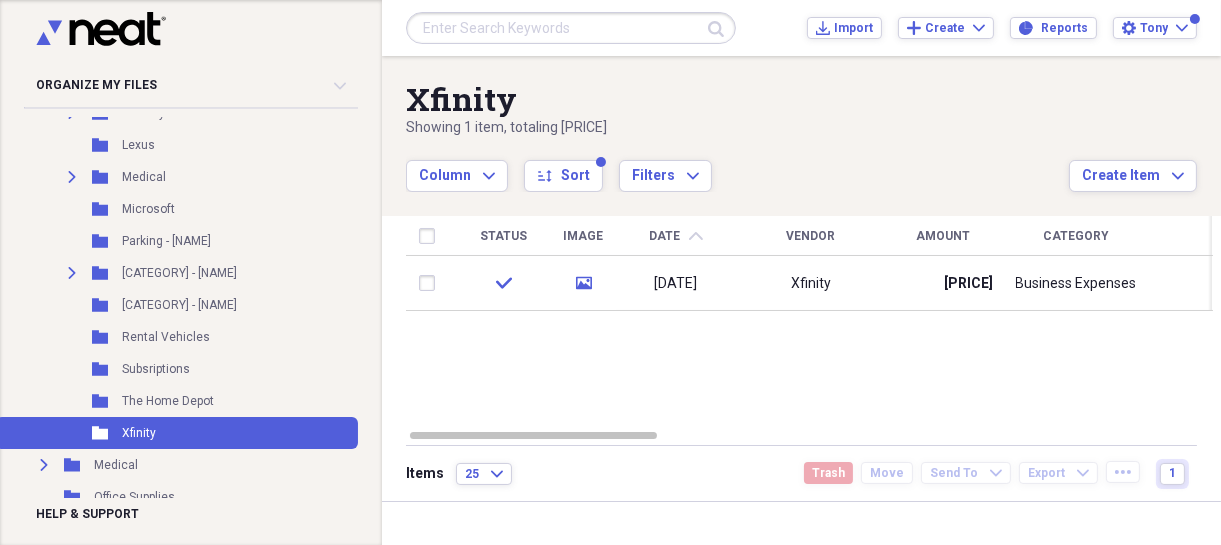 scroll, scrollTop: 1206, scrollLeft: 0, axis: vertical 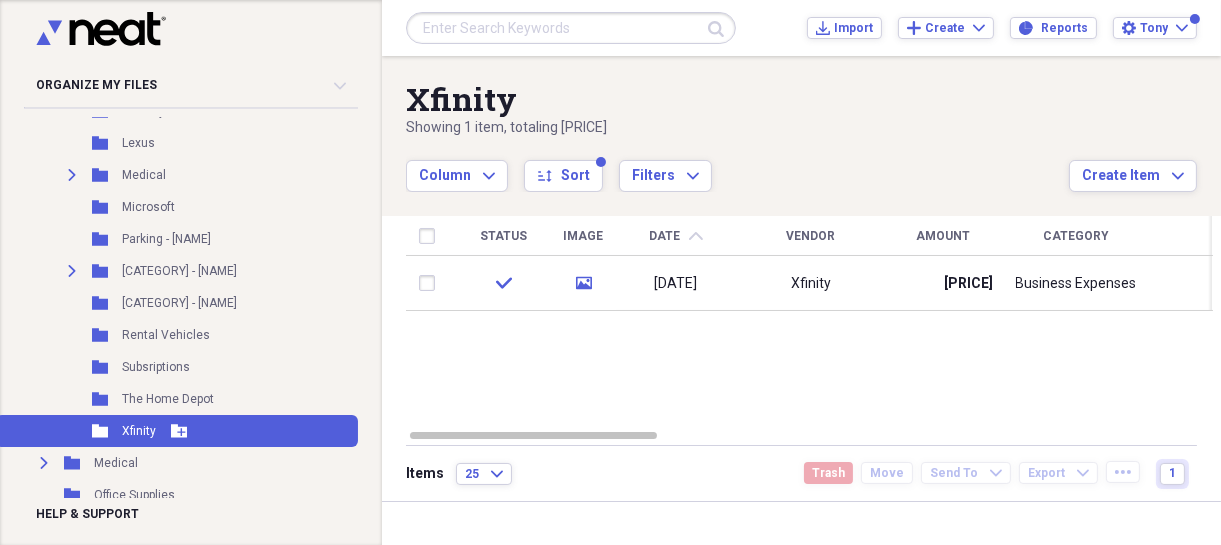 click on "Xfinity" at bounding box center (139, 431) 